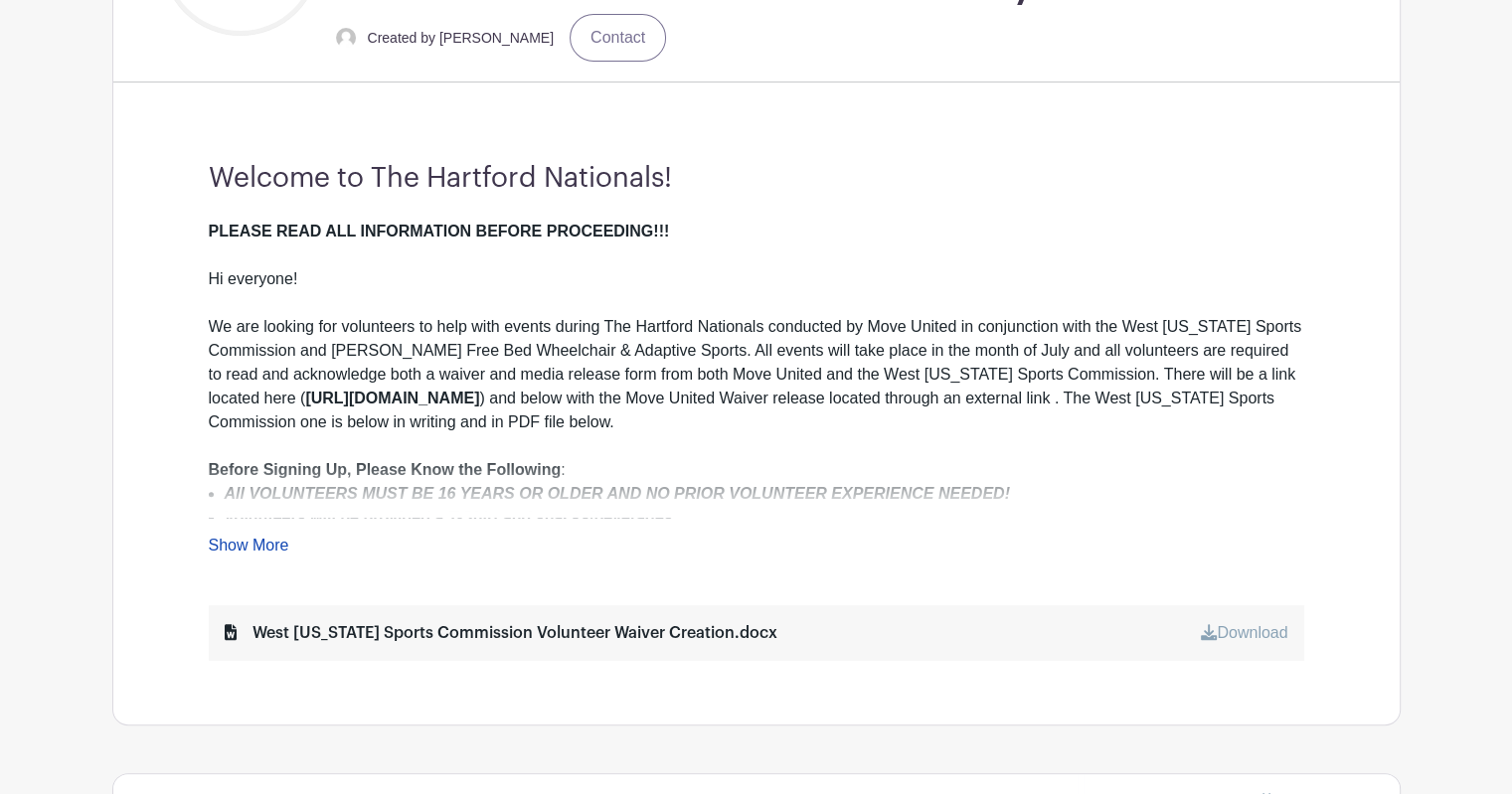 scroll, scrollTop: 795, scrollLeft: 0, axis: vertical 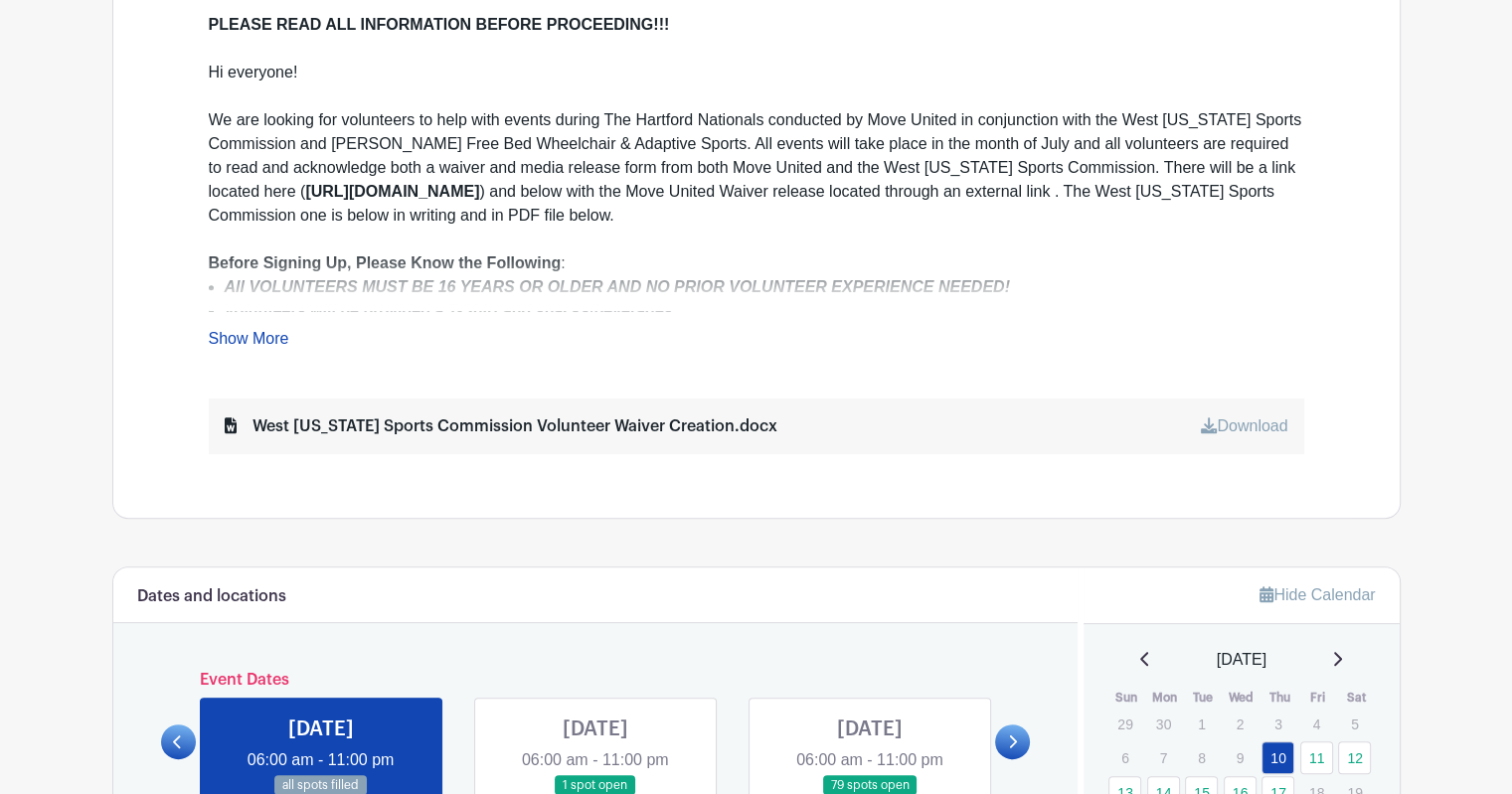click on "Show More" at bounding box center [249, 342] 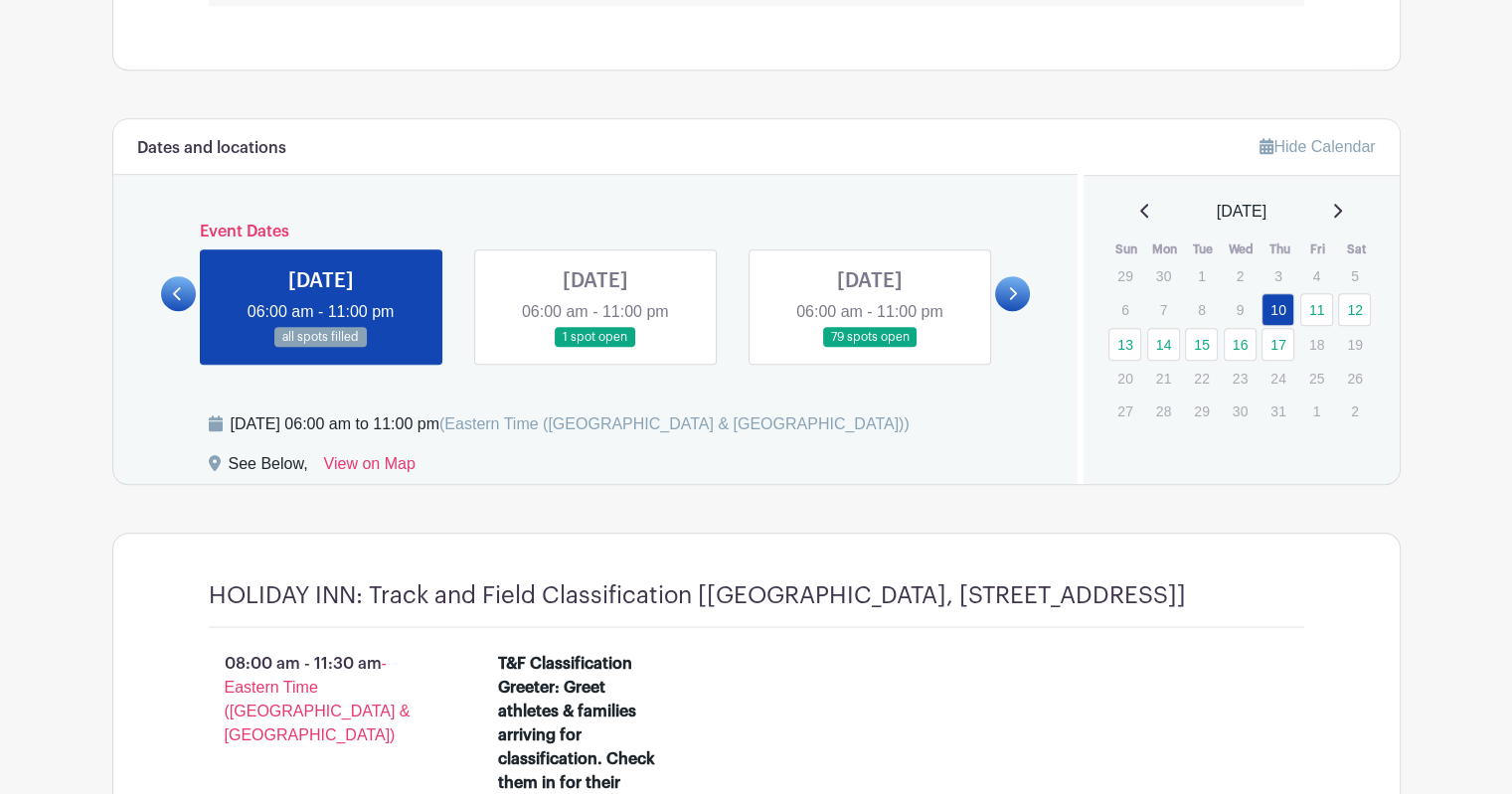 scroll, scrollTop: 1491, scrollLeft: 0, axis: vertical 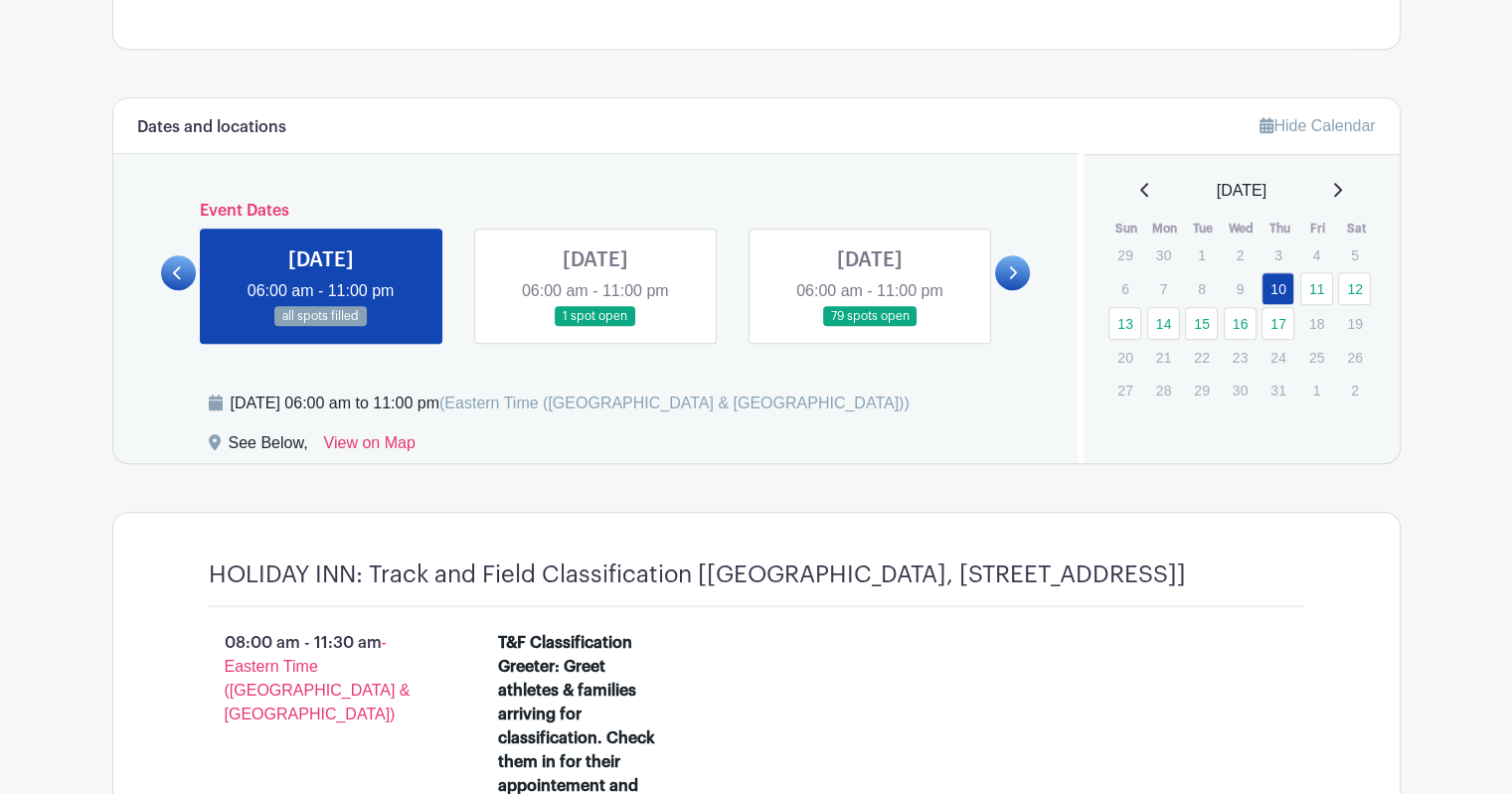 click at bounding box center (1012, 272) 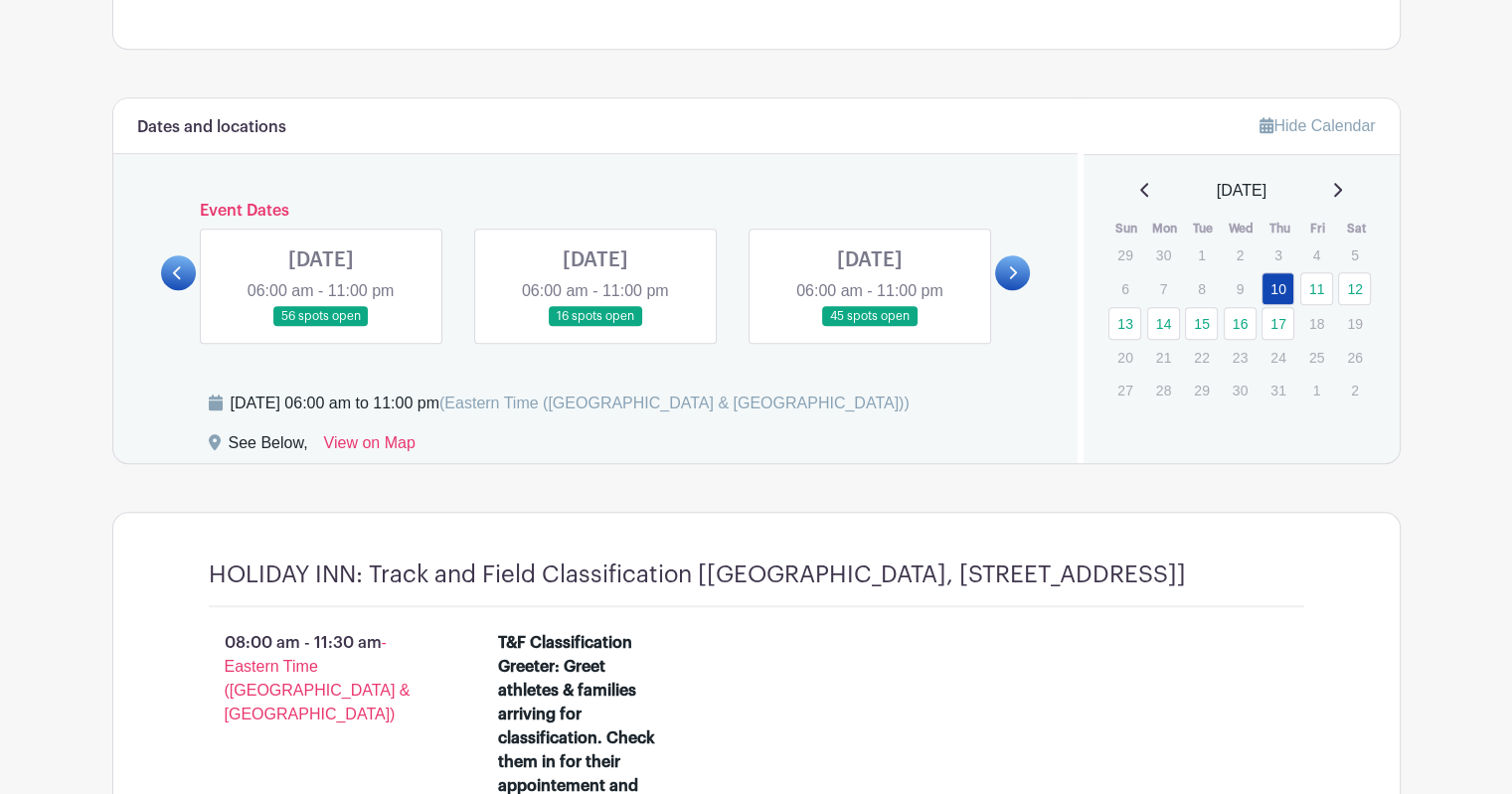 click at bounding box center (321, 327) 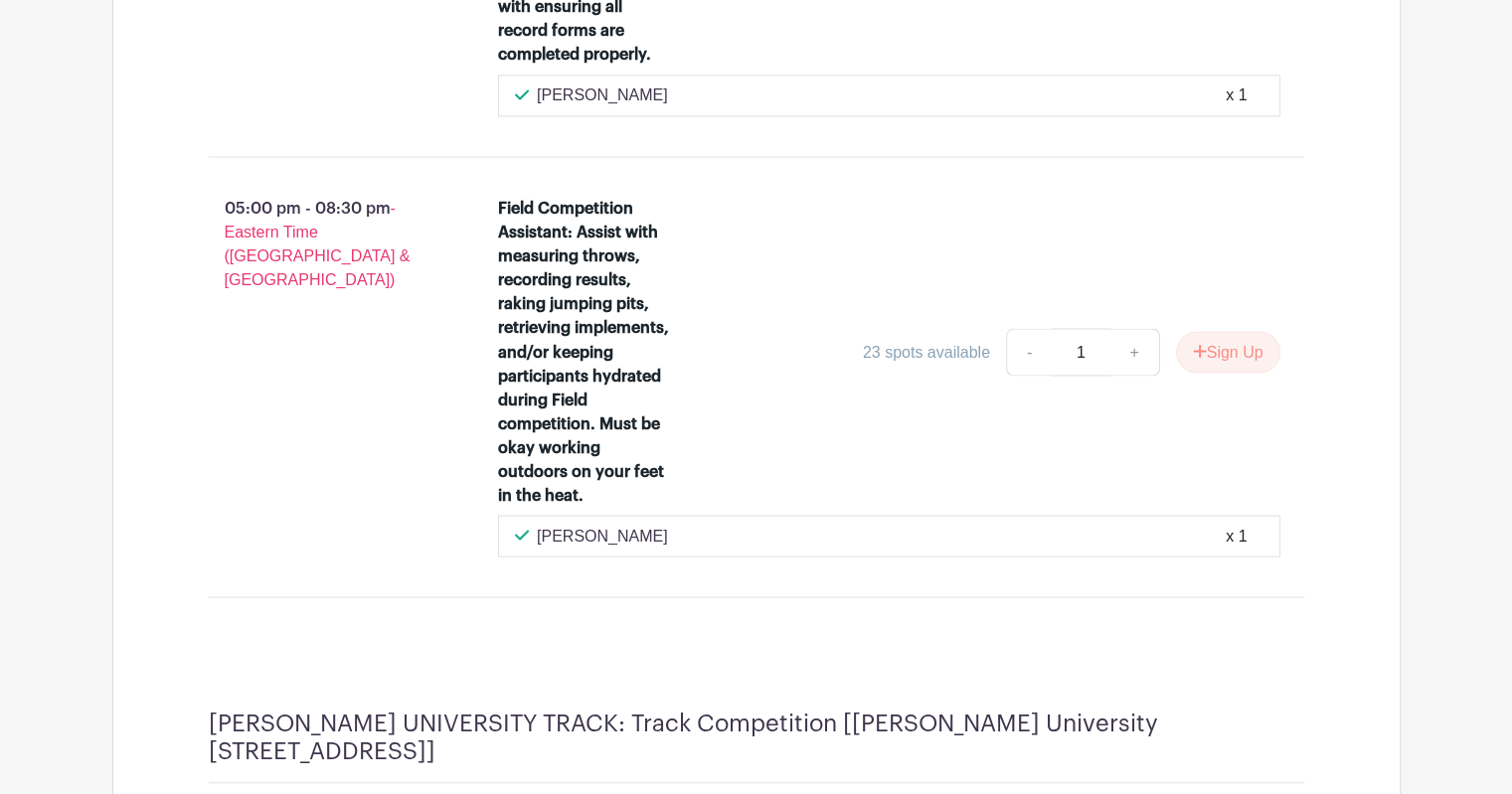 scroll, scrollTop: 3478, scrollLeft: 0, axis: vertical 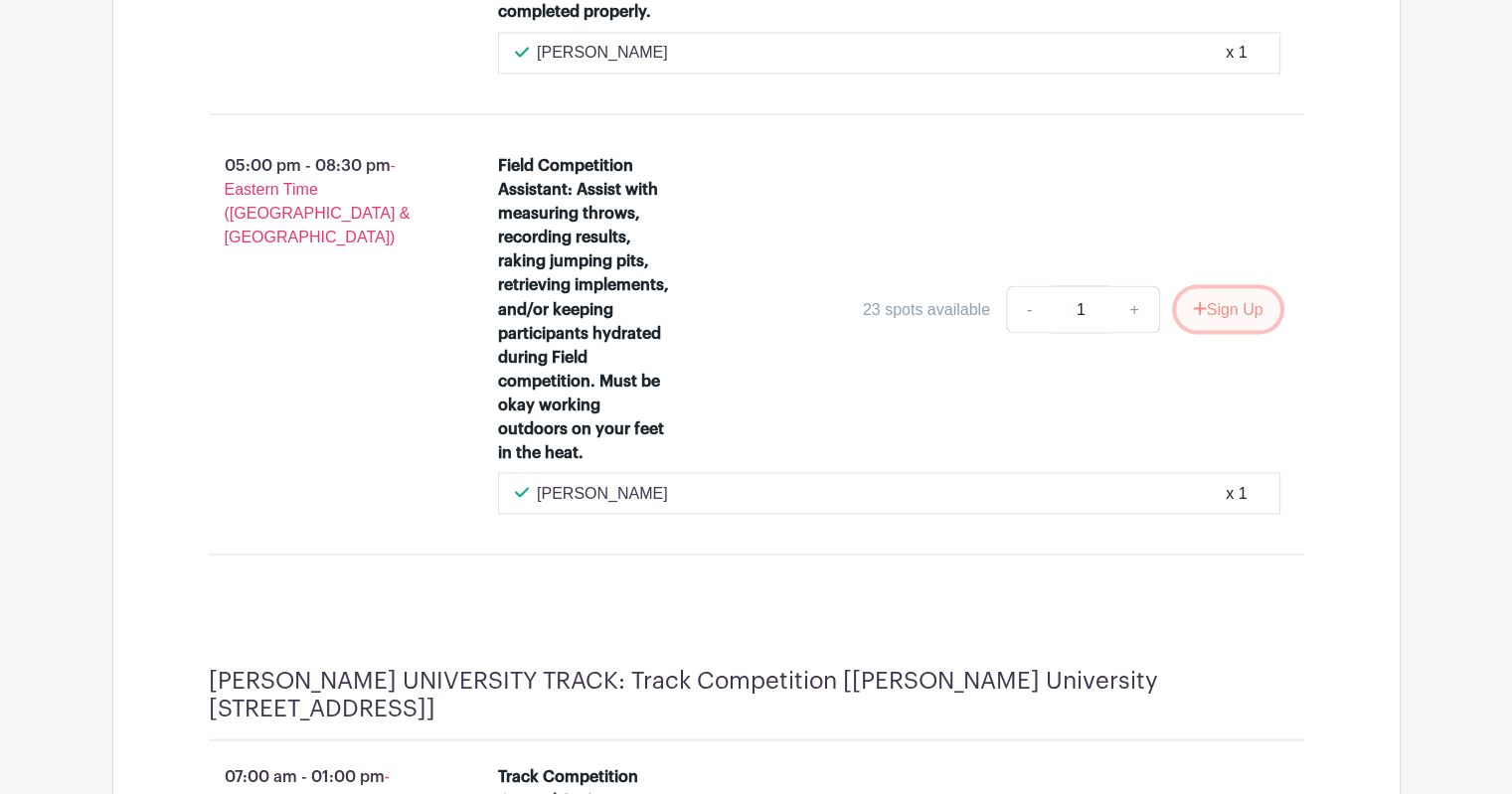 click on "Sign Up" at bounding box center (1228, 309) 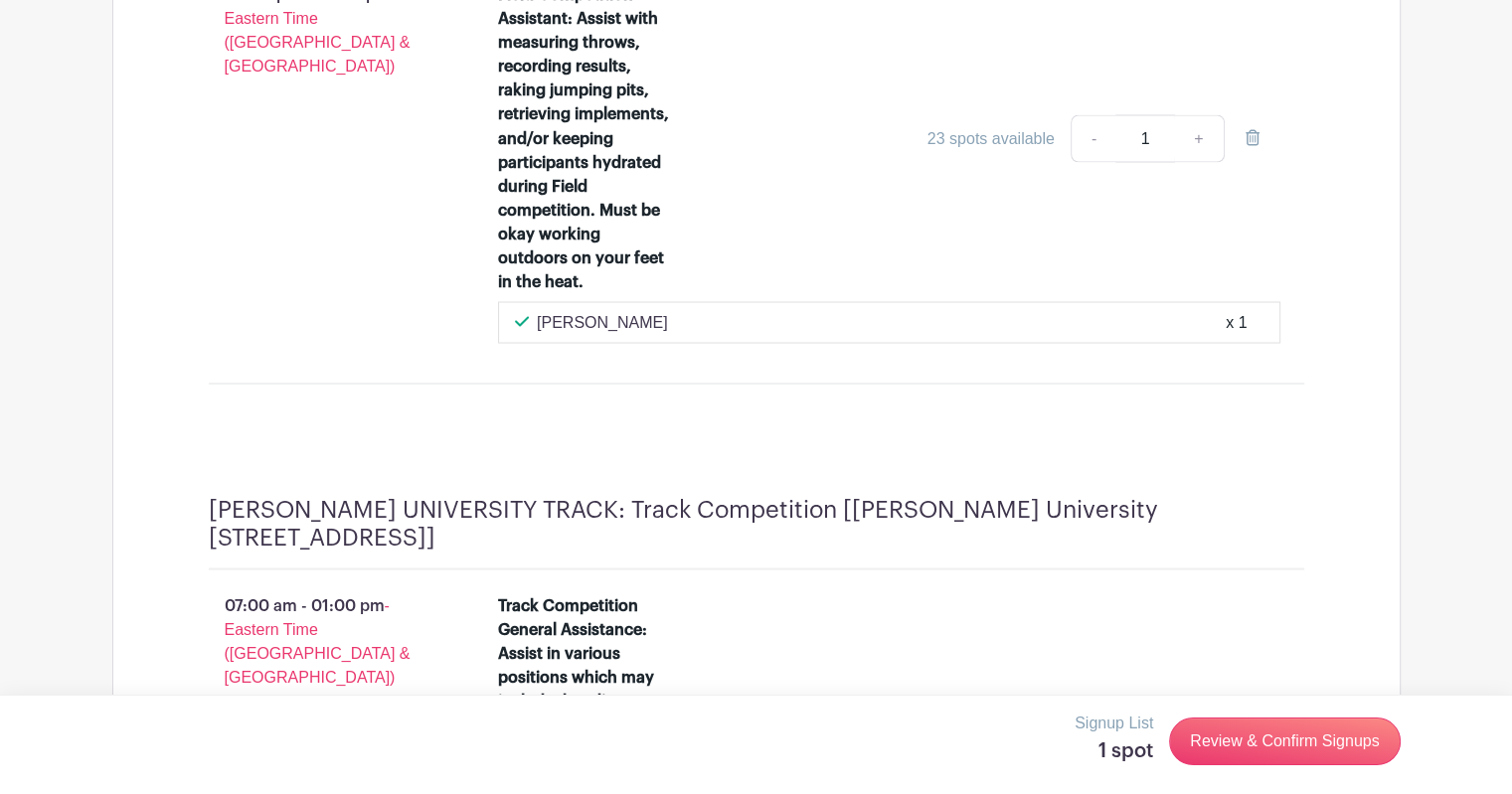 scroll, scrollTop: 3478, scrollLeft: 0, axis: vertical 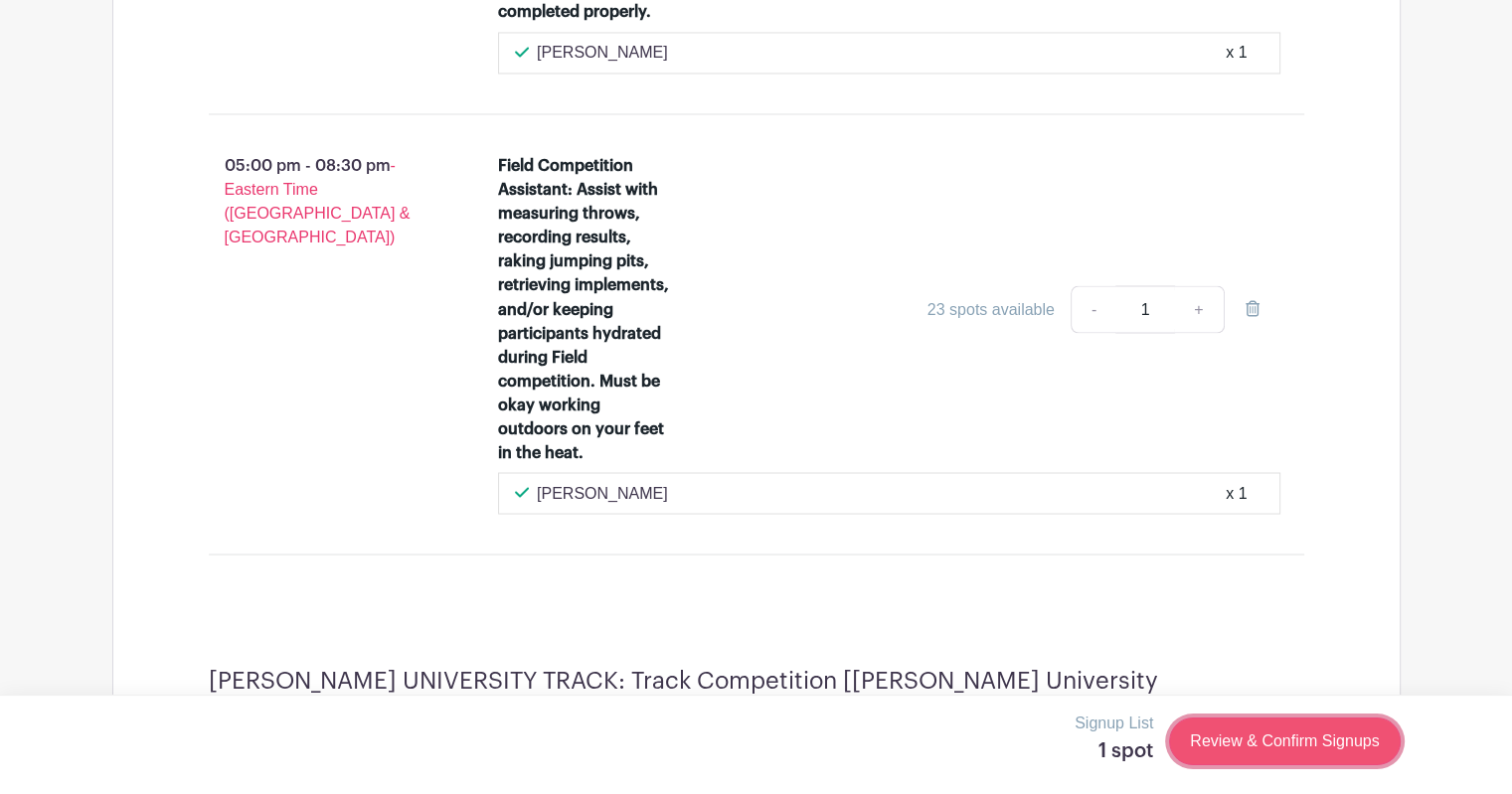 click on "Review & Confirm Signups" at bounding box center [1284, 741] 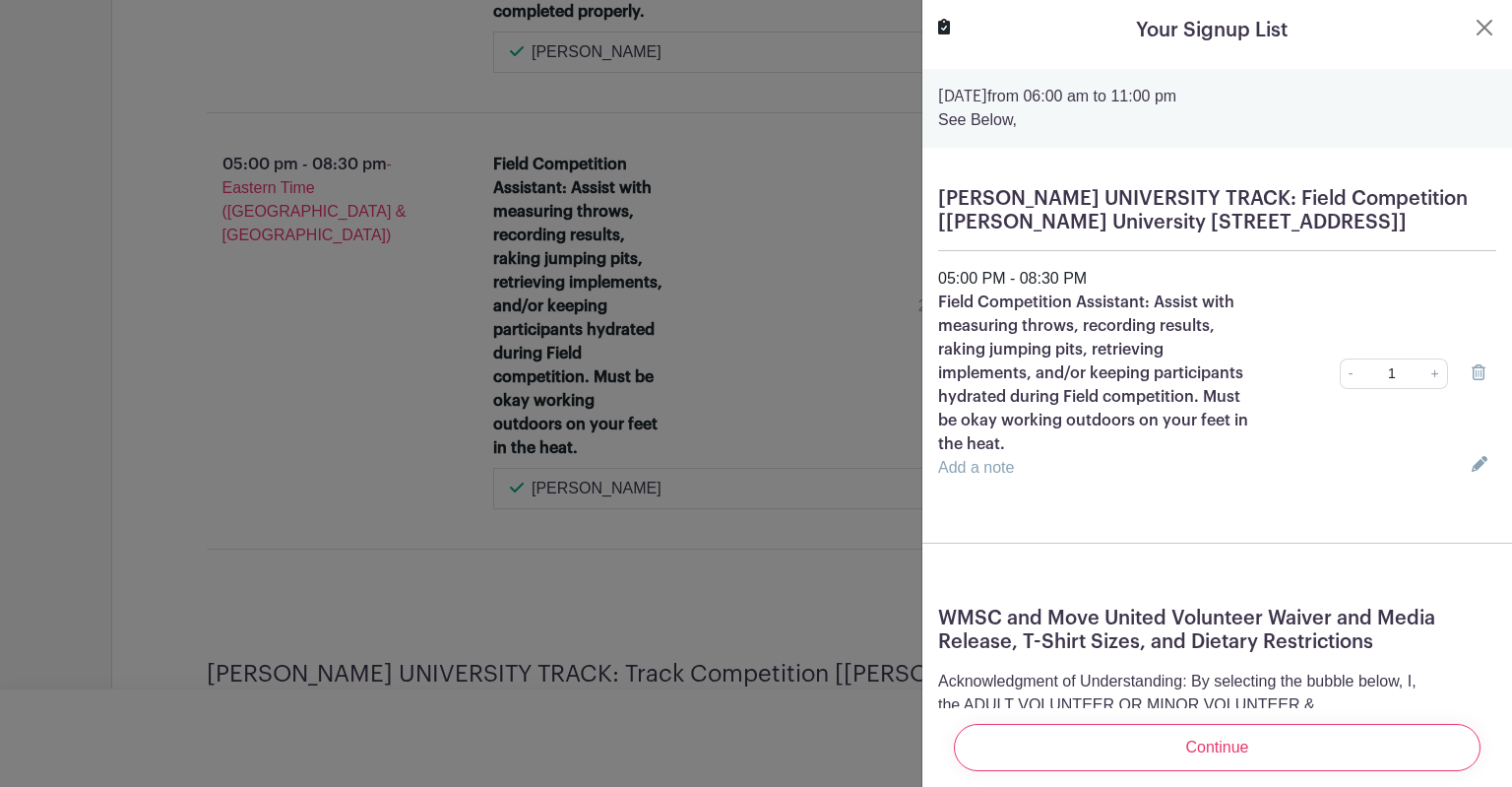 click 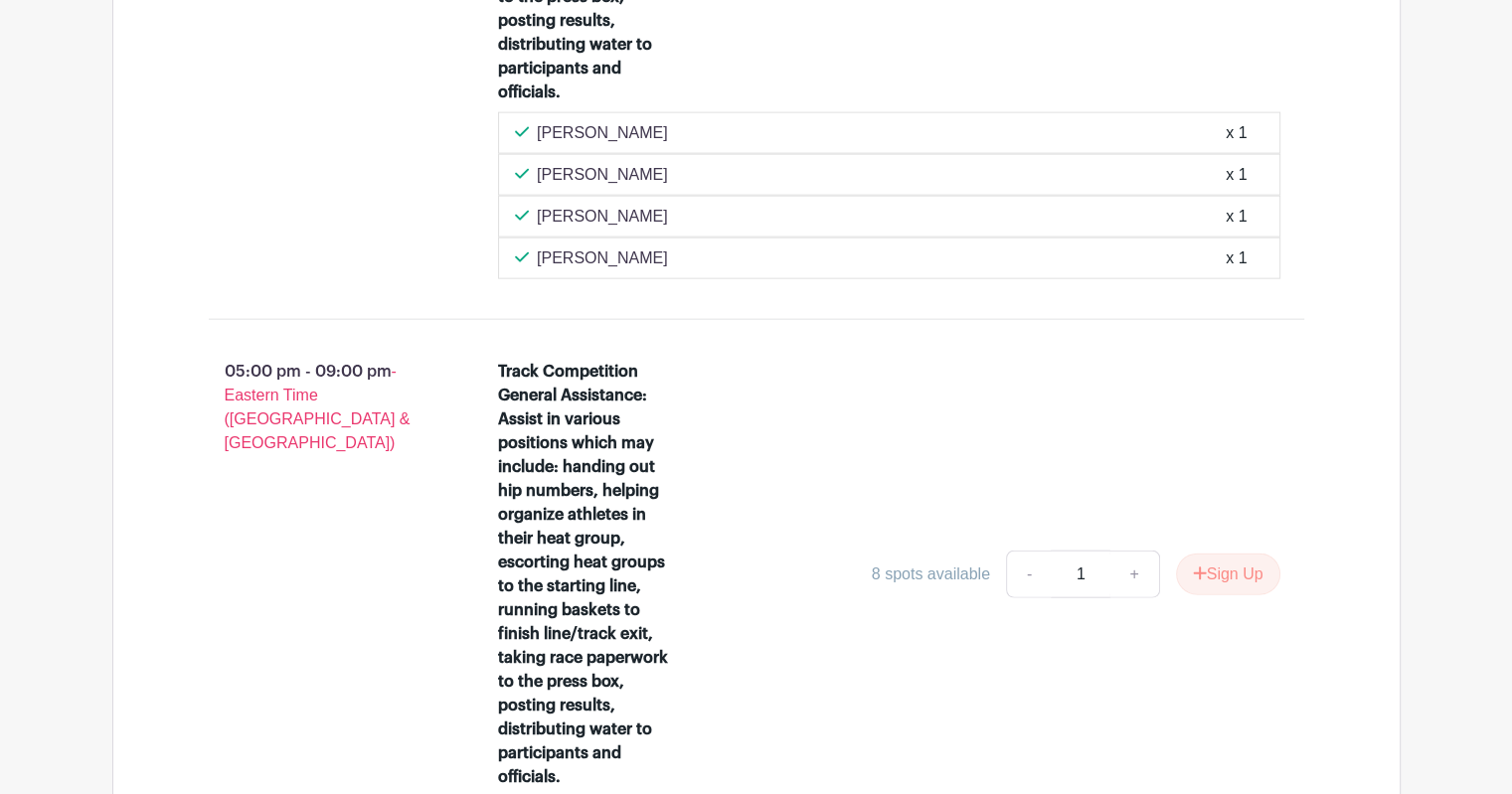 scroll, scrollTop: 4571, scrollLeft: 0, axis: vertical 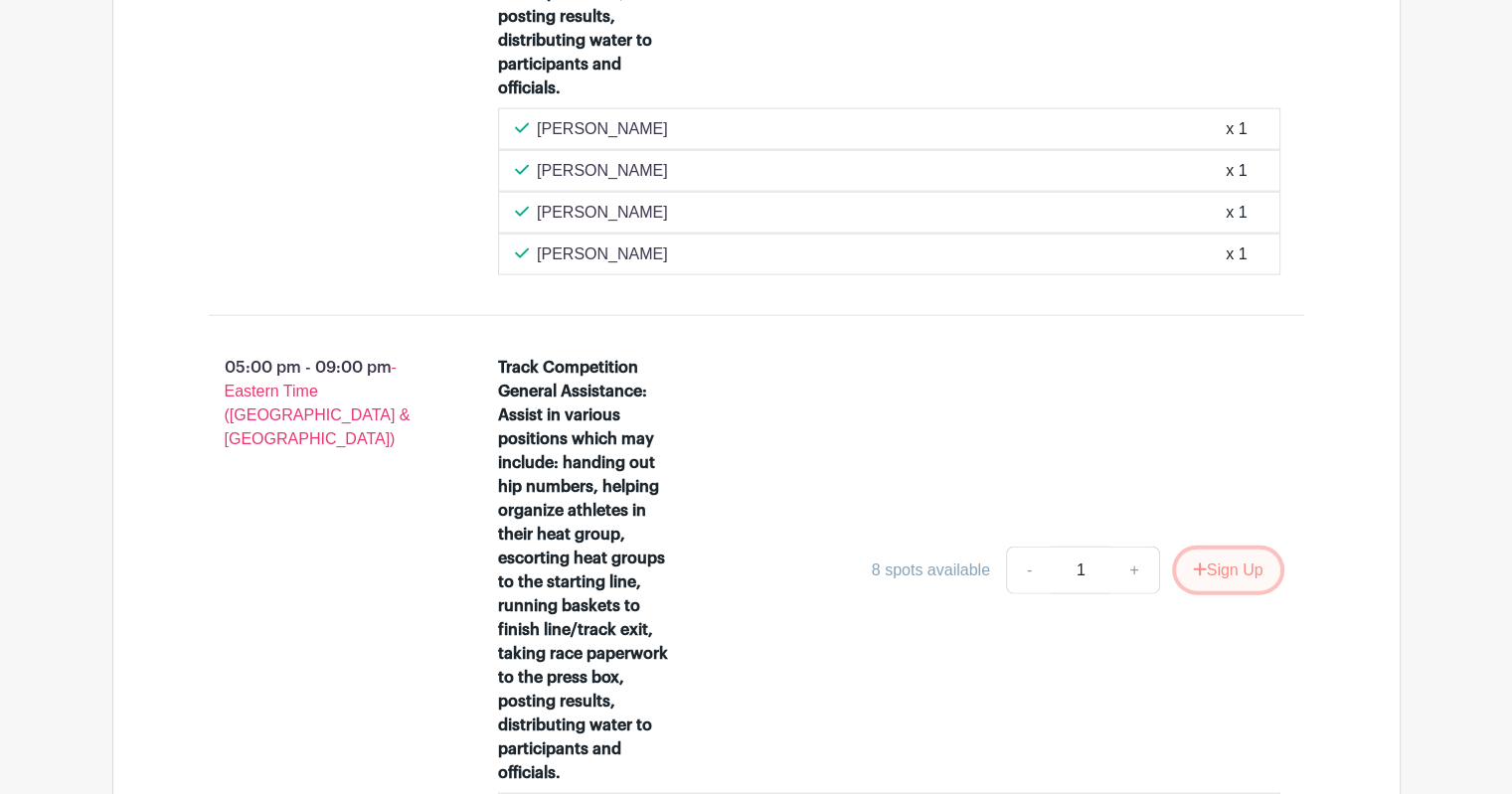 click on "Sign Up" at bounding box center (1228, 570) 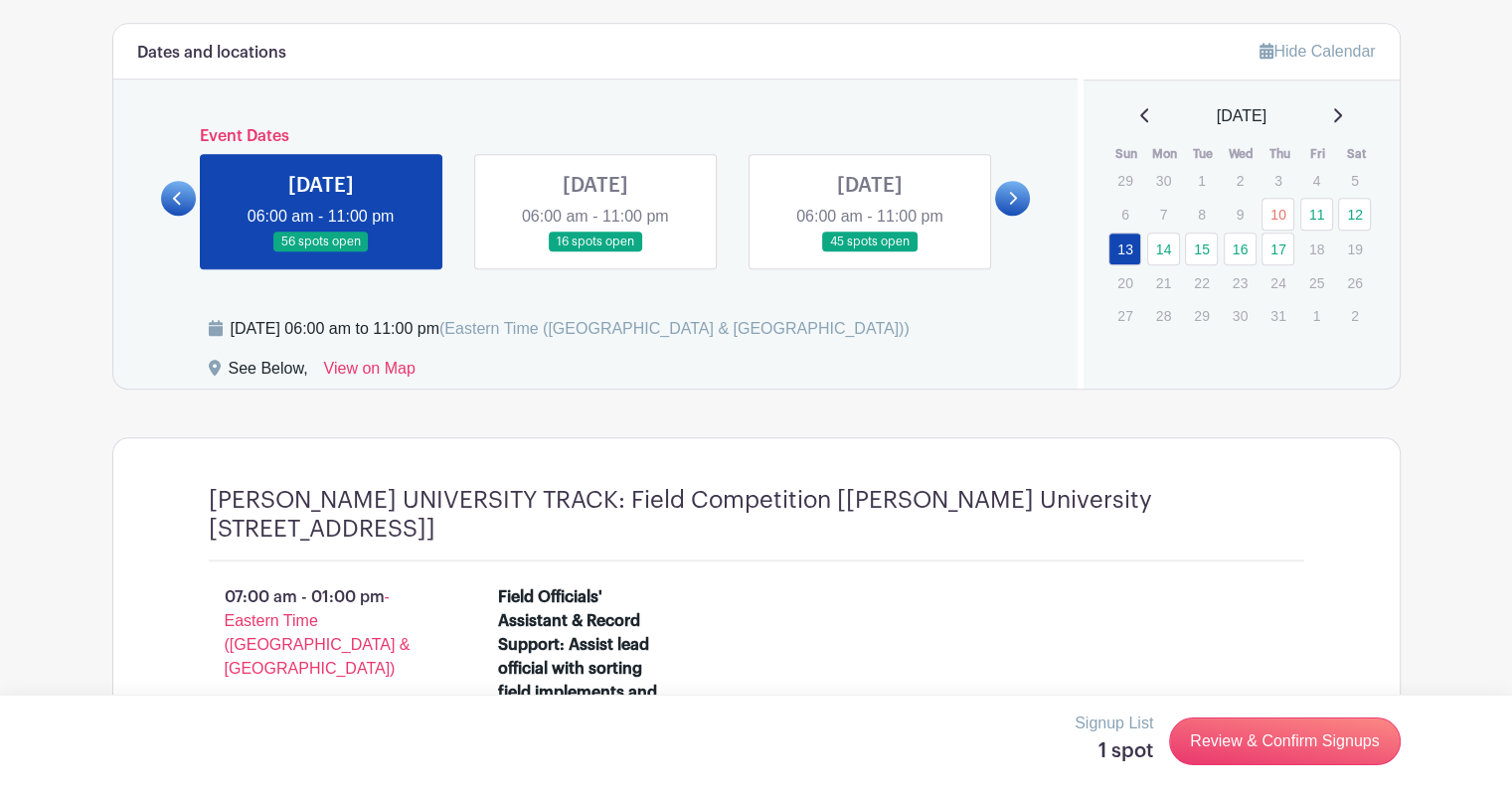 scroll, scrollTop: 1491, scrollLeft: 0, axis: vertical 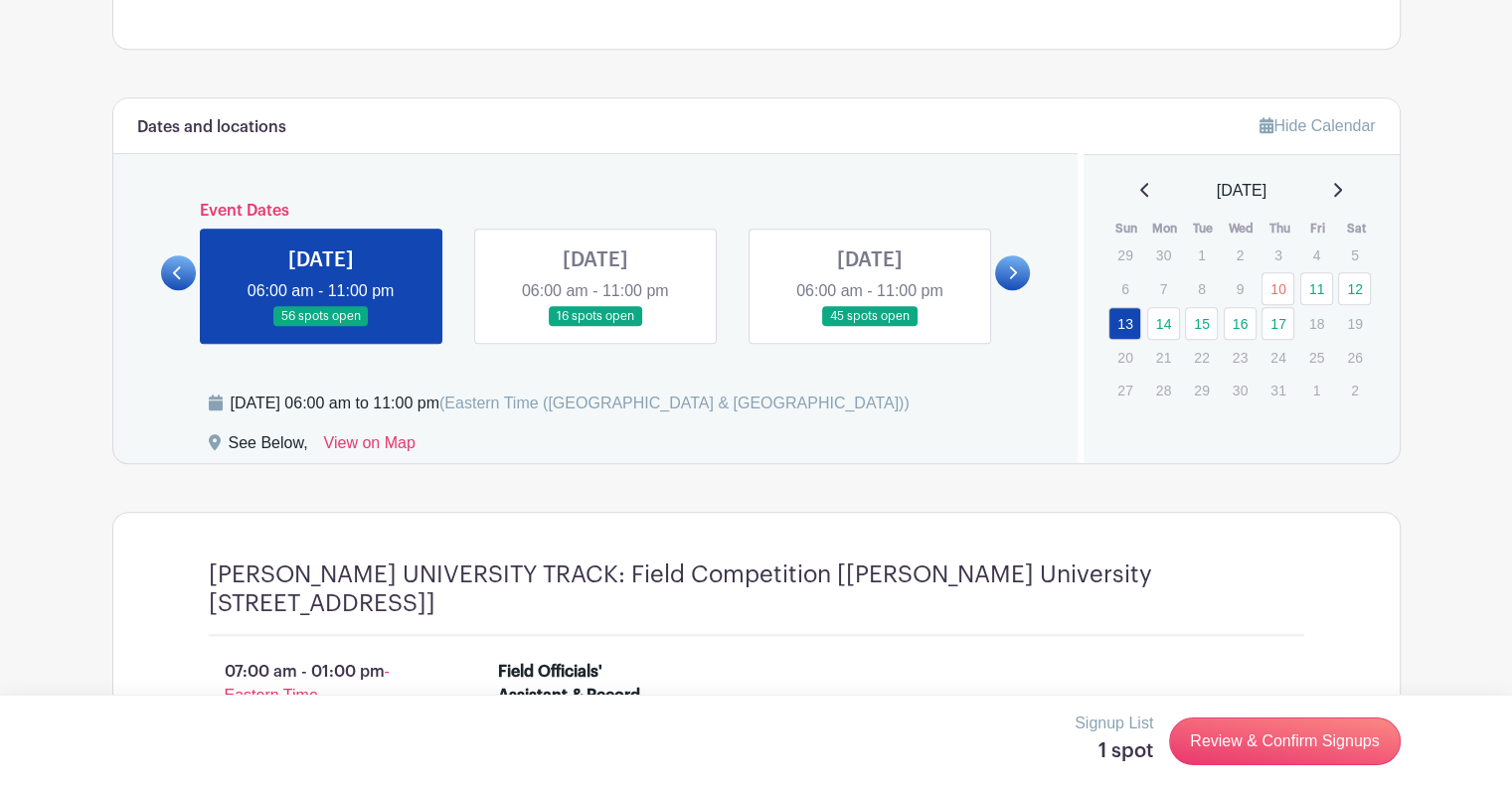 click at bounding box center [178, 272] 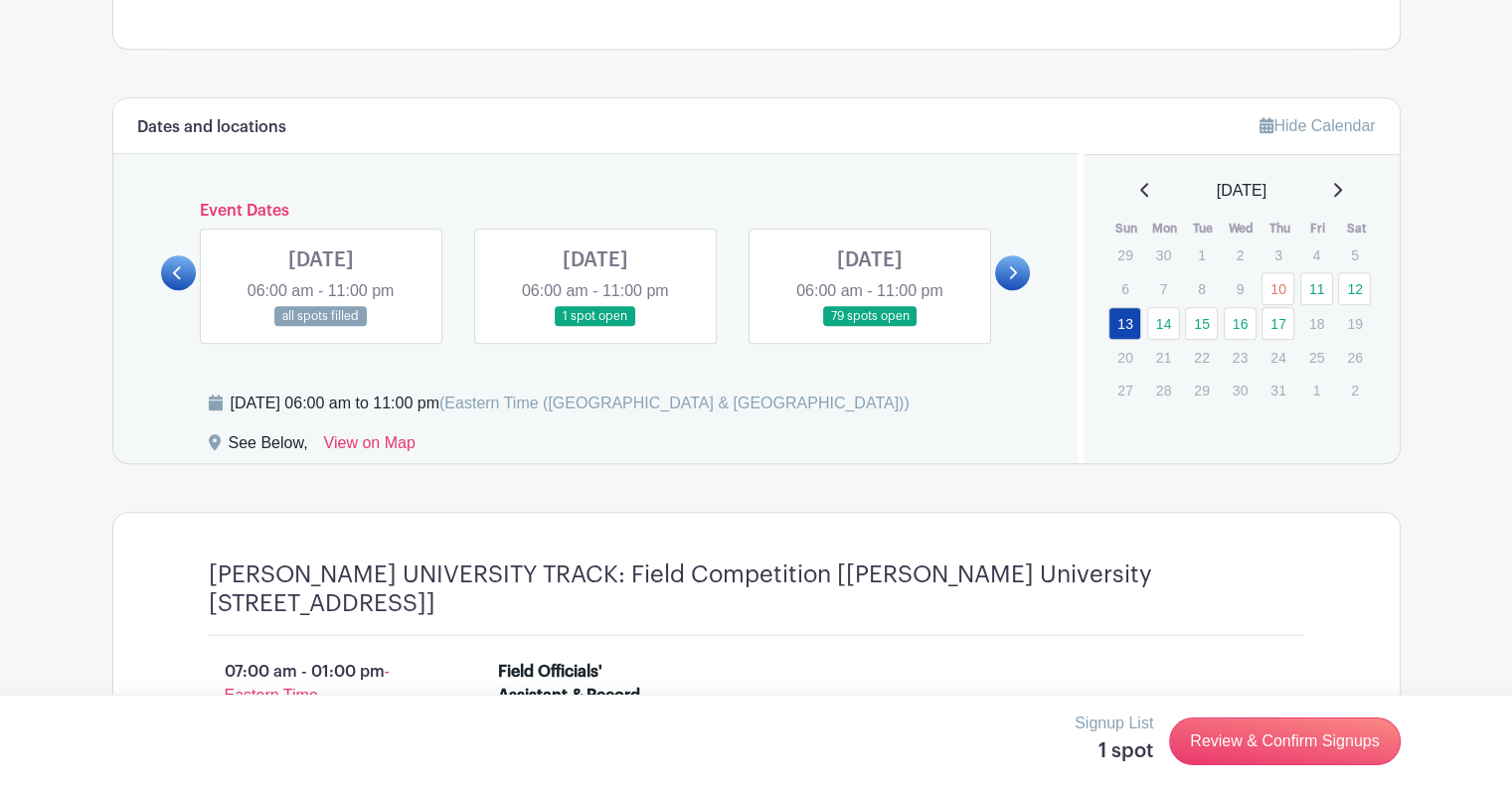 click at bounding box center [595, 327] 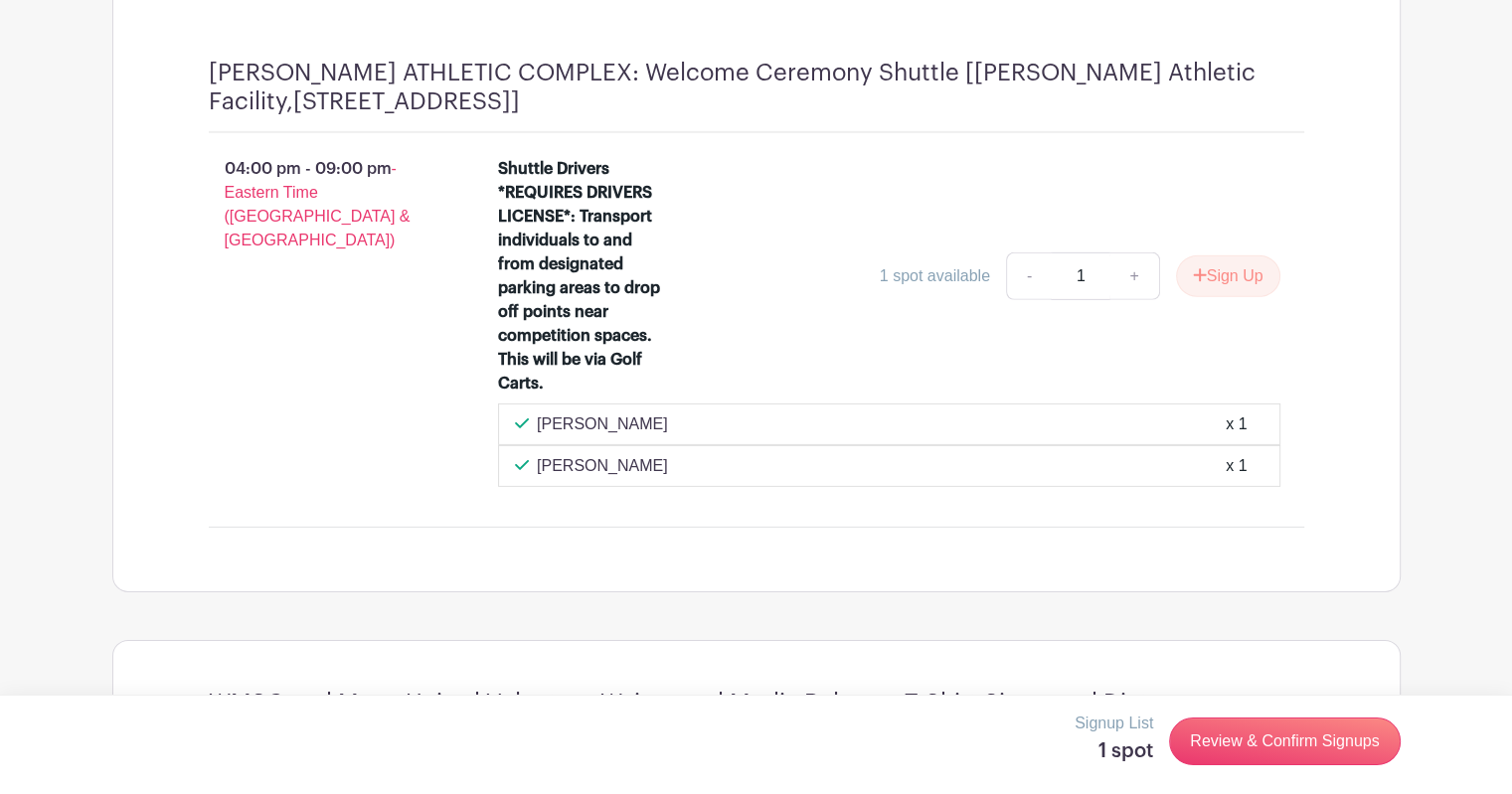 scroll, scrollTop: 6261, scrollLeft: 0, axis: vertical 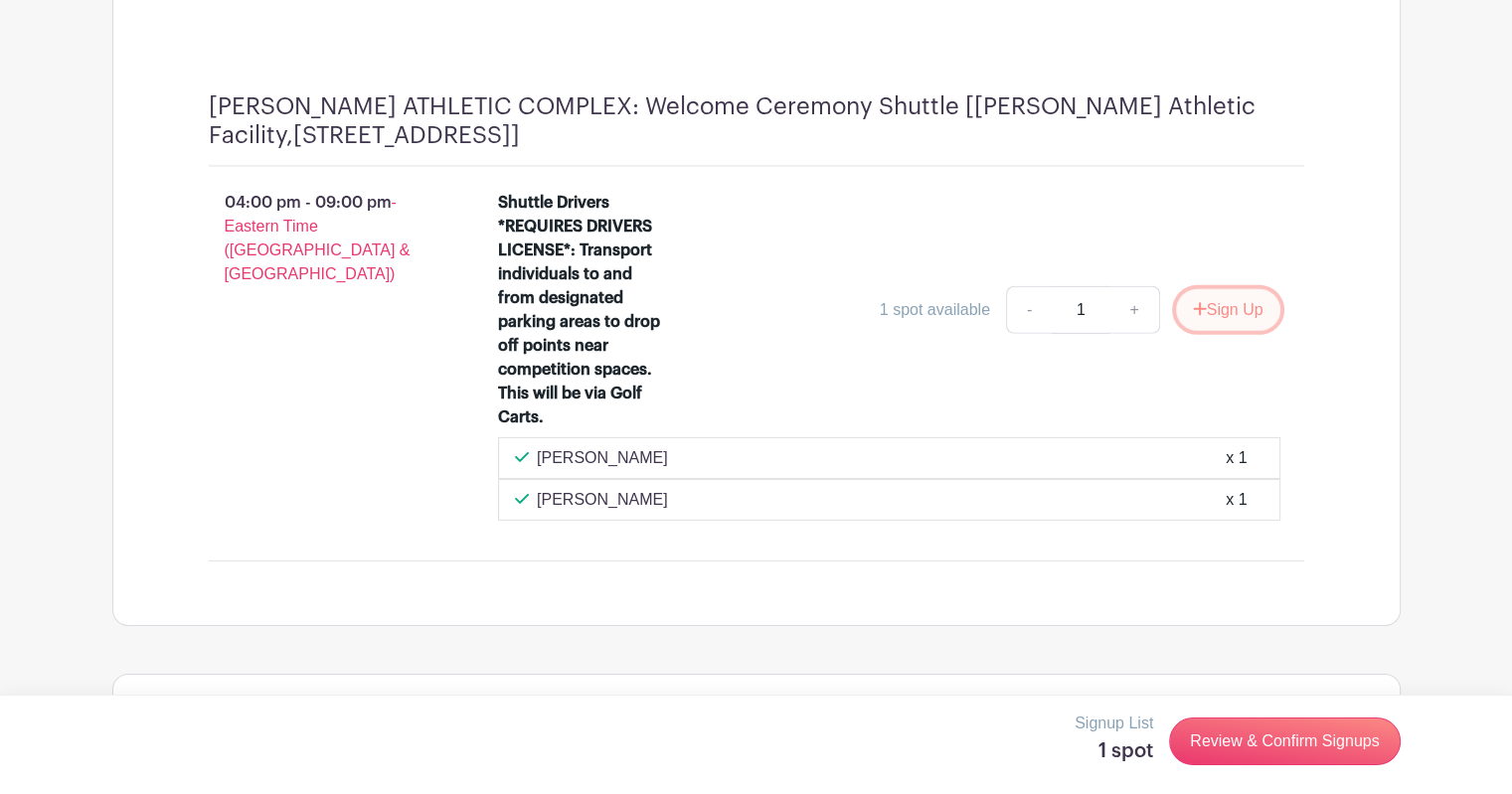 click on "Sign Up" at bounding box center (1228, 310) 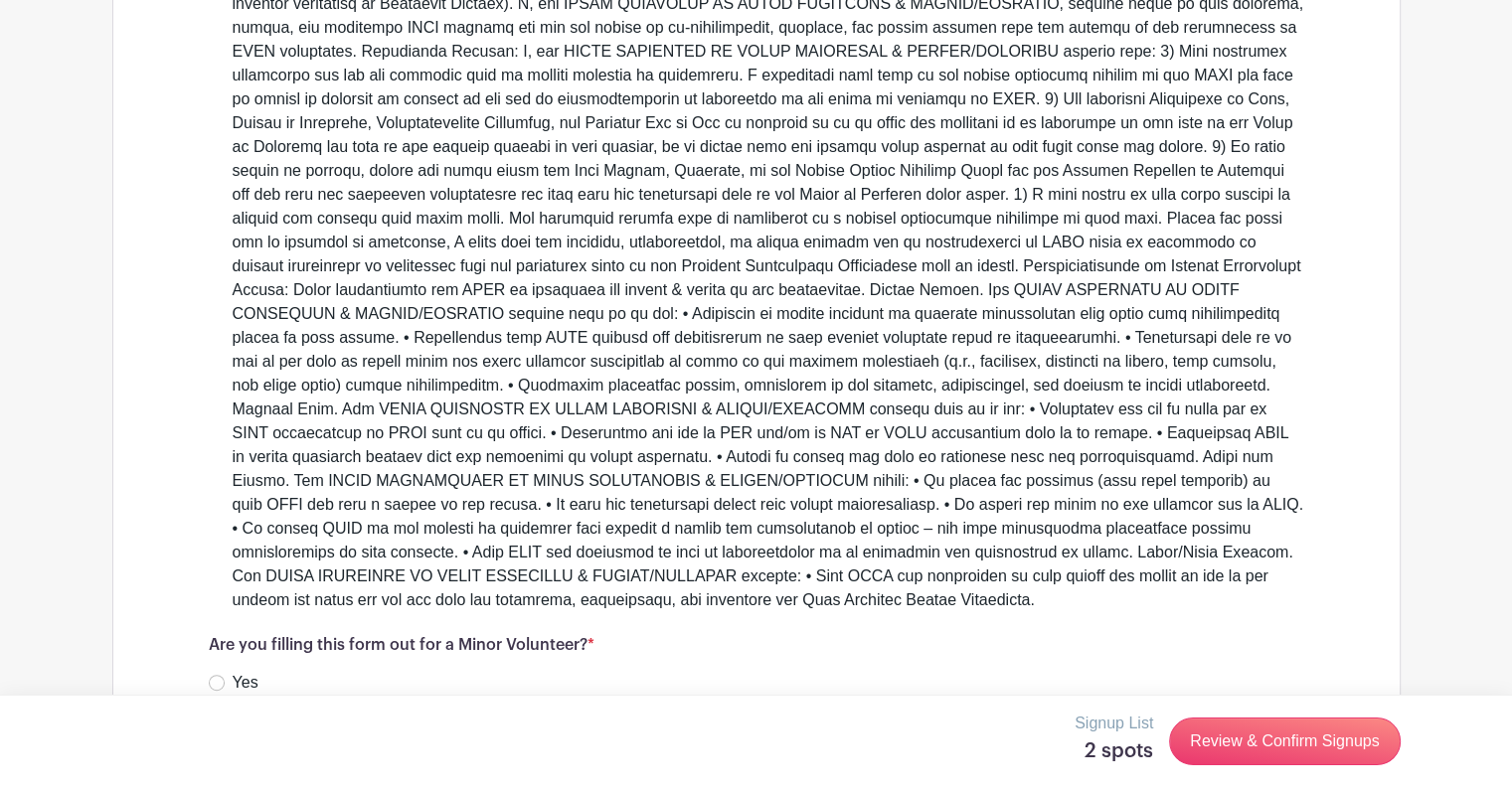 scroll, scrollTop: 8745, scrollLeft: 0, axis: vertical 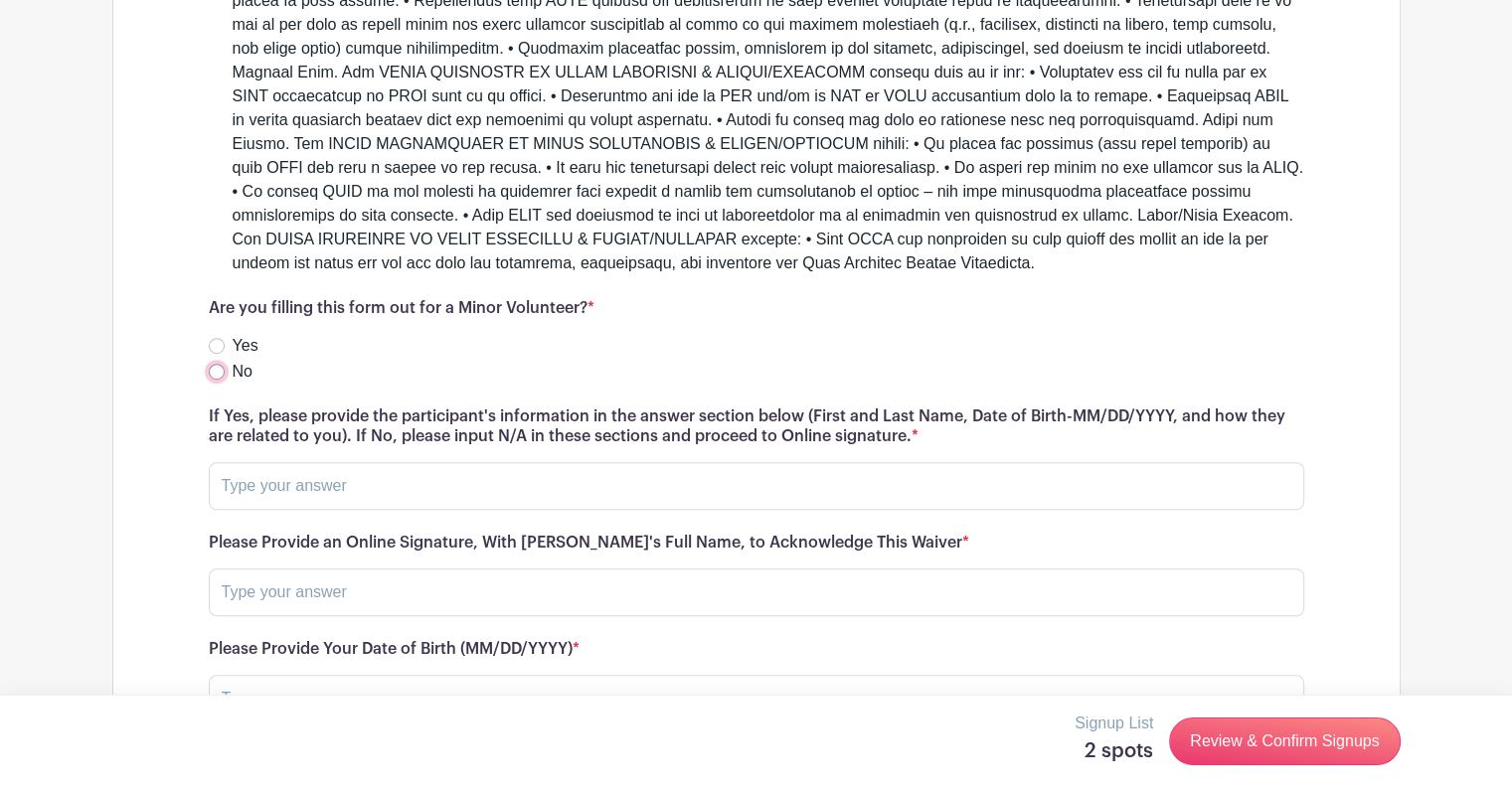 click on "No" at bounding box center (217, 372) 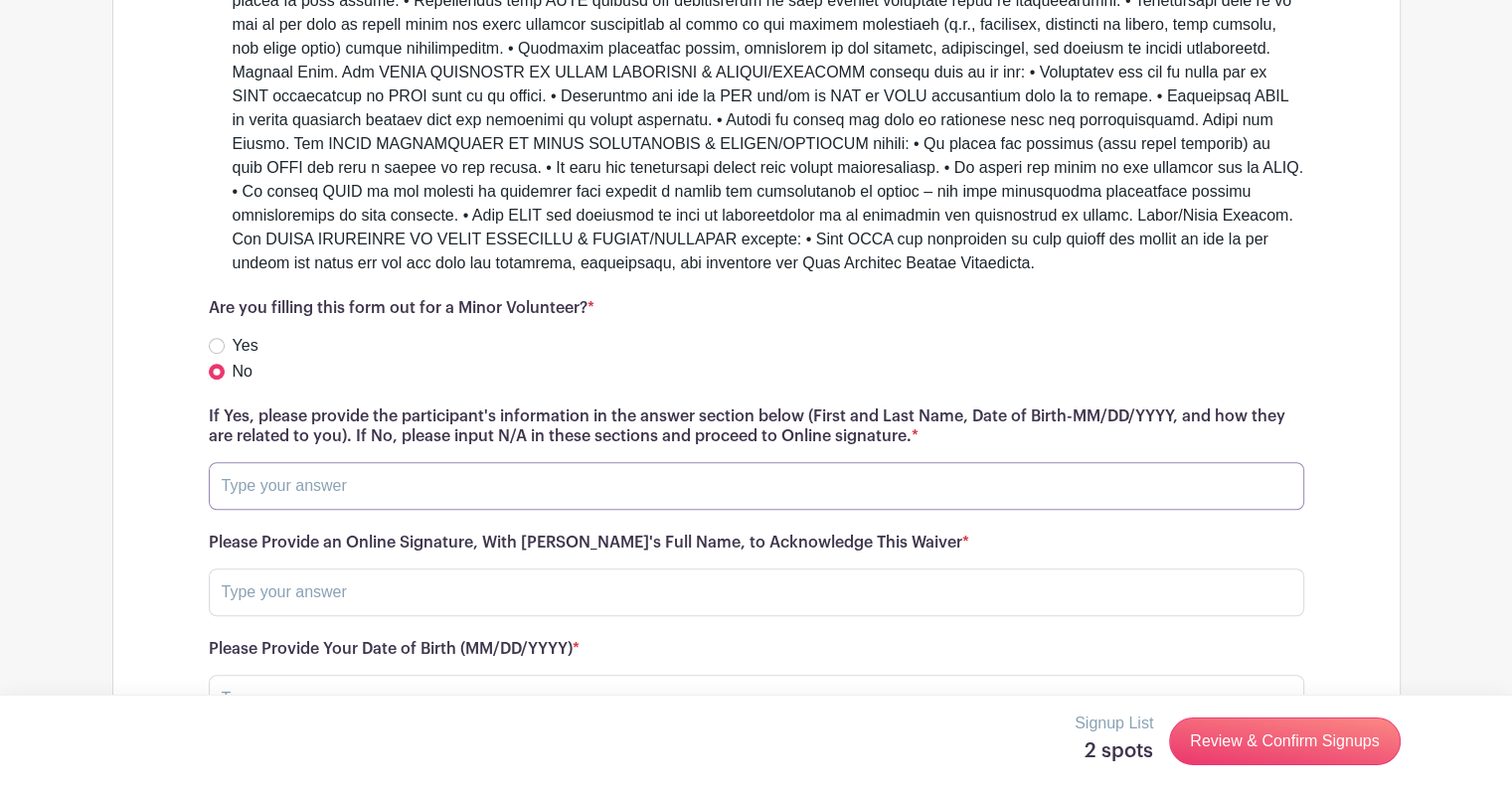 click at bounding box center (756, 486) 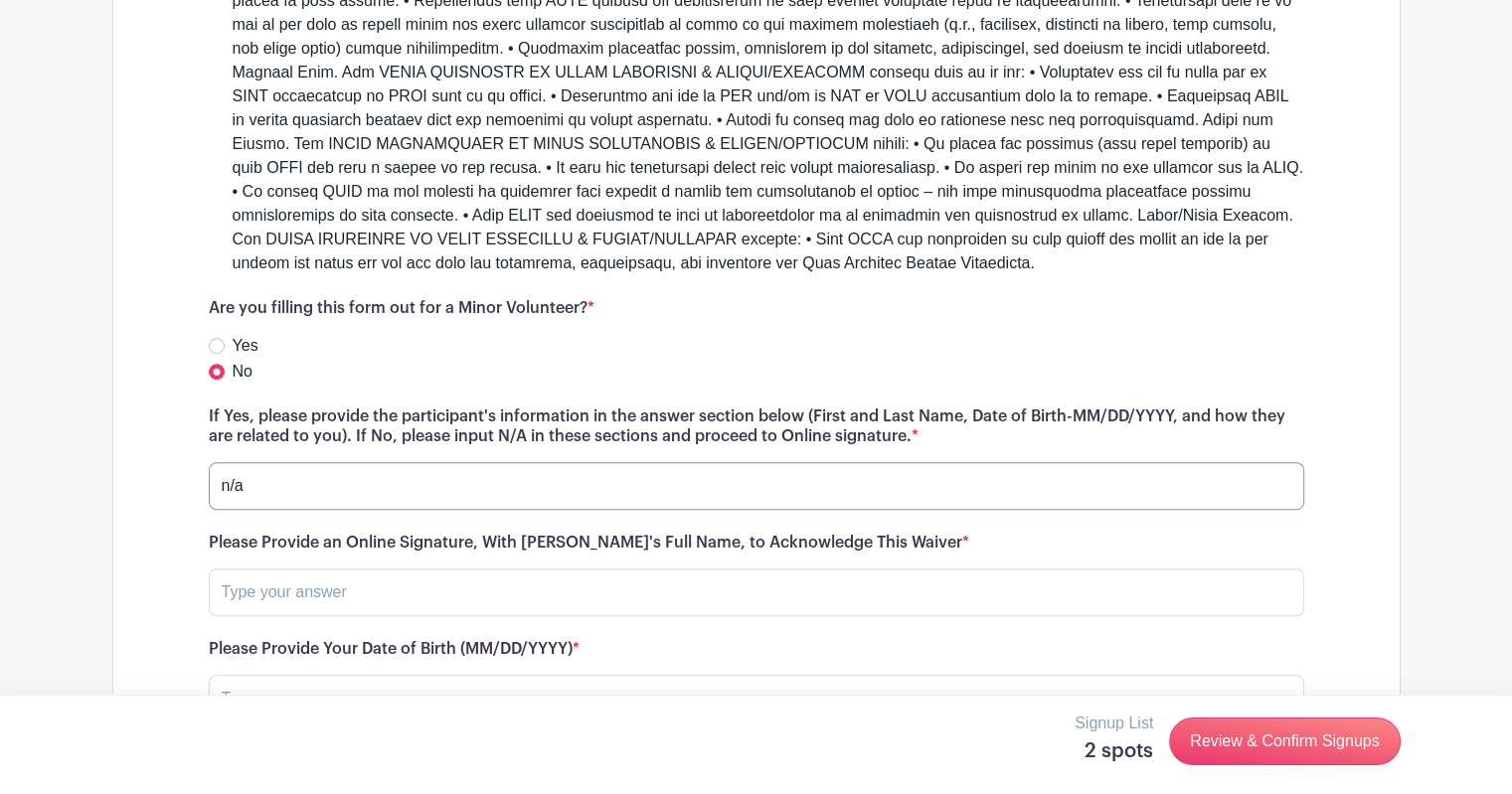 type on "n/a" 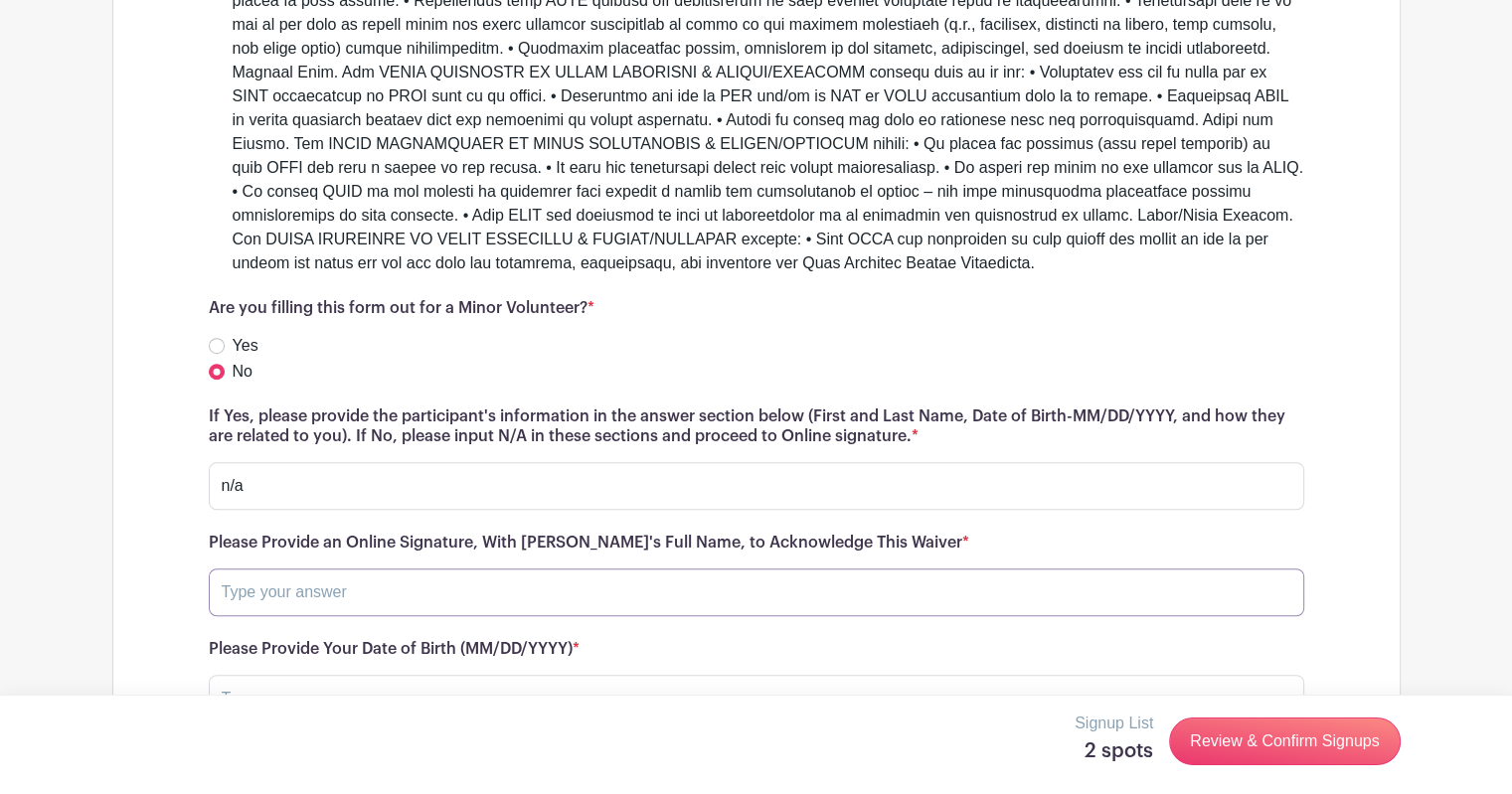 drag, startPoint x: 243, startPoint y: 516, endPoint x: 254, endPoint y: 515, distance: 11.045361 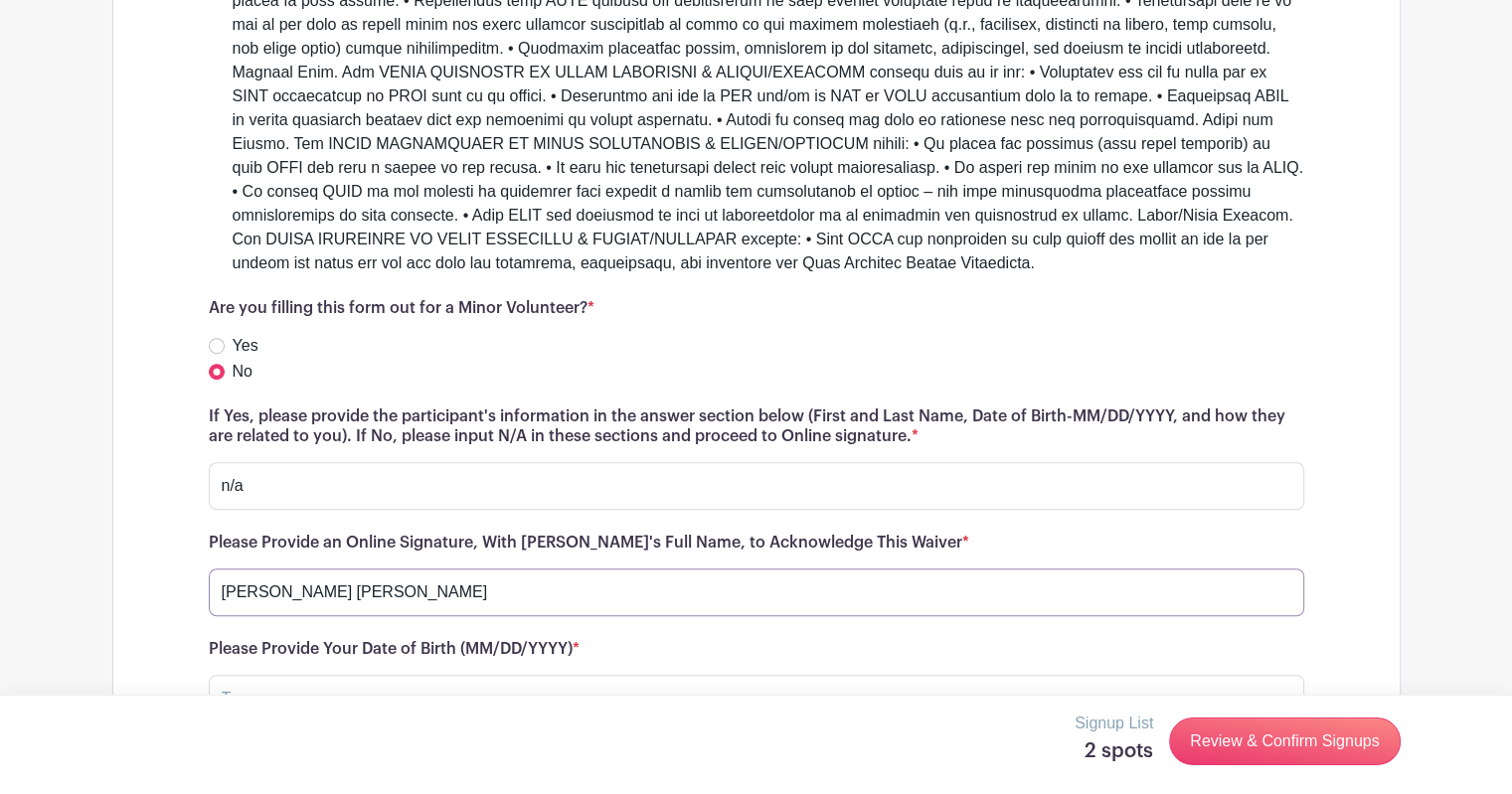type on "[PERSON_NAME] [PERSON_NAME]" 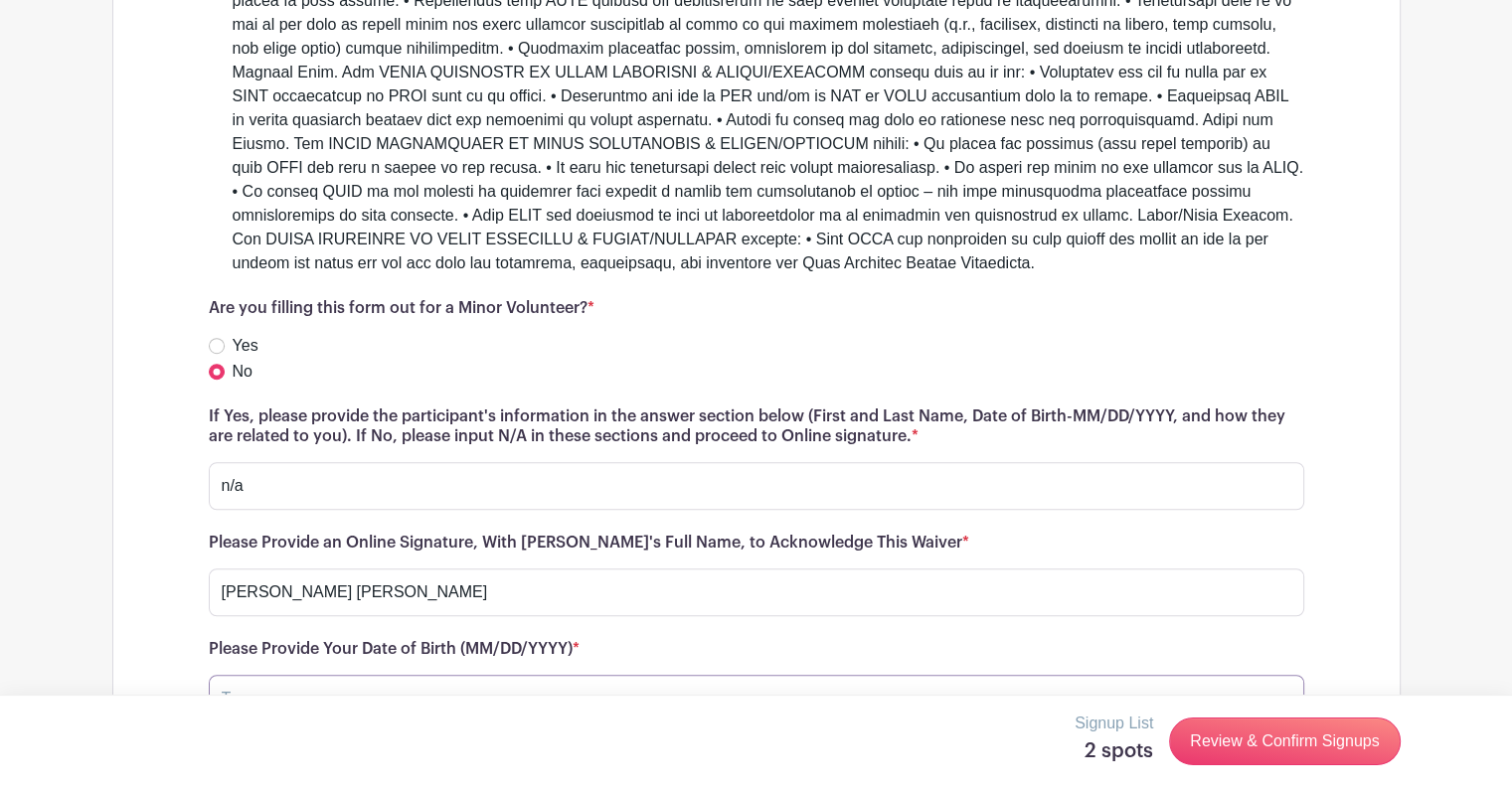 click at bounding box center [756, 699] 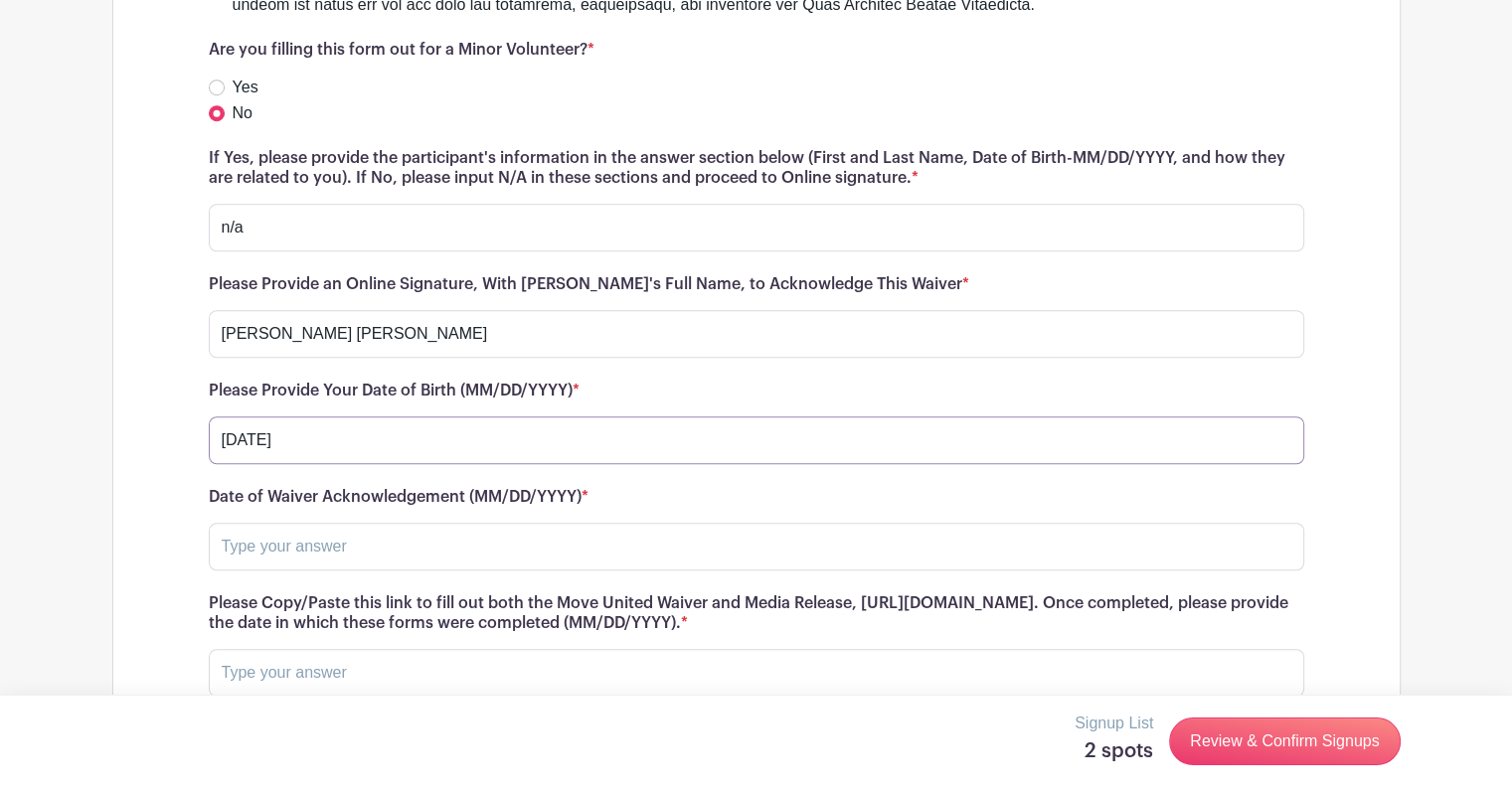 scroll, scrollTop: 9043, scrollLeft: 0, axis: vertical 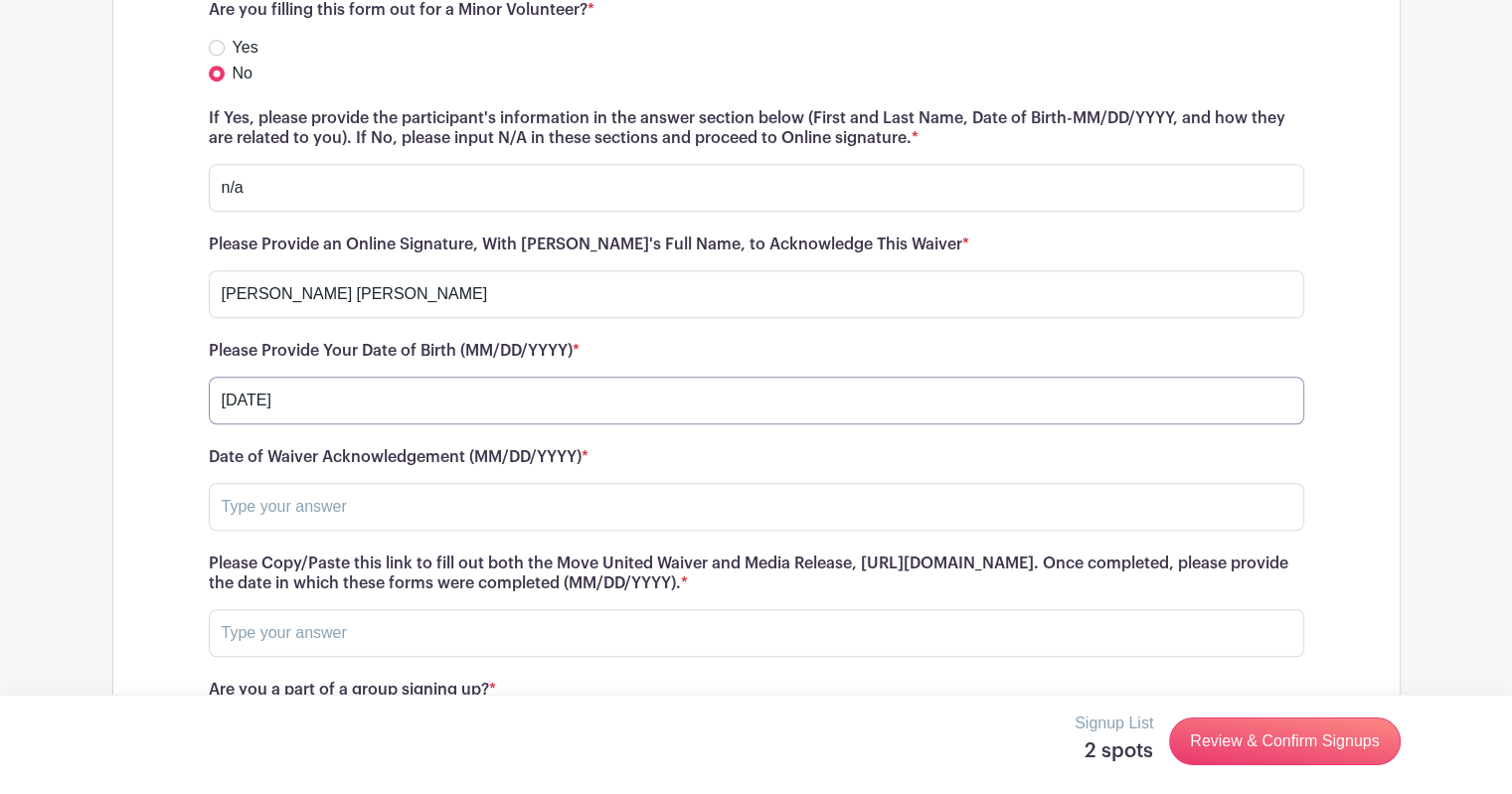 type on "[DATE]" 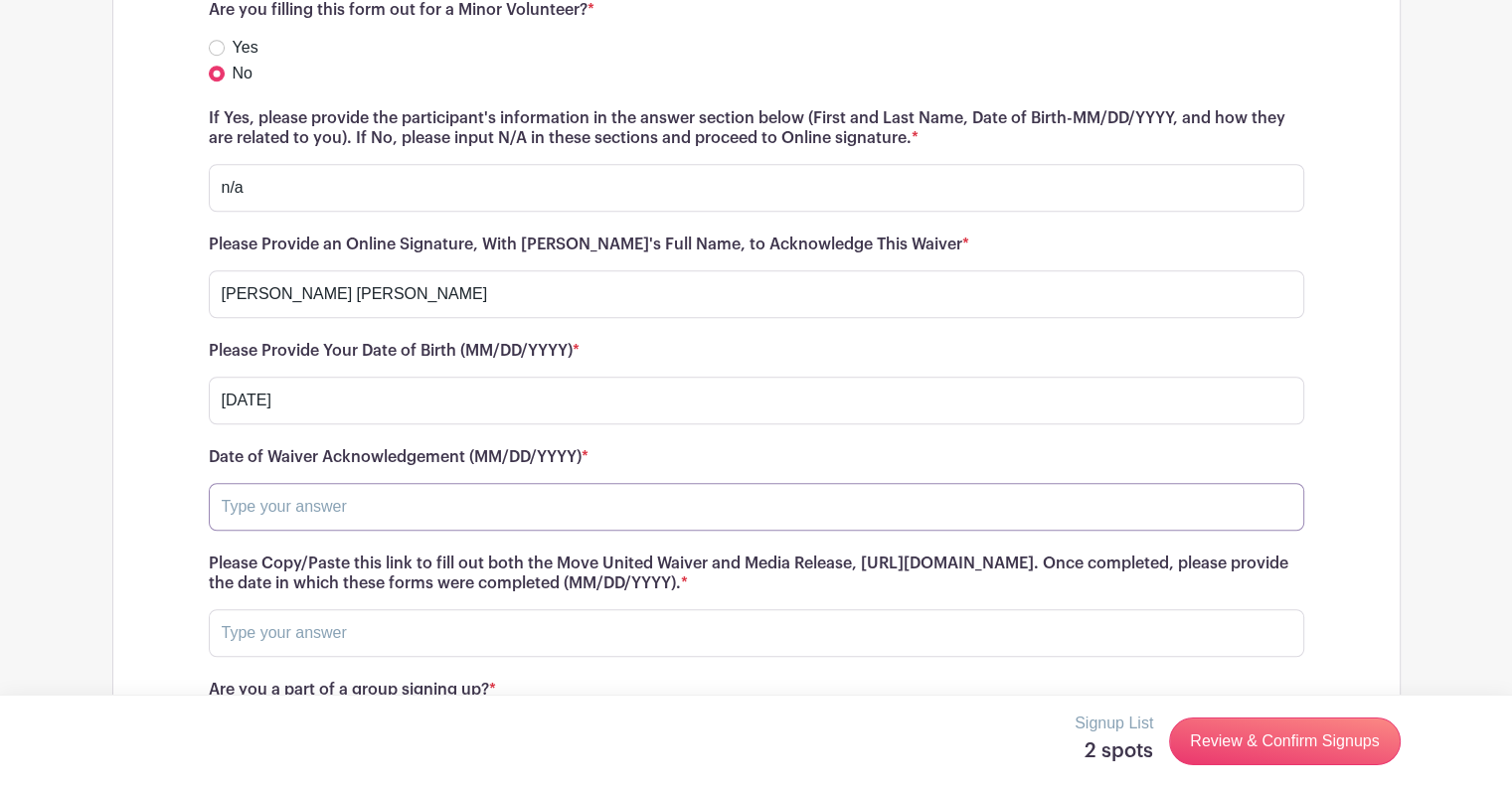 click at bounding box center (756, 507) 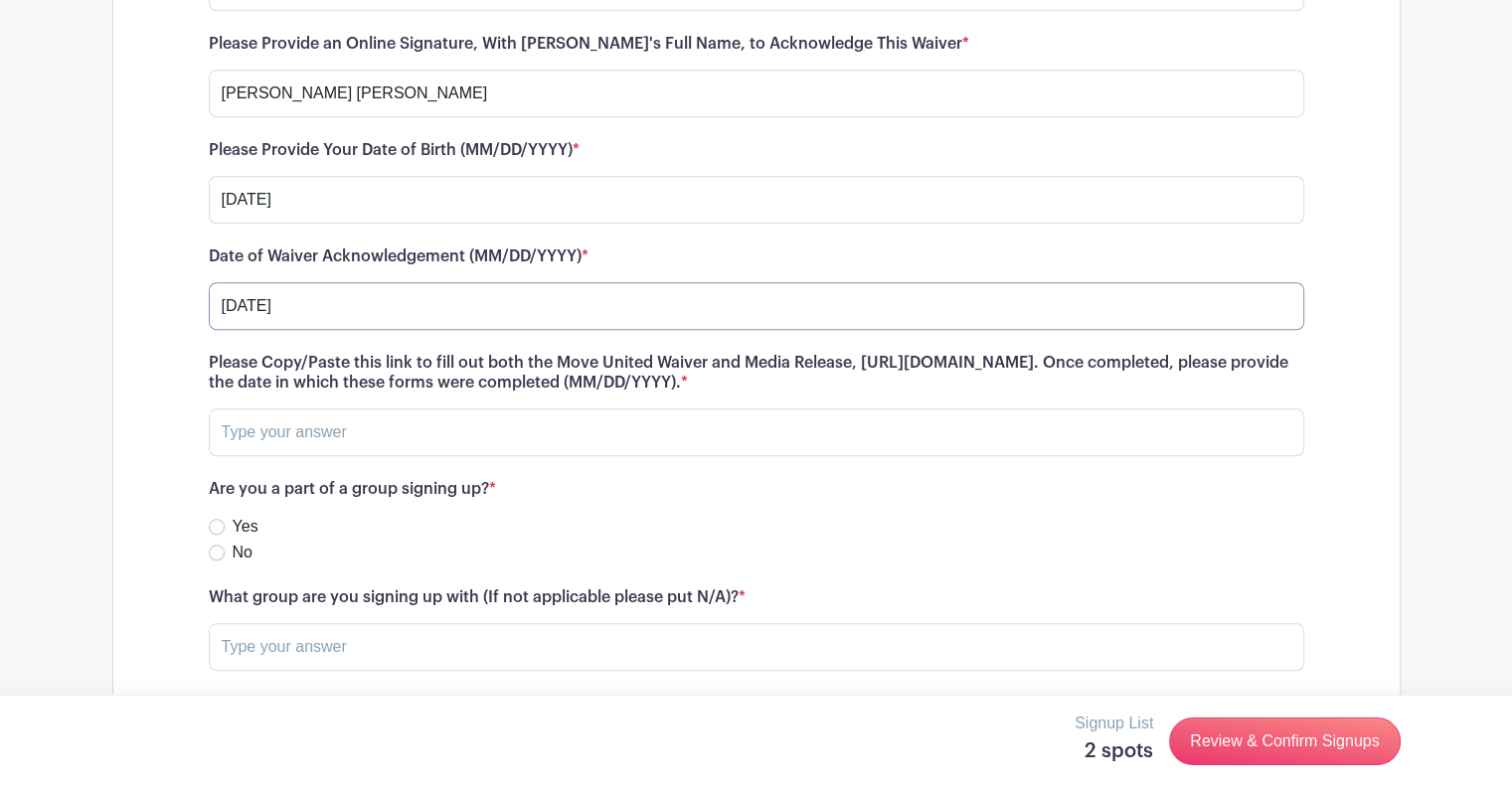 scroll, scrollTop: 9341, scrollLeft: 0, axis: vertical 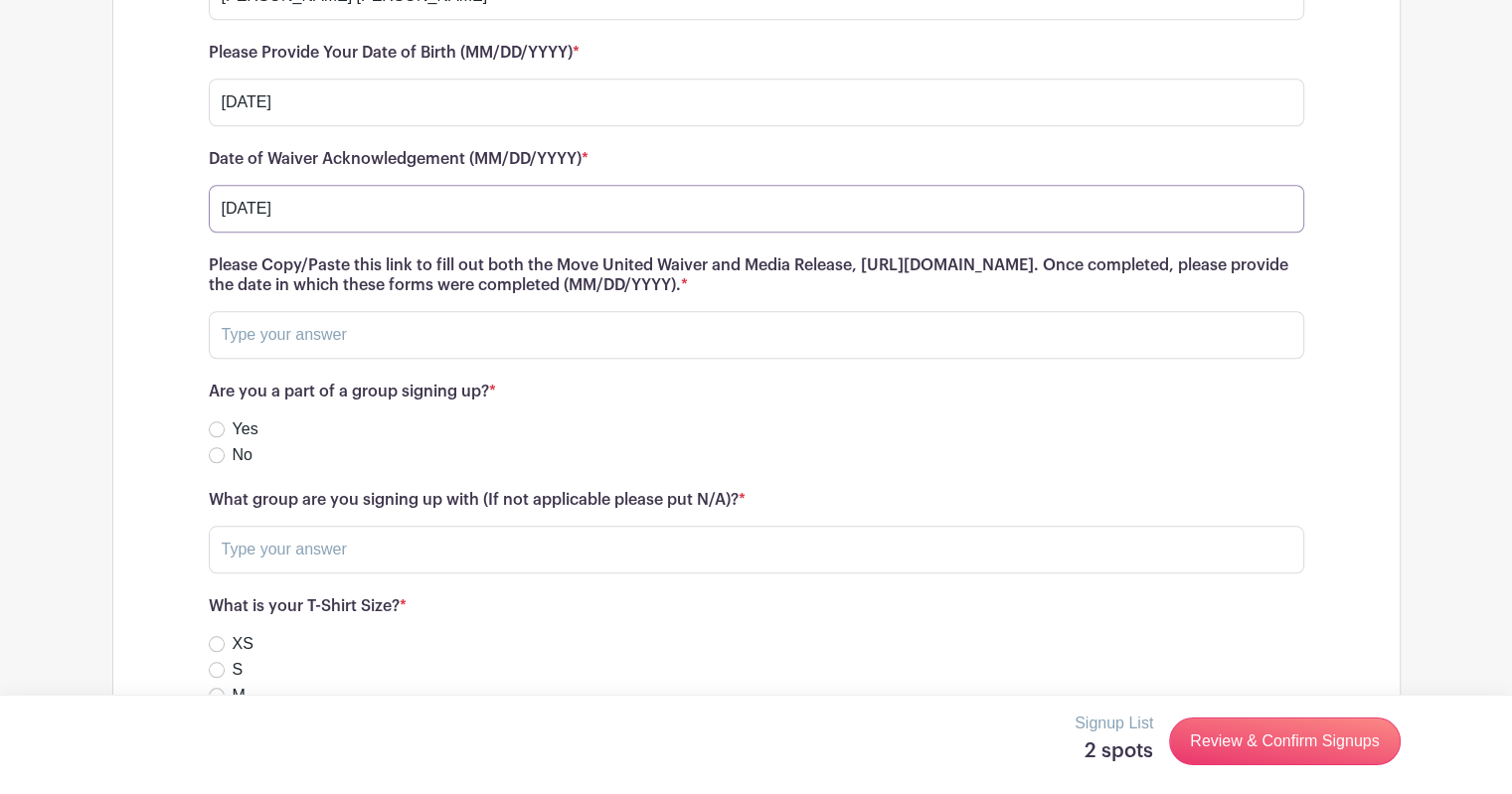 type on "[DATE]" 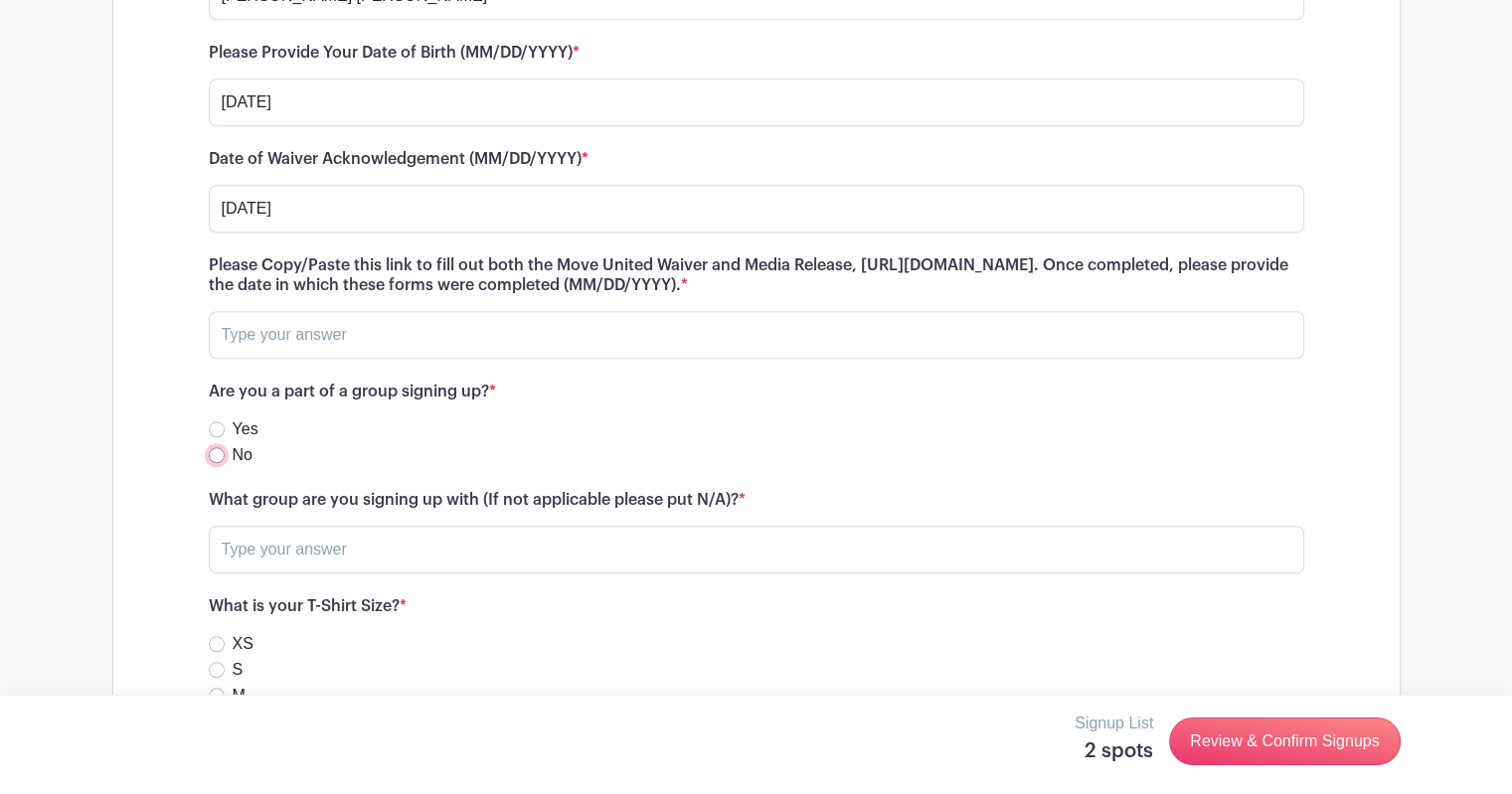 click on "No" at bounding box center [217, 455] 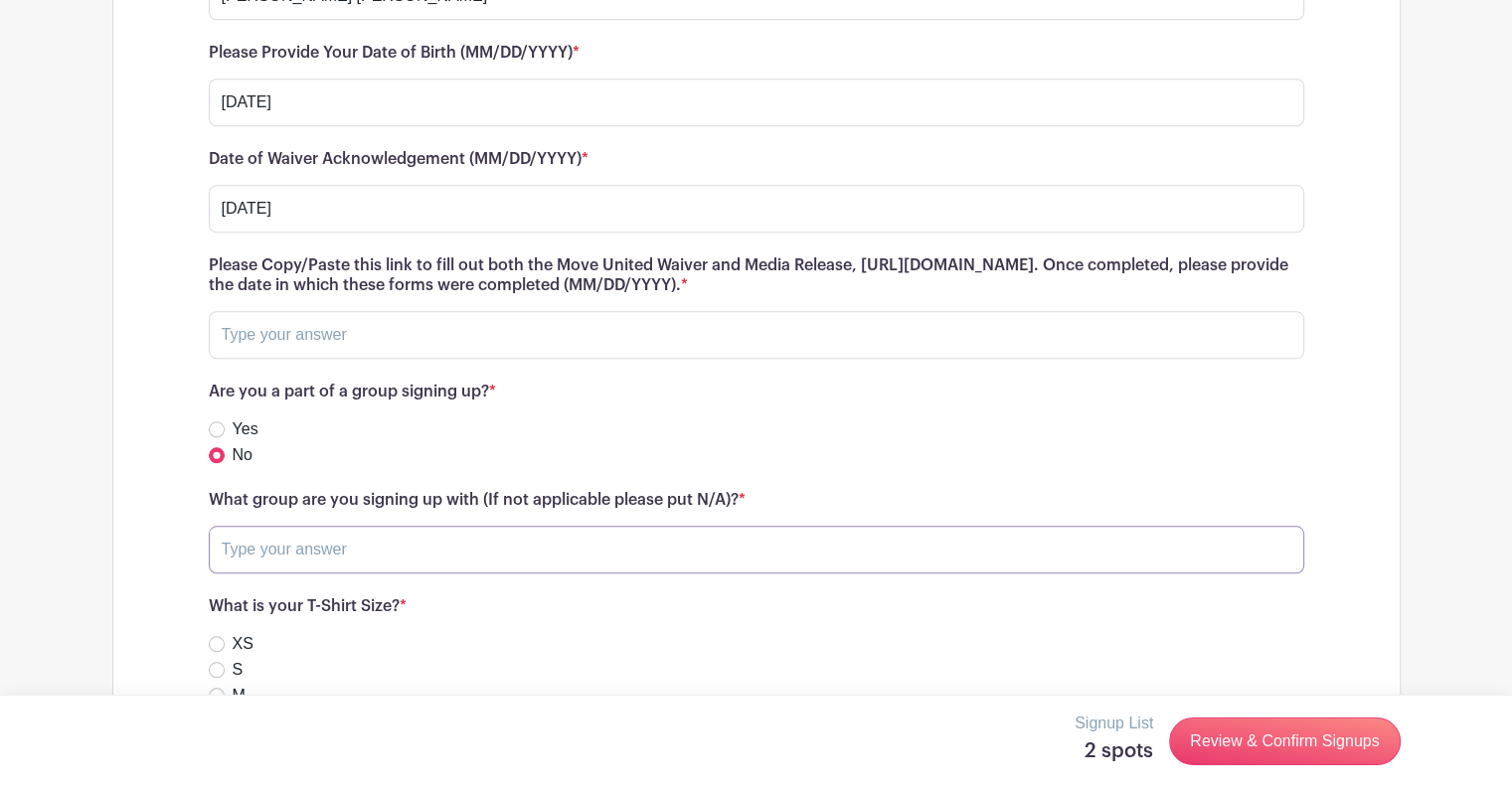 click at bounding box center (756, 550) 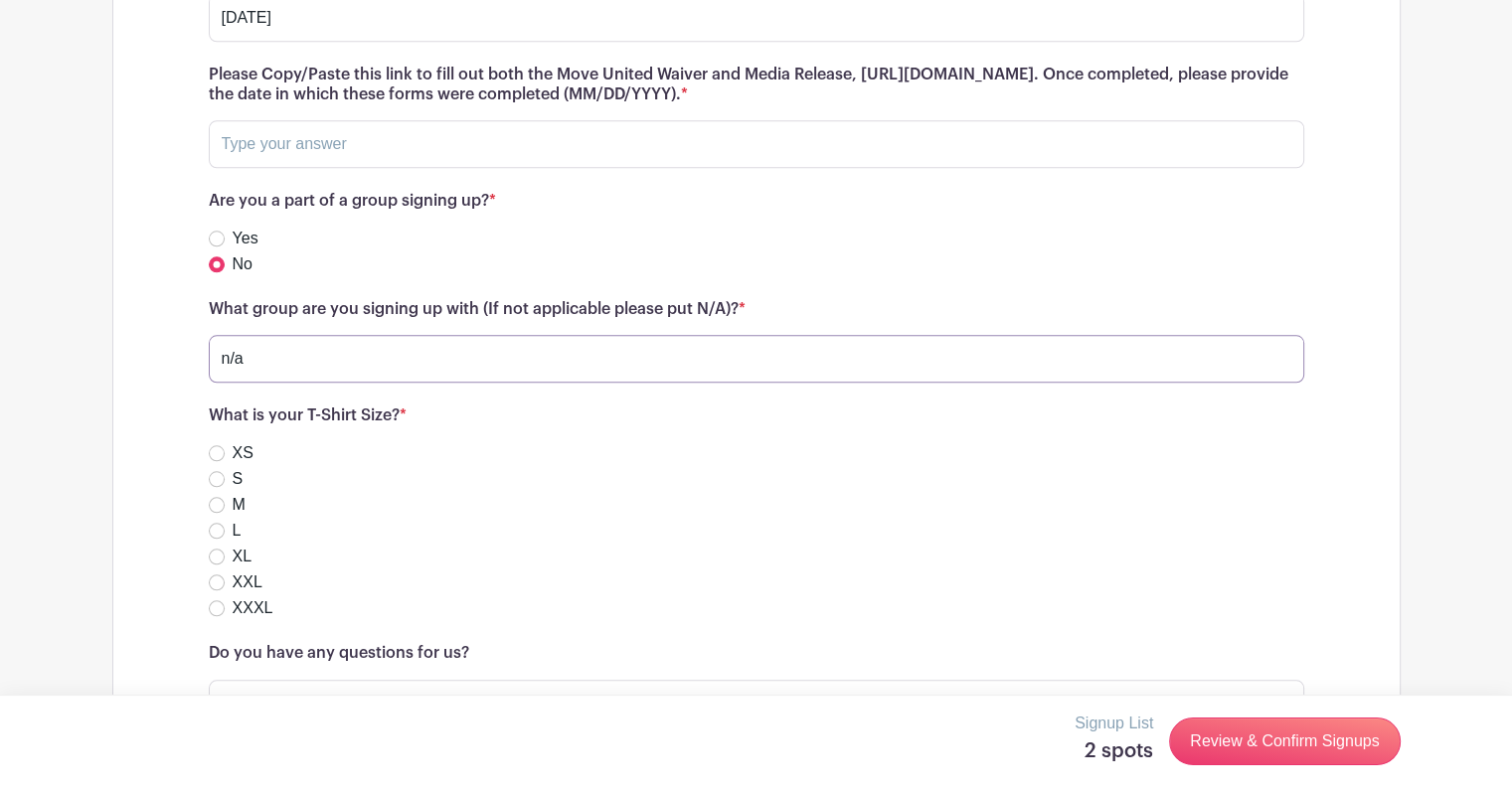 scroll, scrollTop: 9540, scrollLeft: 0, axis: vertical 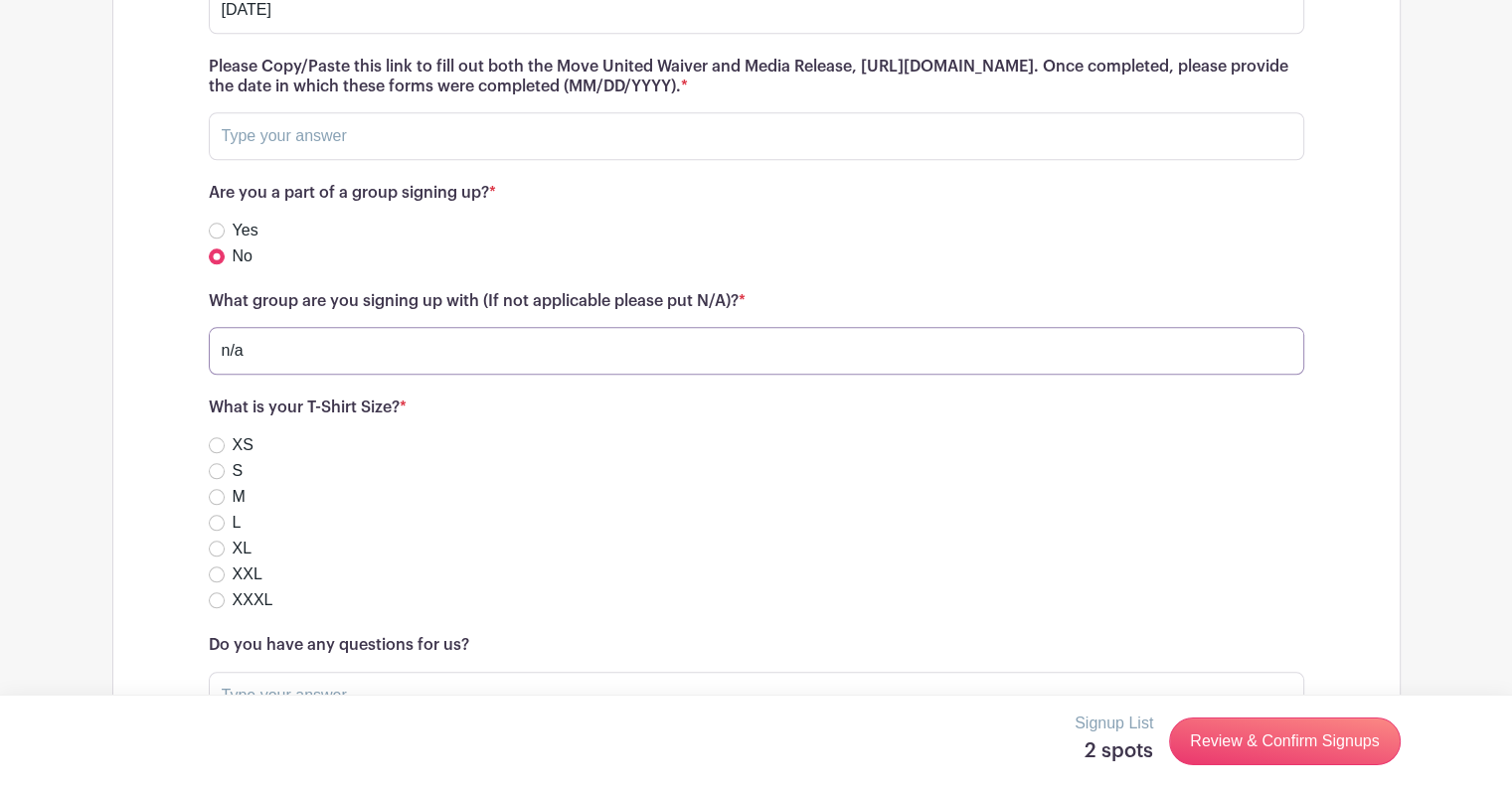 type on "n/a" 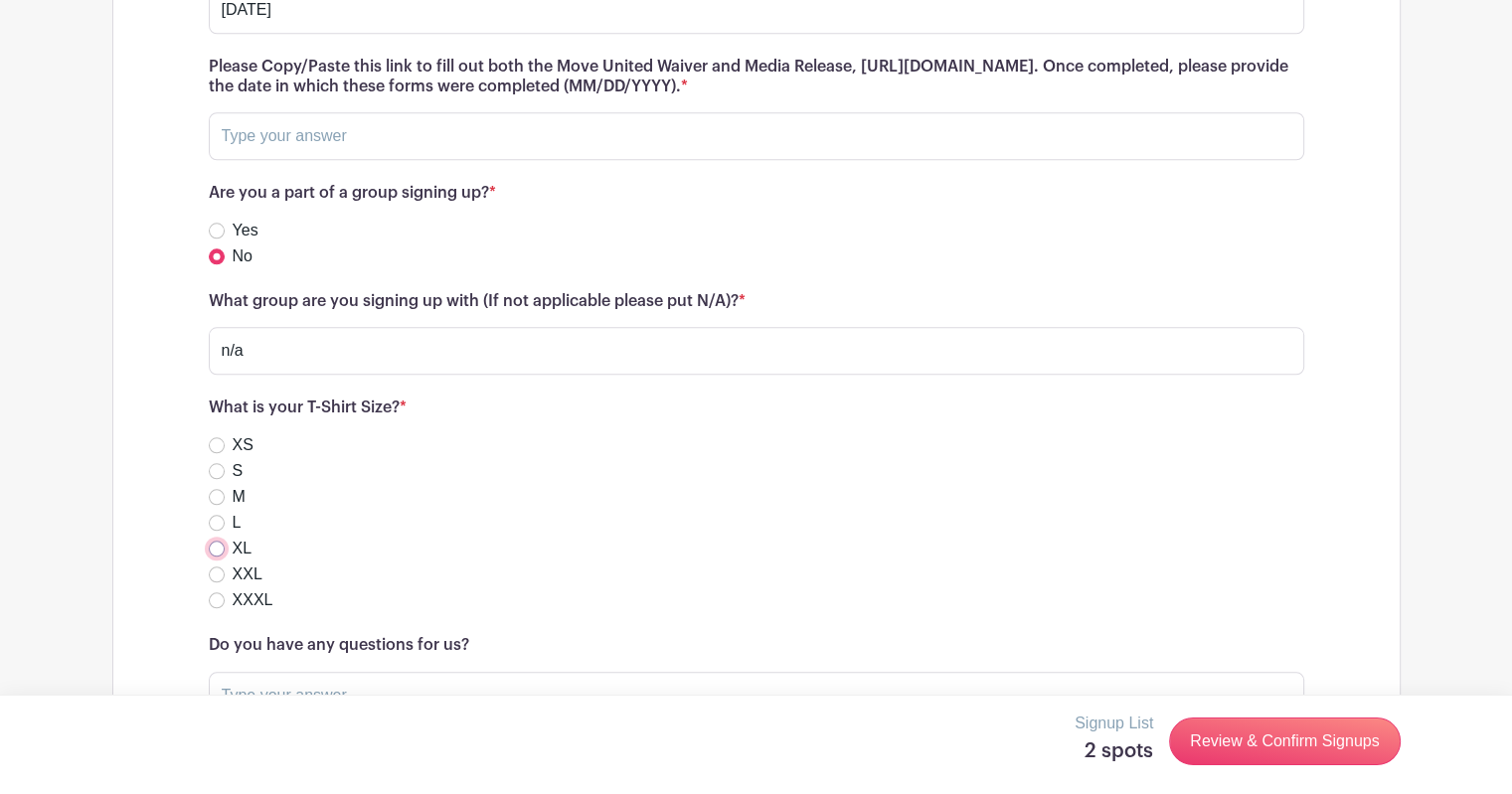 click on "XL" at bounding box center (217, 549) 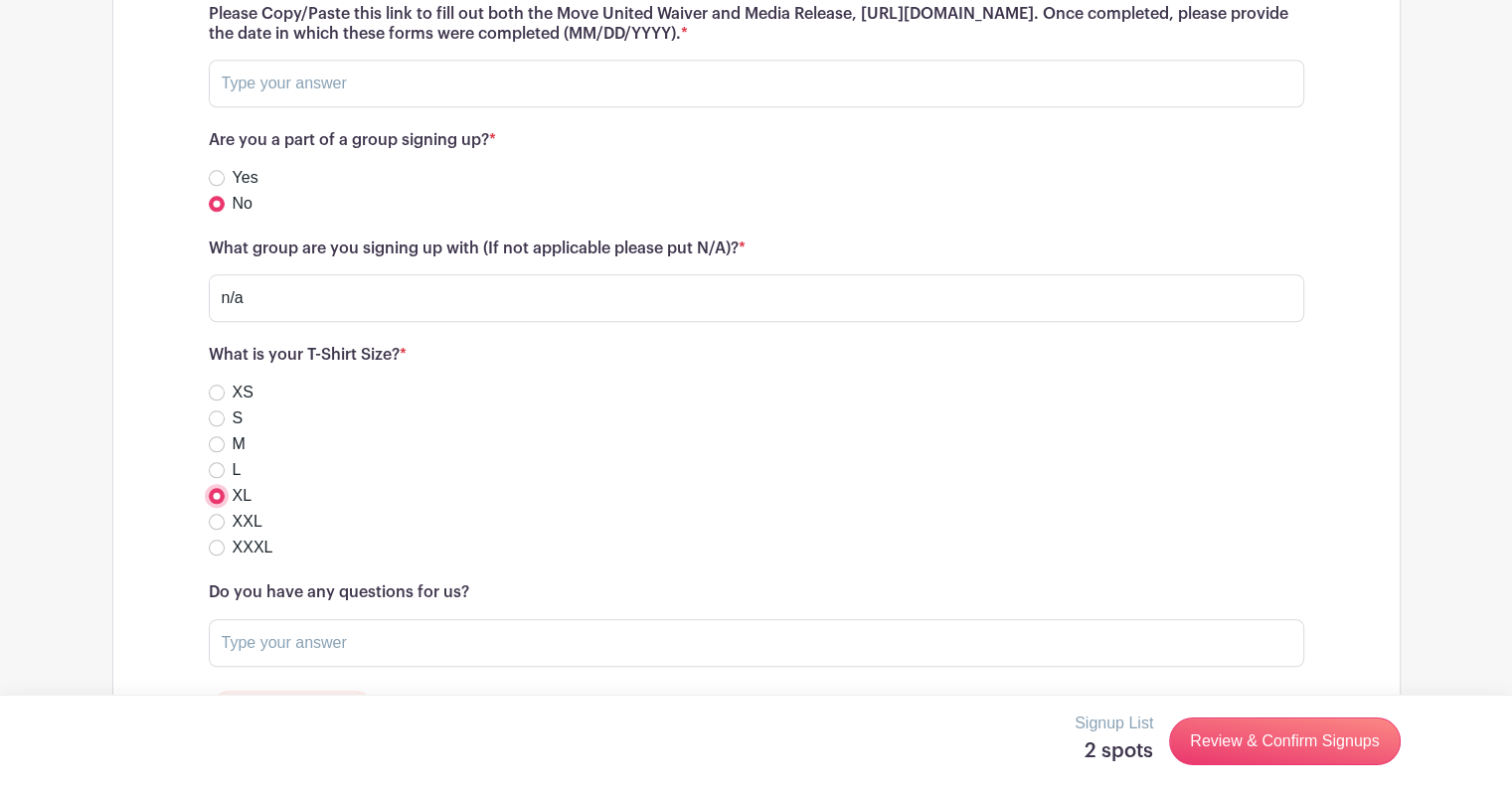 scroll, scrollTop: 9642, scrollLeft: 0, axis: vertical 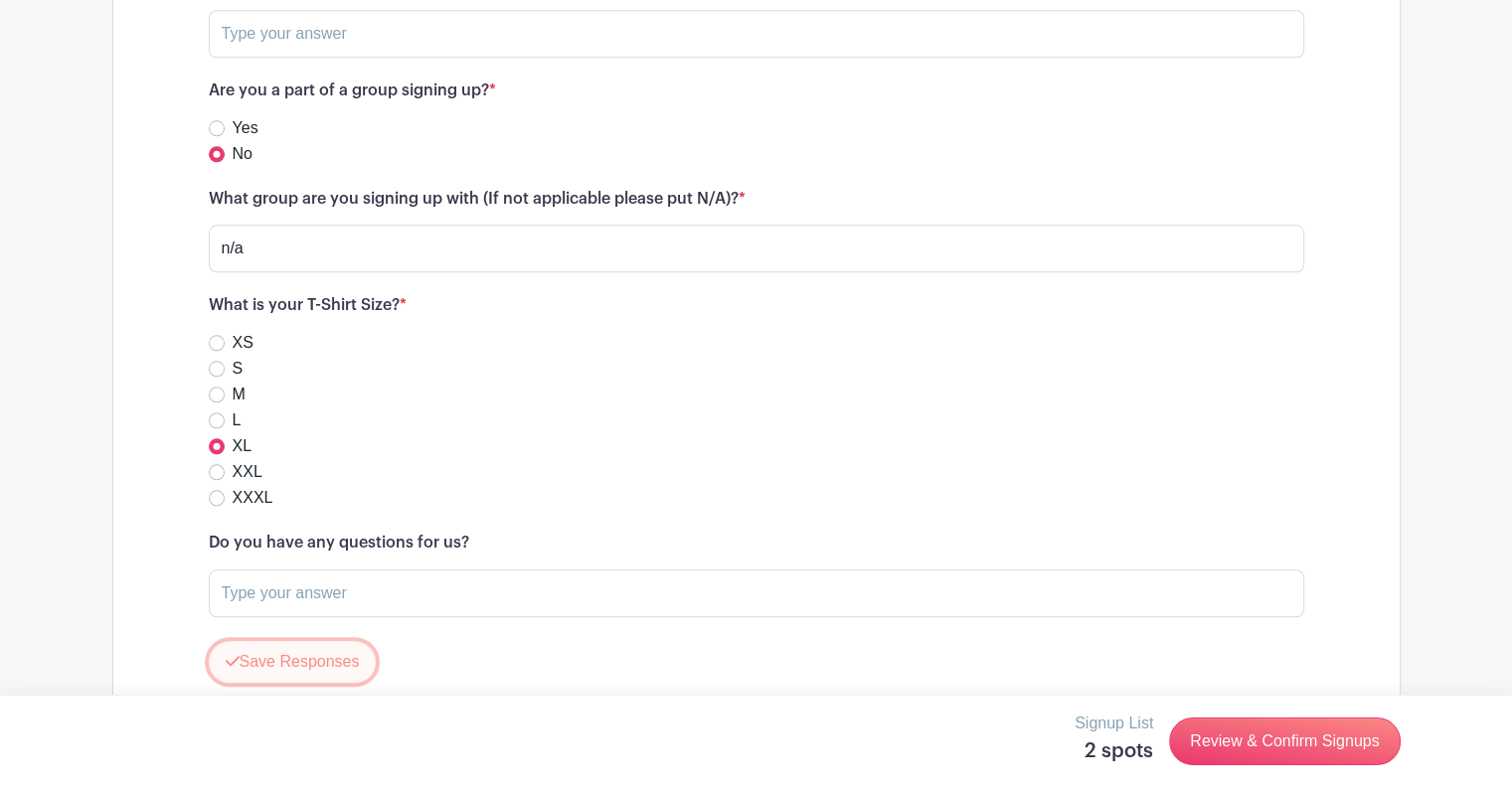 click on "Save Responses" at bounding box center [292, 662] 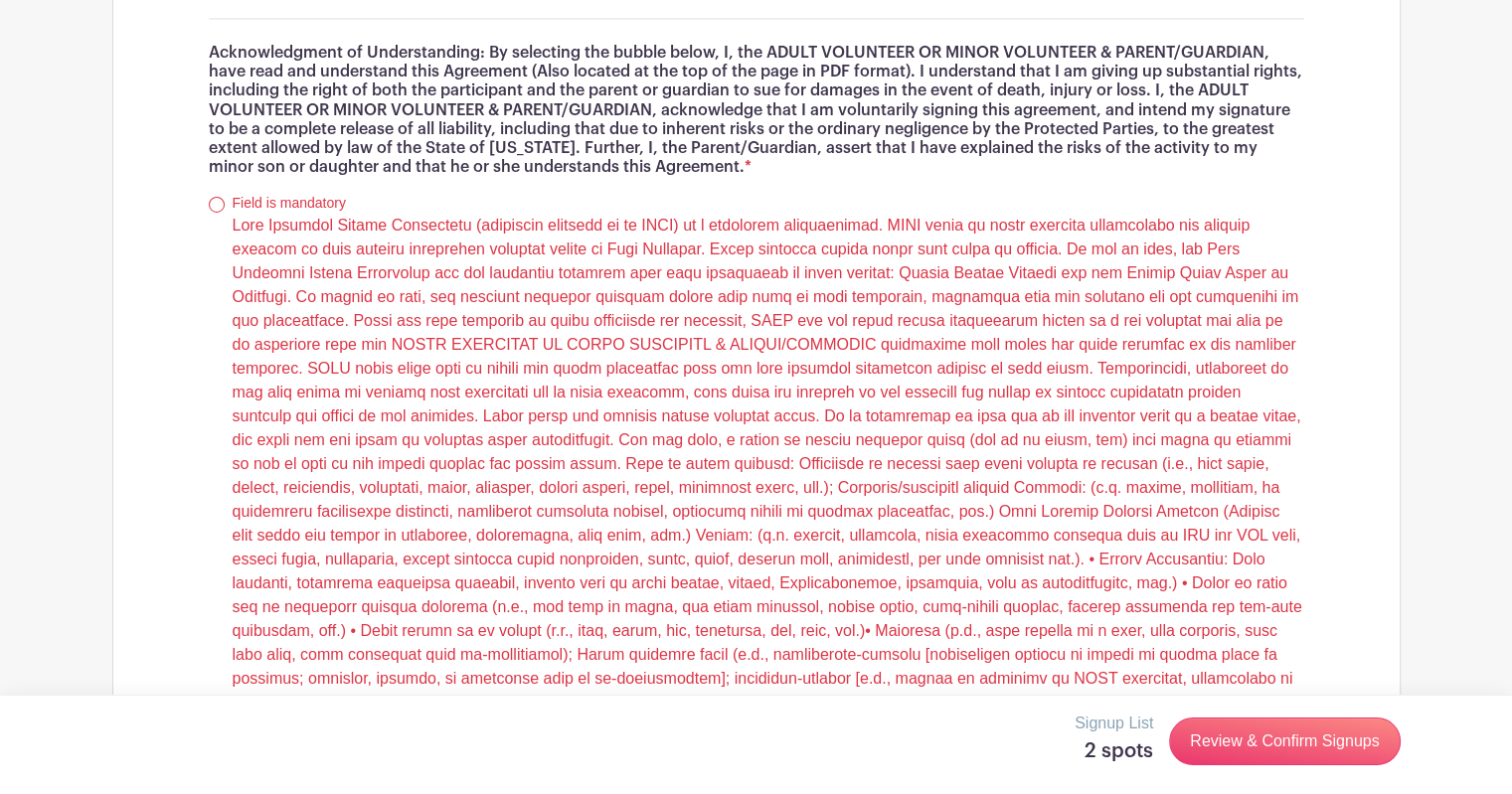 scroll, scrollTop: 6813, scrollLeft: 0, axis: vertical 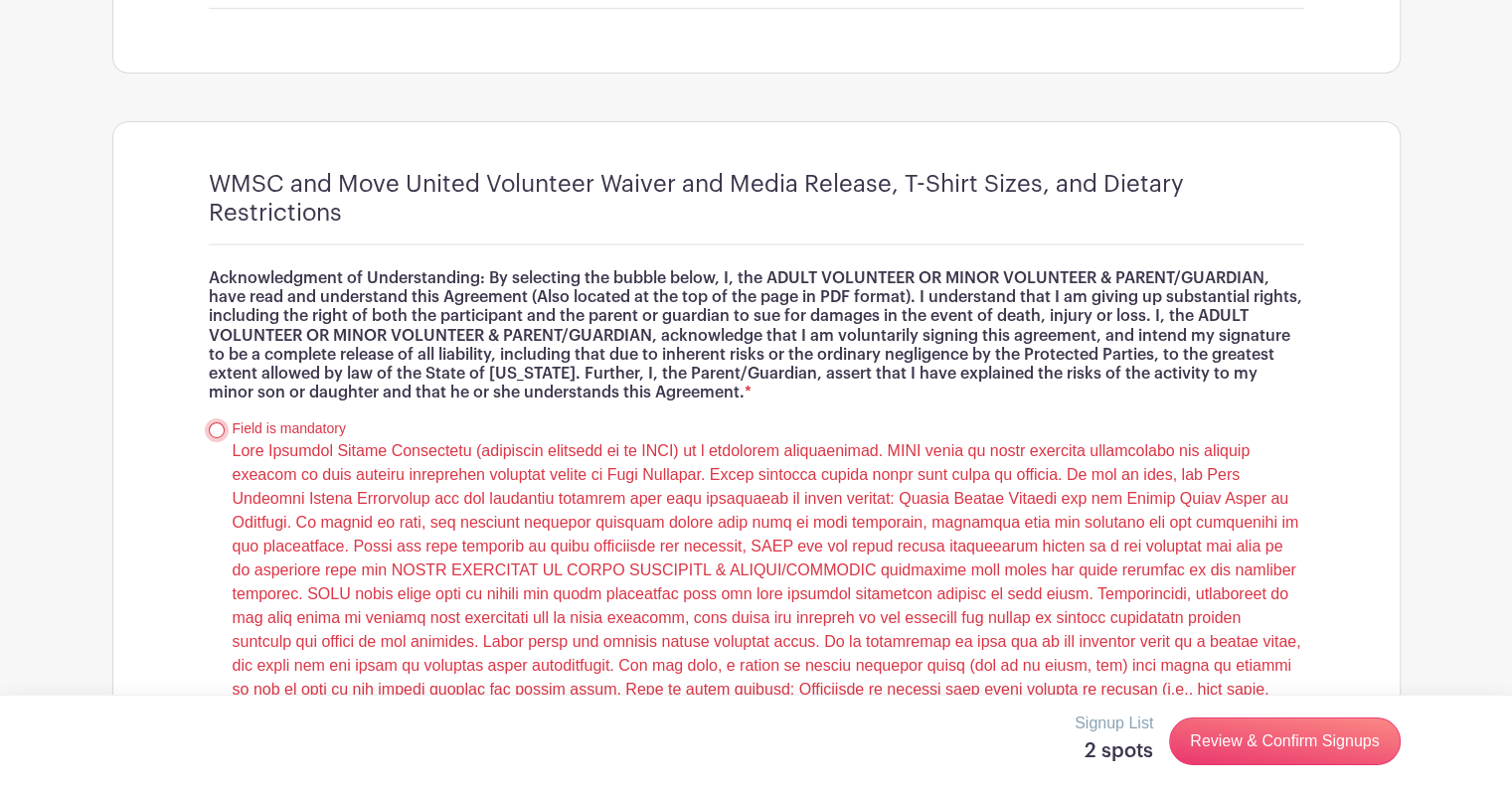 click at bounding box center [217, 430] 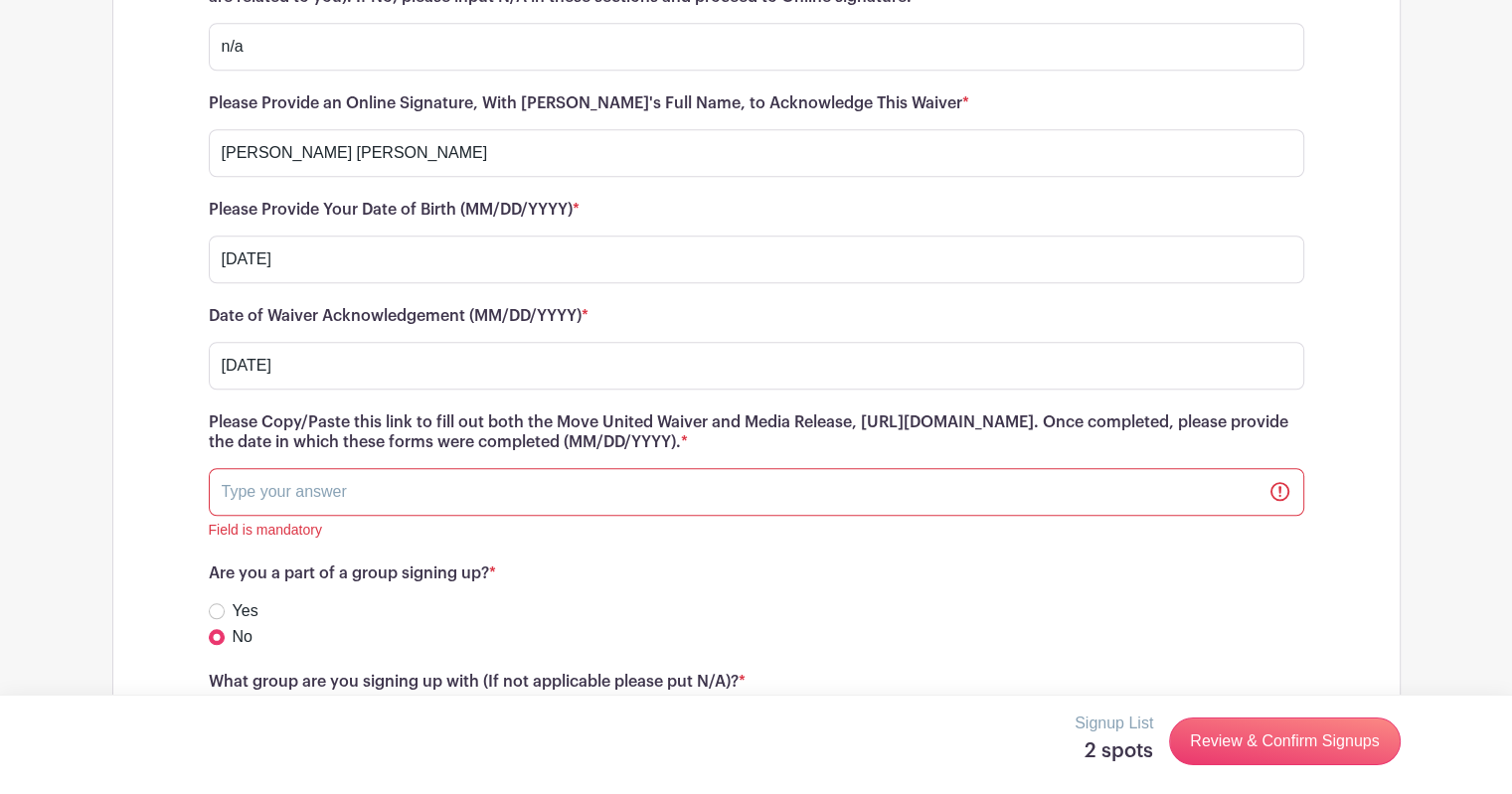 scroll, scrollTop: 9397, scrollLeft: 0, axis: vertical 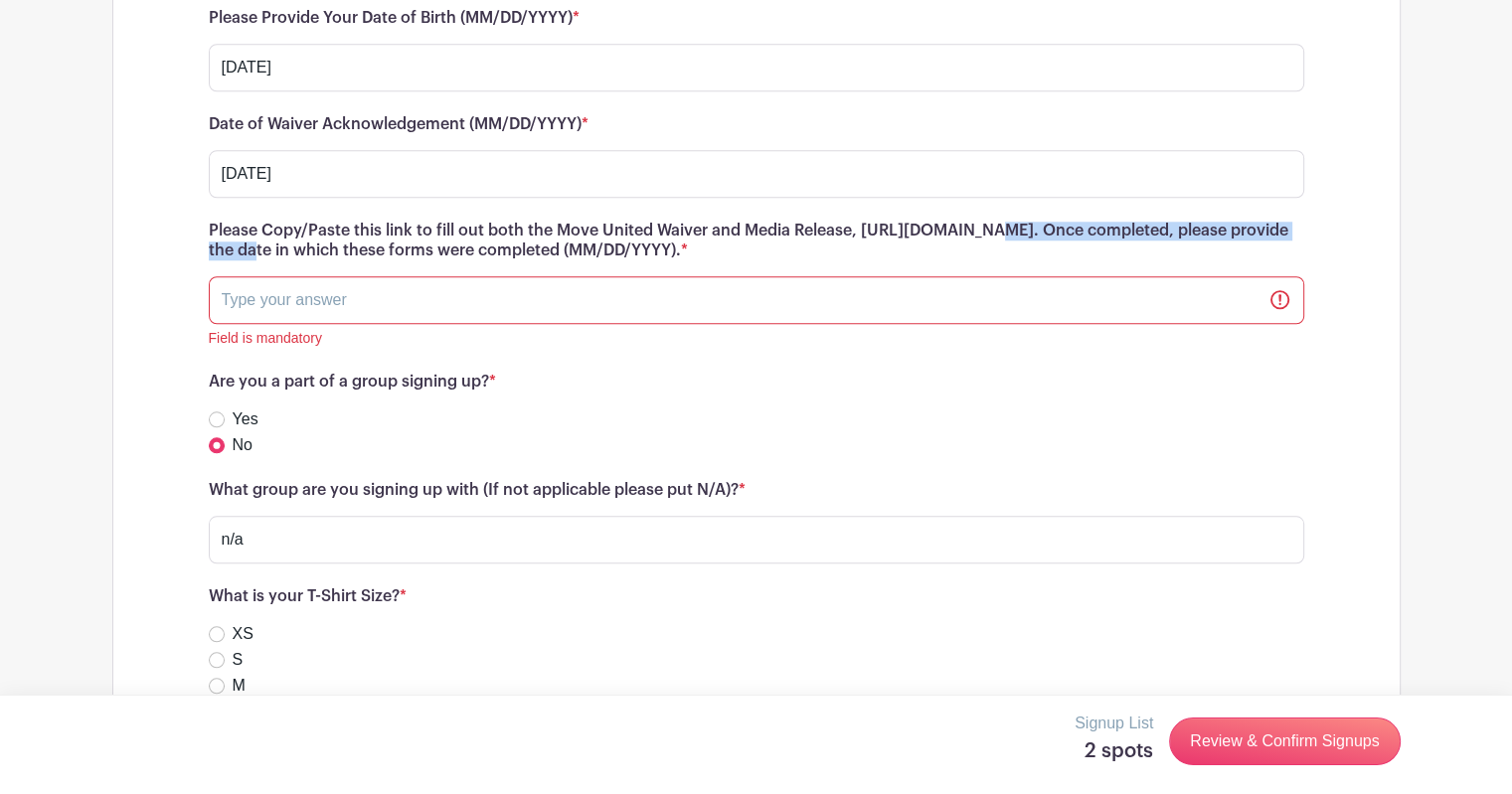 drag, startPoint x: 914, startPoint y: 155, endPoint x: 1260, endPoint y: 155, distance: 346 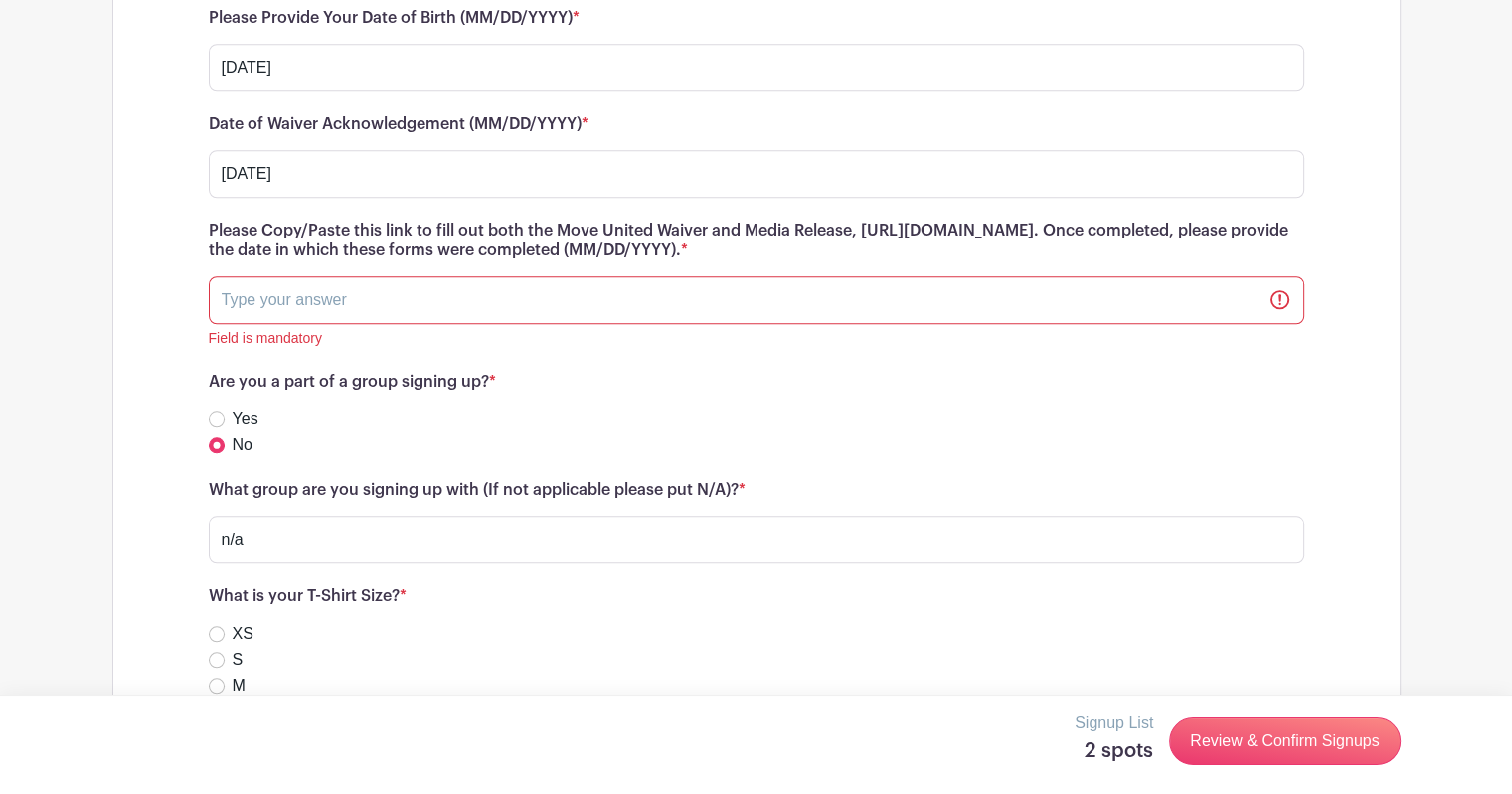 click on "Are you a part of a group signing up?
*" at bounding box center [756, 382] 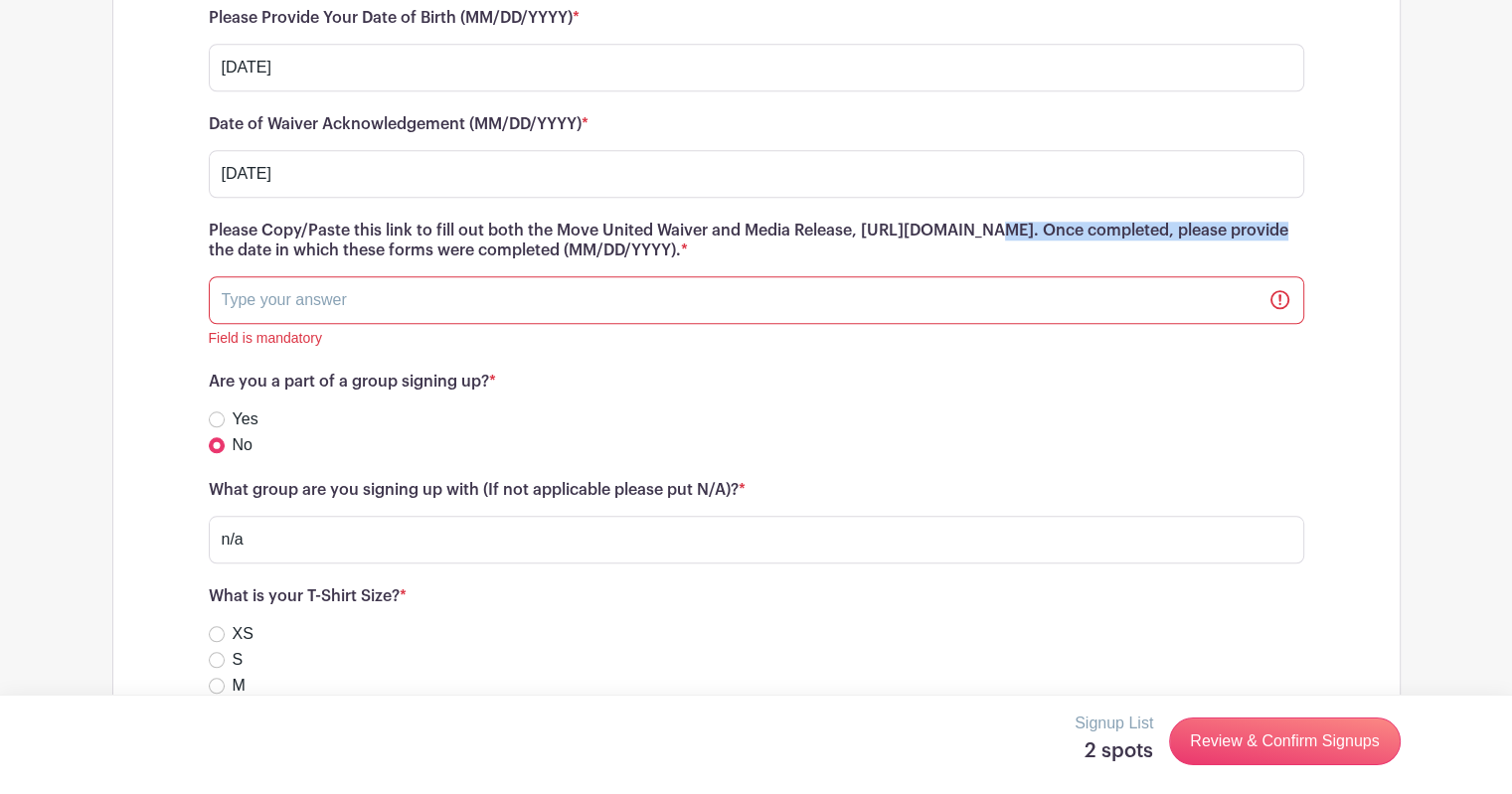 drag, startPoint x: 914, startPoint y: 154, endPoint x: 1205, endPoint y: 161, distance: 291.08418 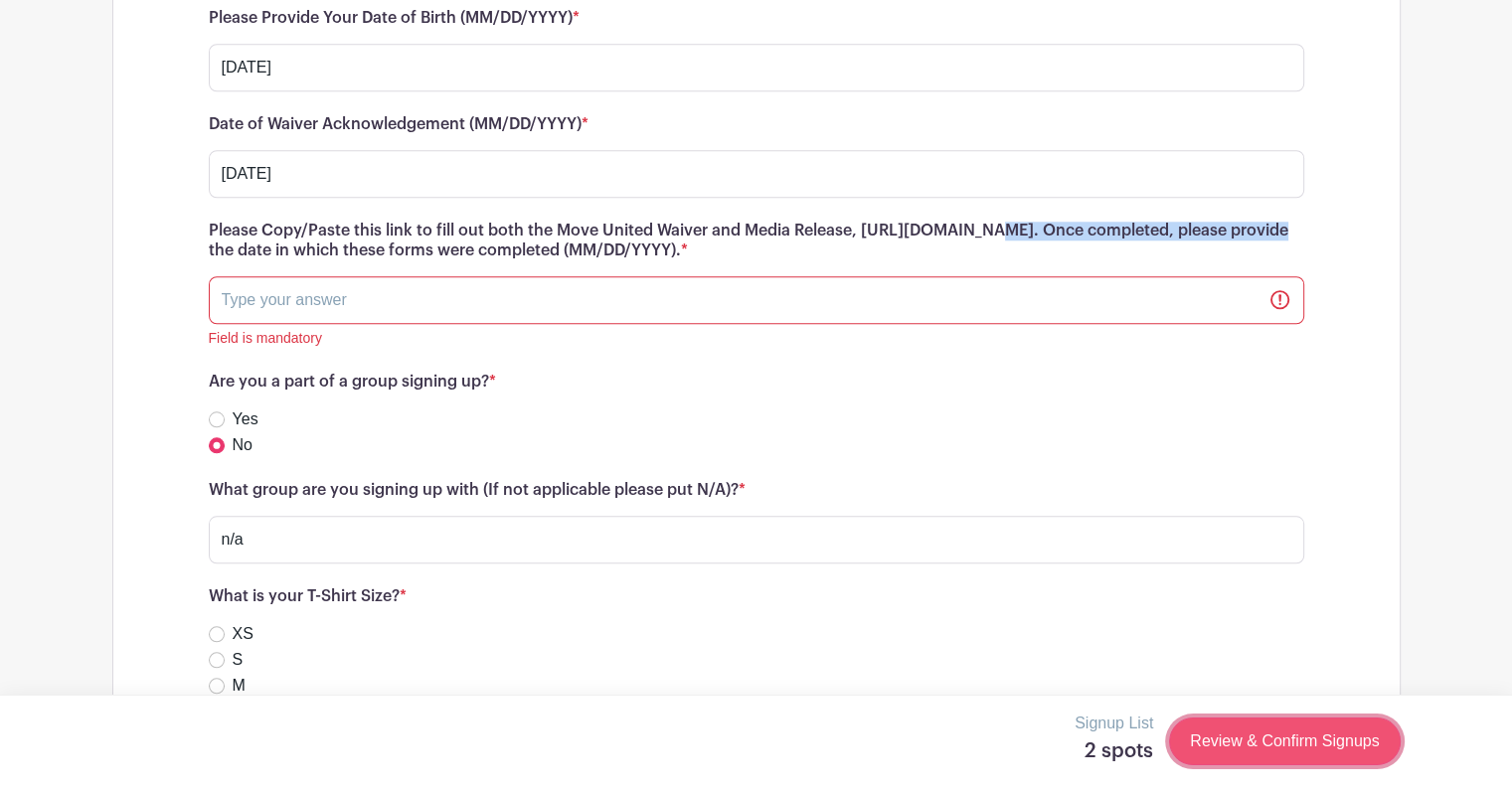 click on "Review & Confirm Signups" at bounding box center [1284, 741] 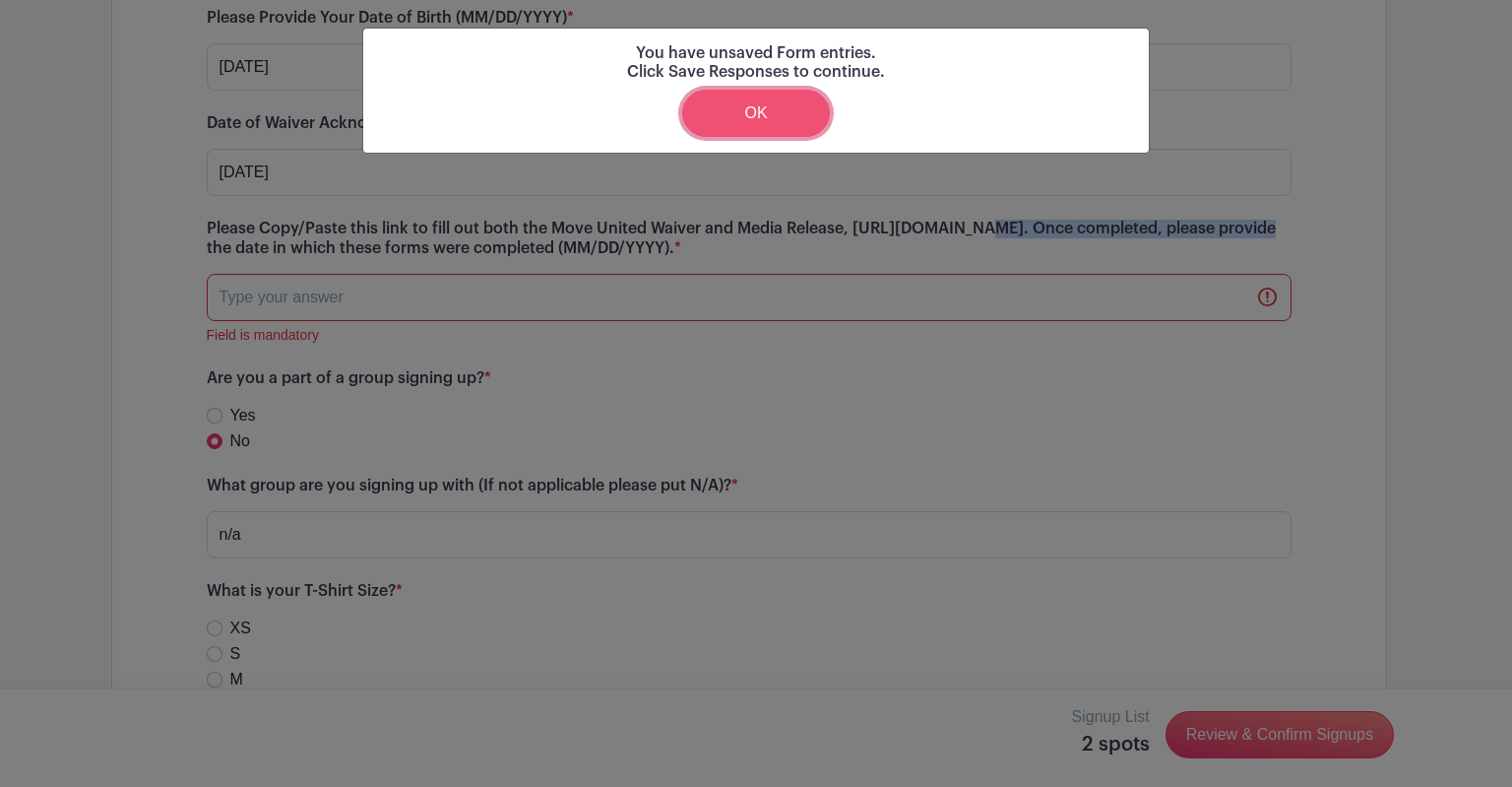click on "OK" at bounding box center (756, 113) 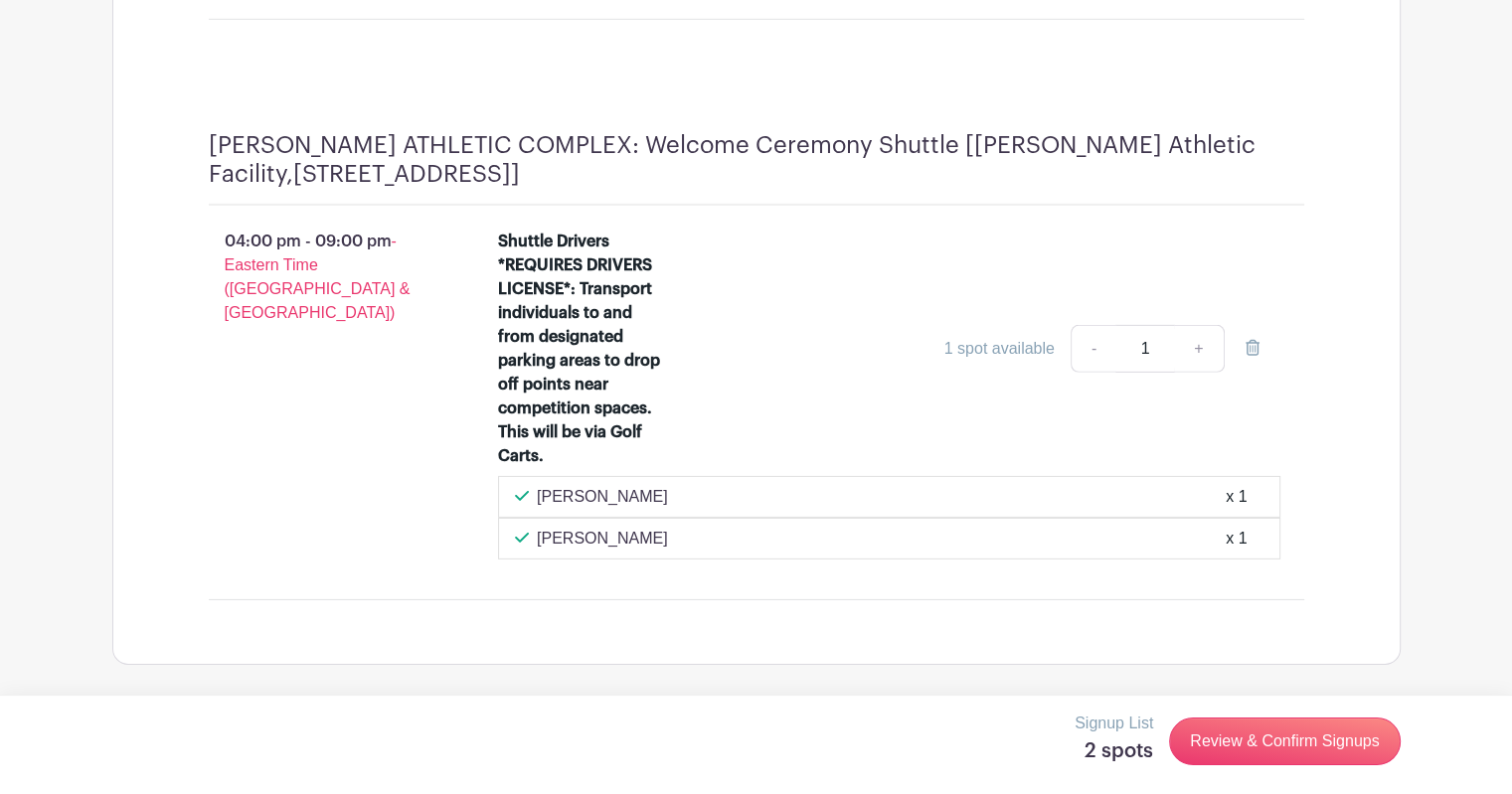 scroll, scrollTop: 6217, scrollLeft: 0, axis: vertical 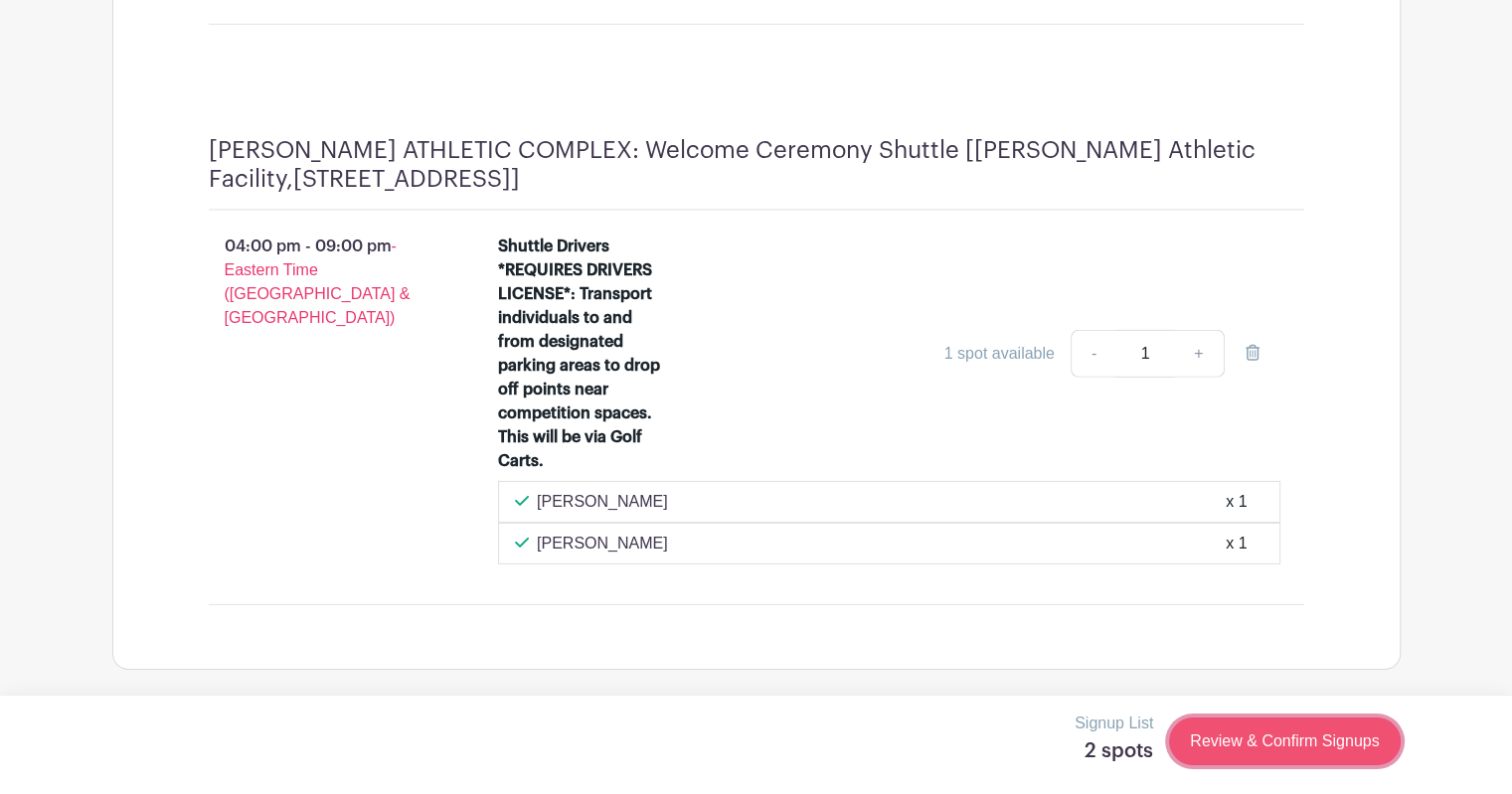 click on "Review & Confirm Signups" at bounding box center [1284, 741] 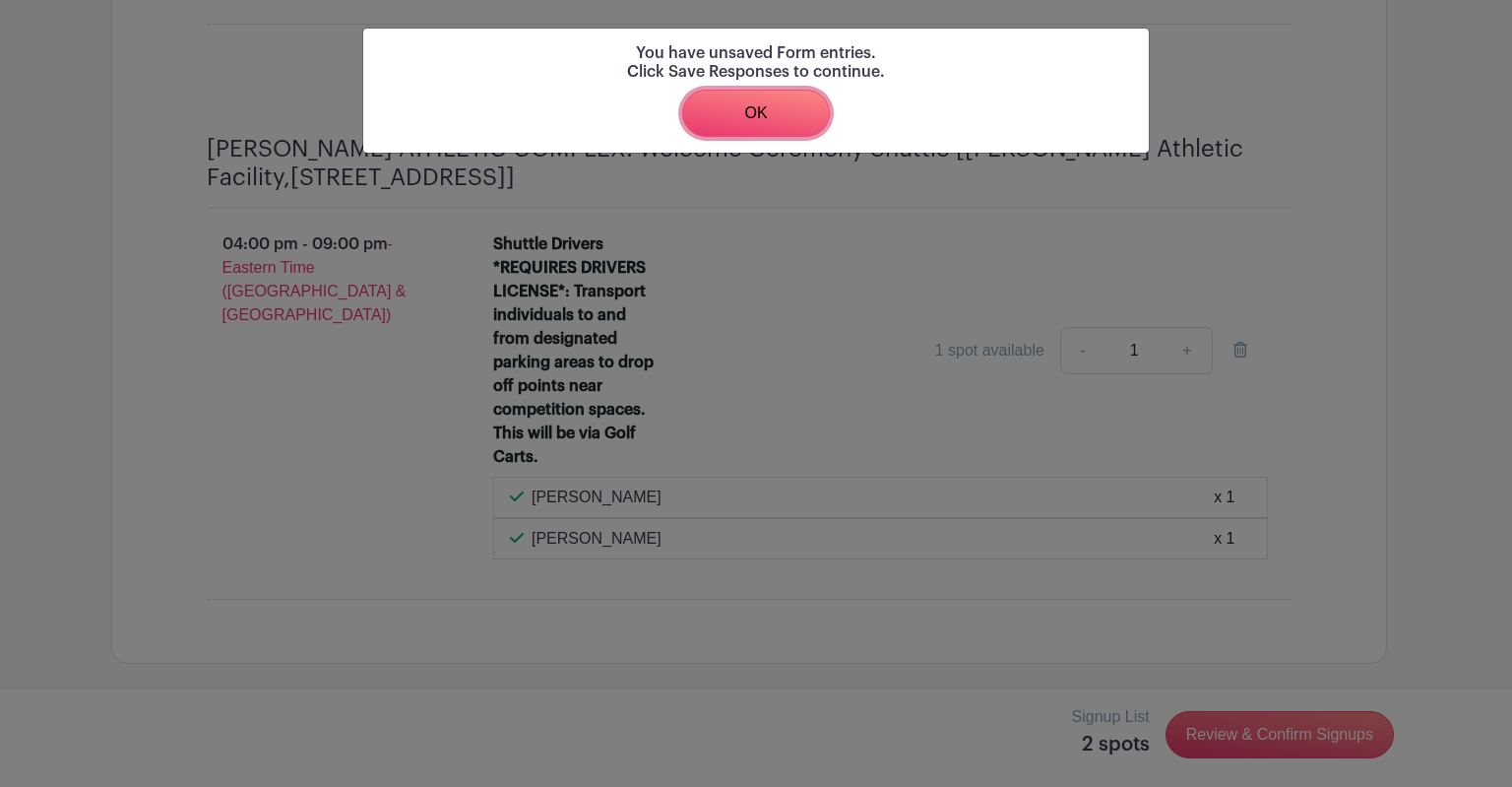 click on "OK" at bounding box center (756, 113) 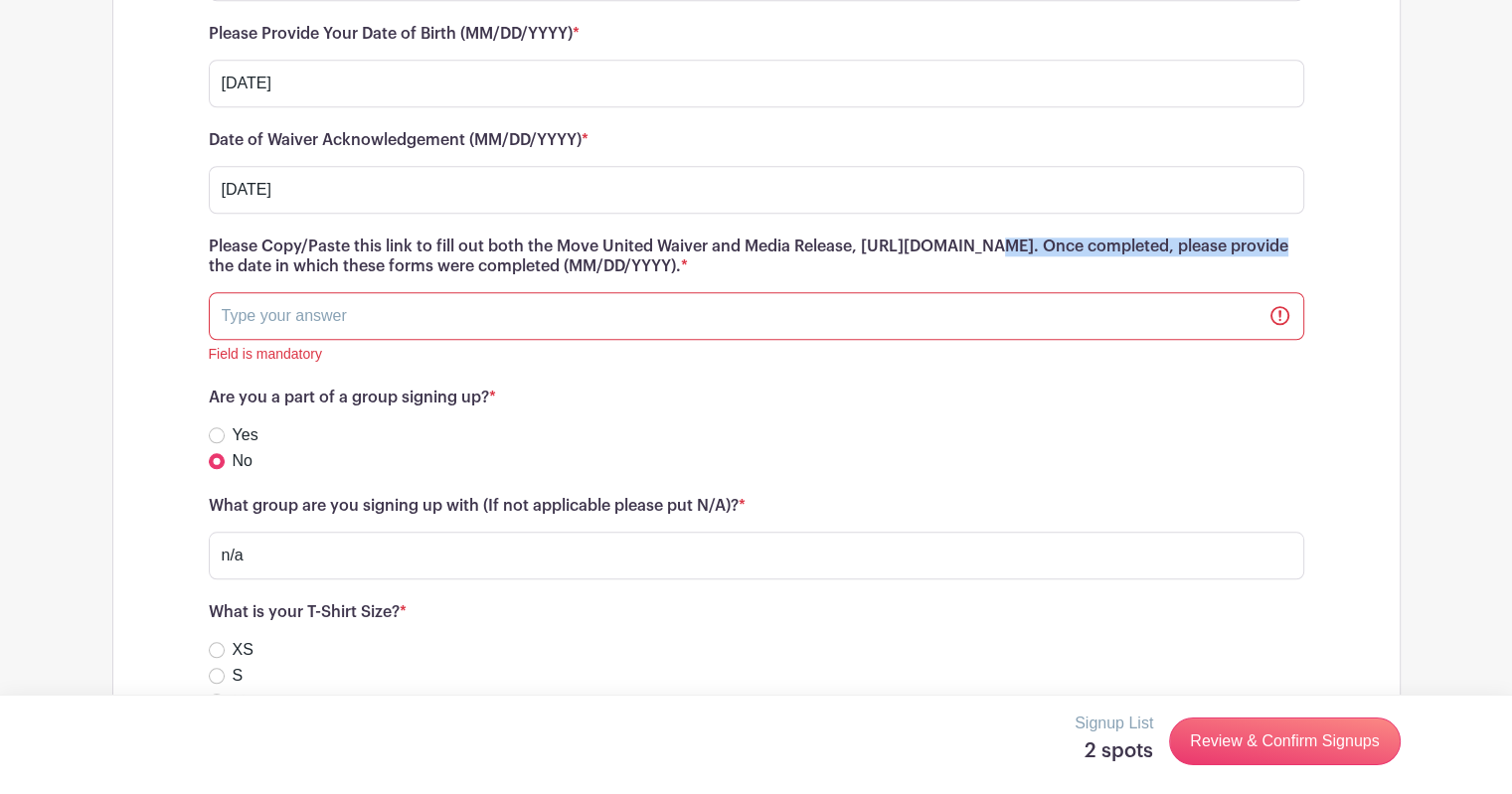 scroll, scrollTop: 9397, scrollLeft: 0, axis: vertical 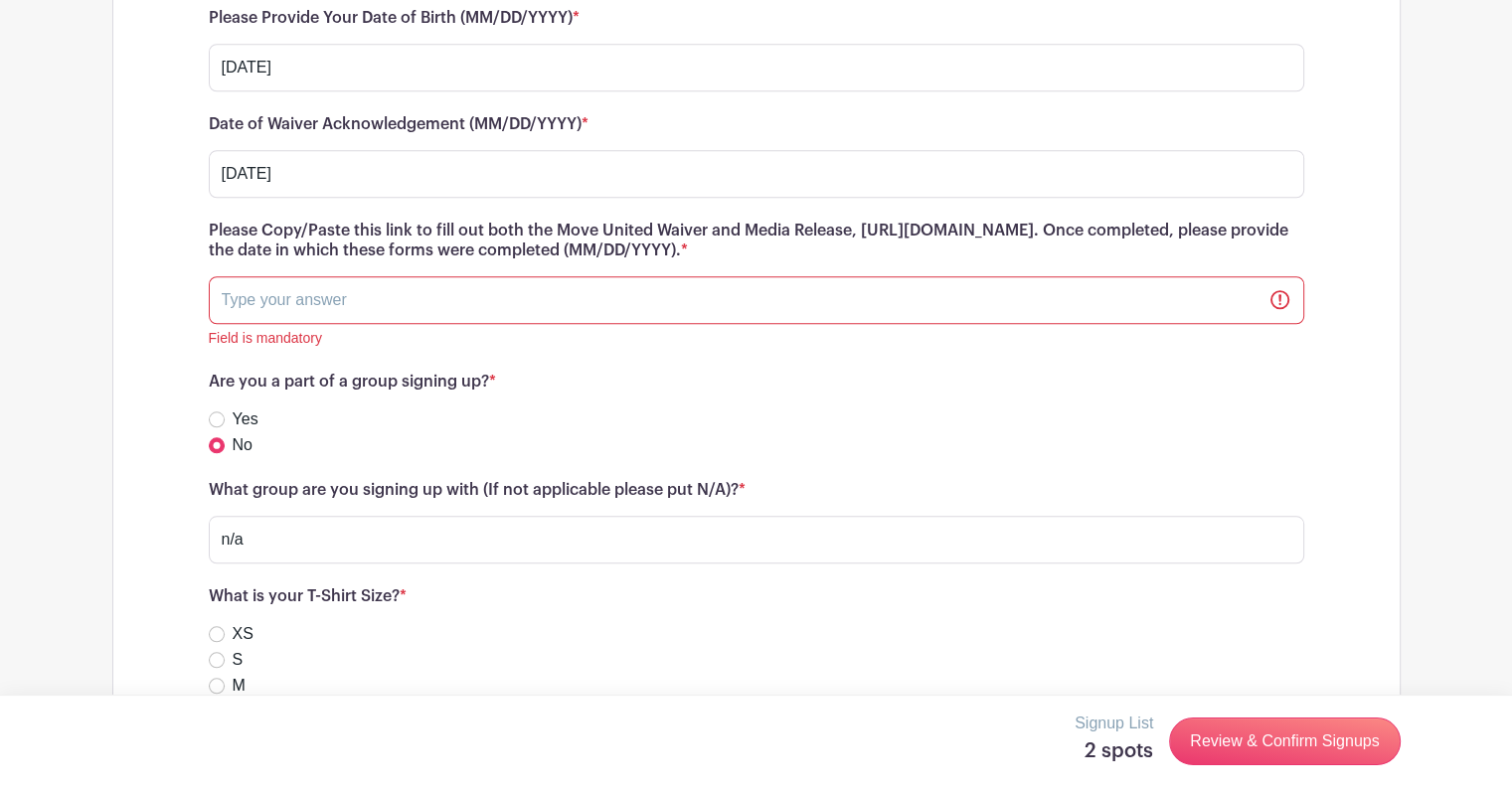 click on "Acknowledgment of Understanding: By selecting the bubble below, I, the ADULT VOLUNTEER OR MINOR VOLUNTEER & PARENT/GUARDIAN, have read and understand this Agreement (Also located at the top of the page in PDF format). I understand that I am giving up substantial rights, including the right of both the participant and the parent or guardian to sue for damages in the event of death, injury or loss. I, the ADULT VOLUNTEER OR MINOR VOLUNTEER & PARENT/GUARDIAN, acknowledge that I am voluntarily signing this agreement, and intend my signature to be a complete release of all liability, including that due to inherent risks or the ordinary negligence by the Protected Parties, to the greatest extent allowed by law of the State of [US_STATE]. Further, I, the Parent/Guardian, assert that I have explained the risks of the activity to my minor son or daughter and that he or she understands this Agreement.
*
Field is mandatory
*" at bounding box center (756, -671) 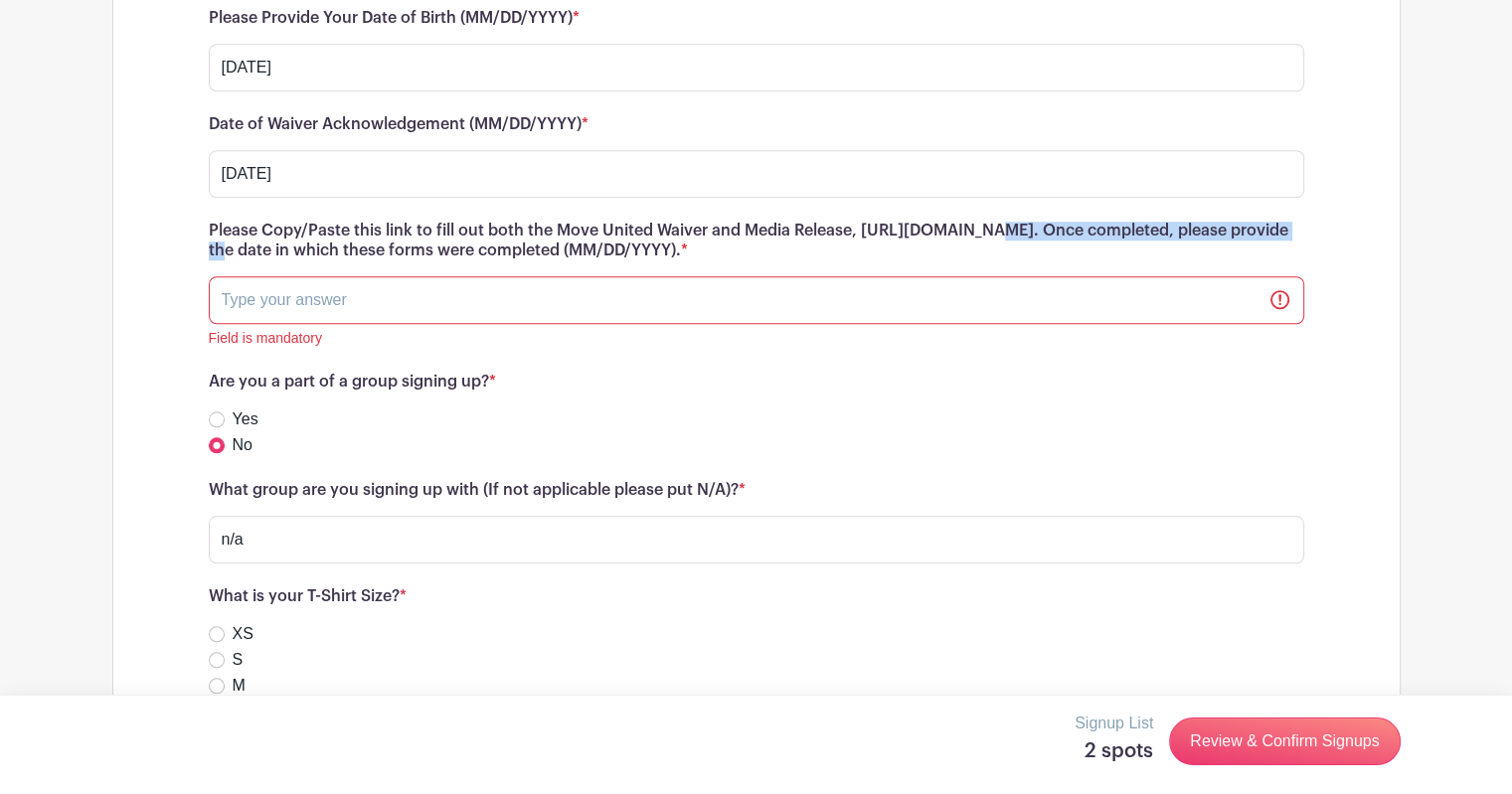 drag, startPoint x: 915, startPoint y: 154, endPoint x: 1233, endPoint y: 149, distance: 318.03931 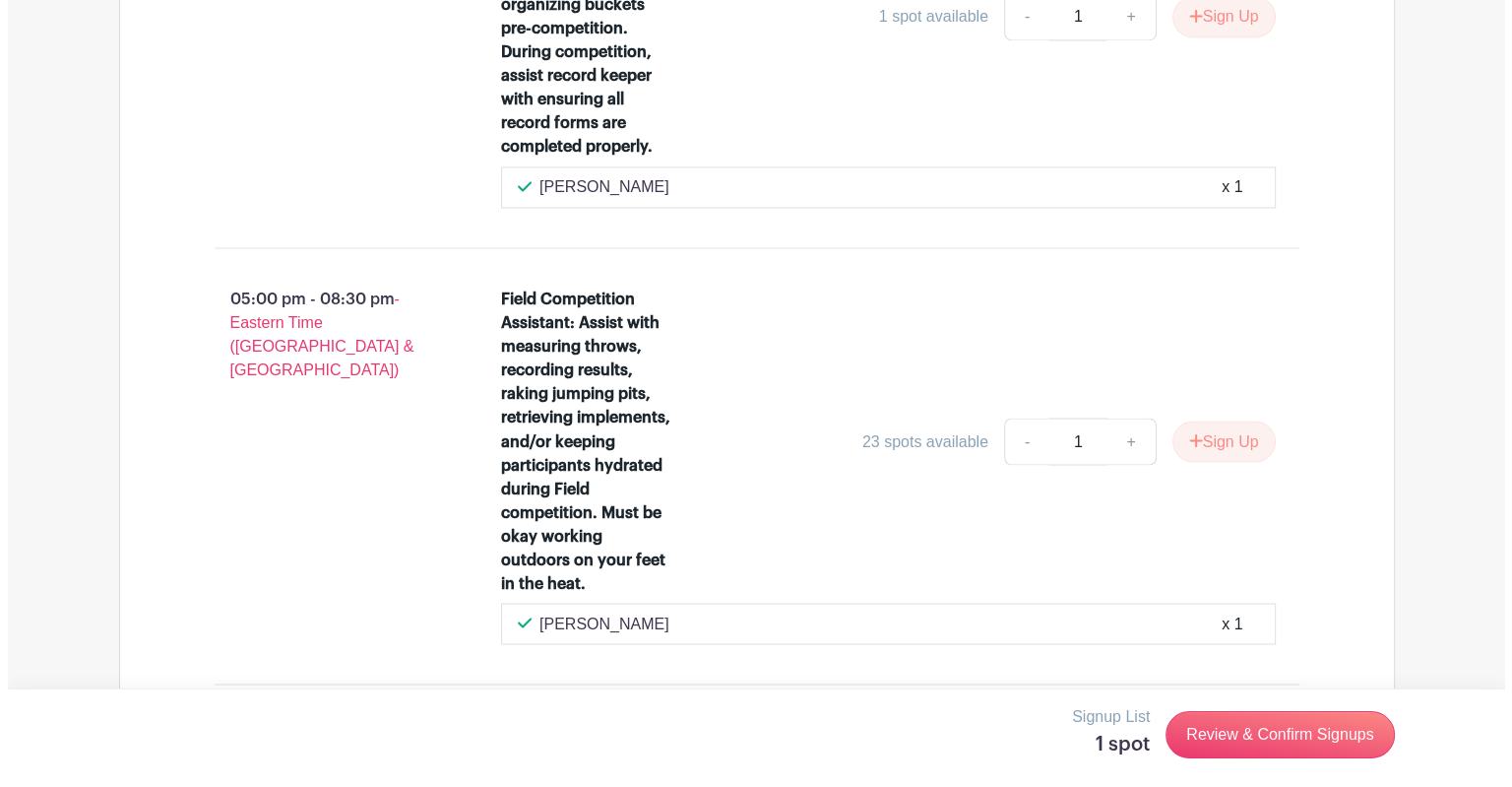 scroll, scrollTop: 3644, scrollLeft: 0, axis: vertical 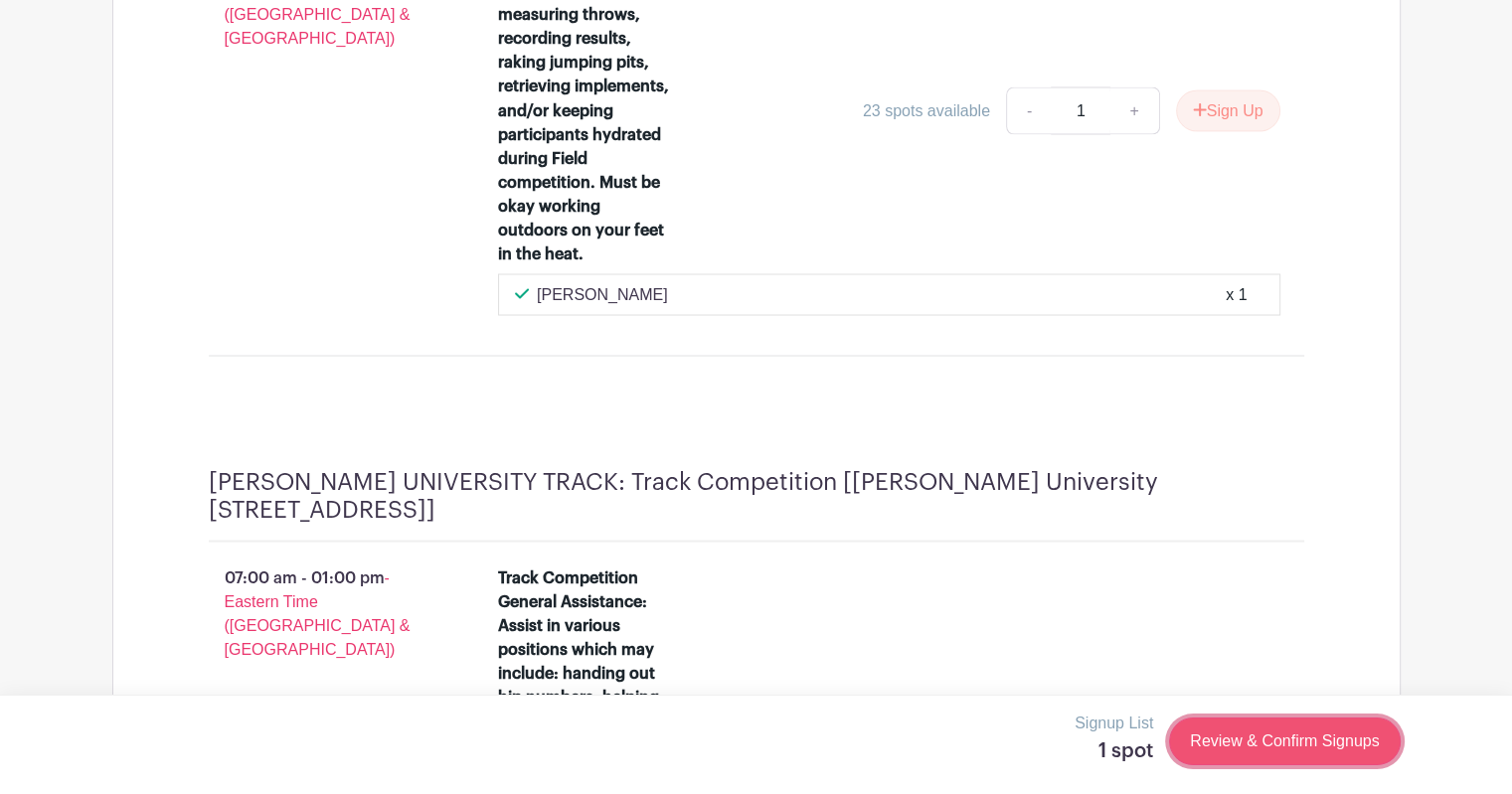 click on "Review & Confirm Signups" at bounding box center [1284, 741] 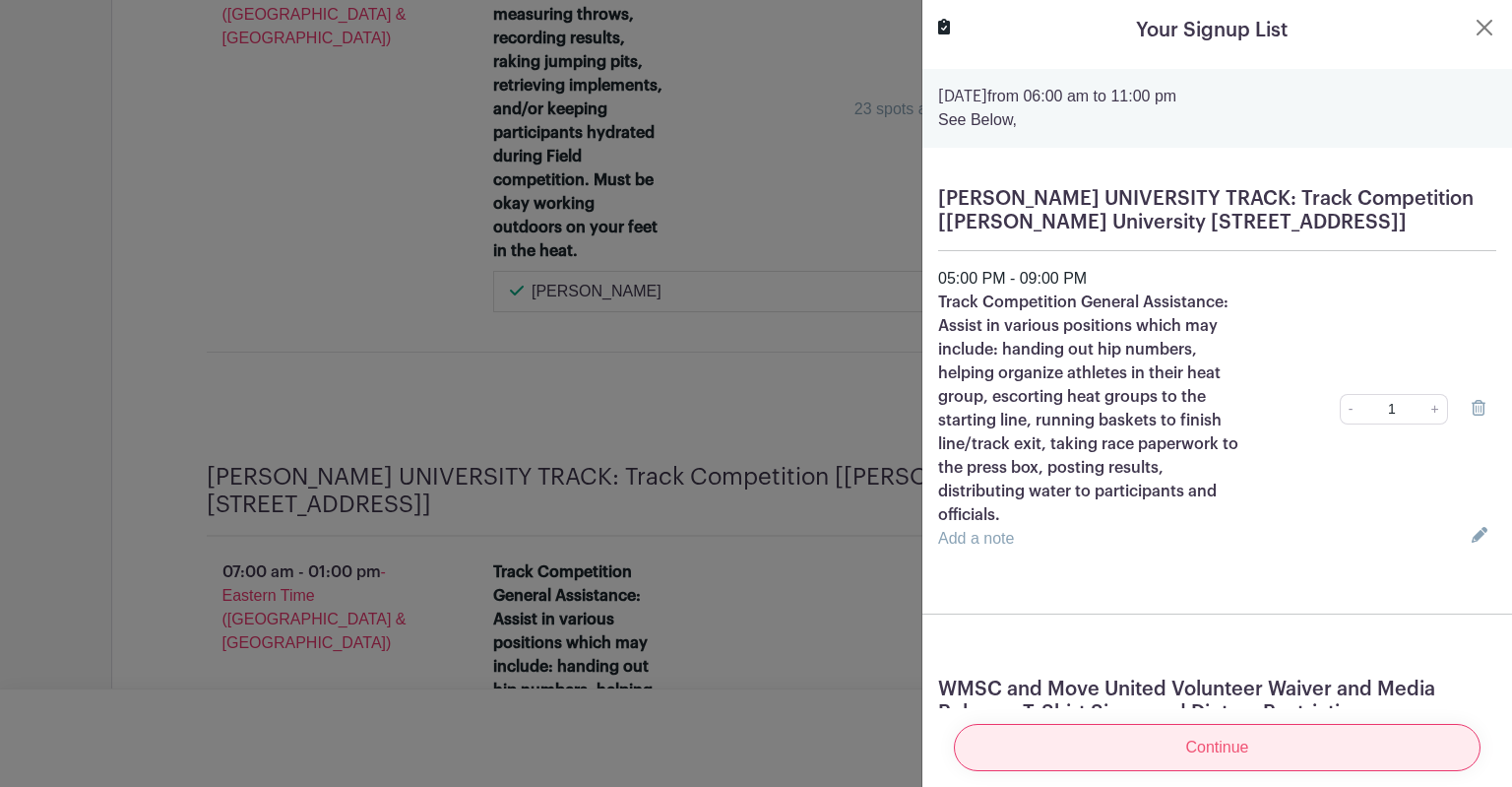 click on "Continue" at bounding box center [1217, 748] 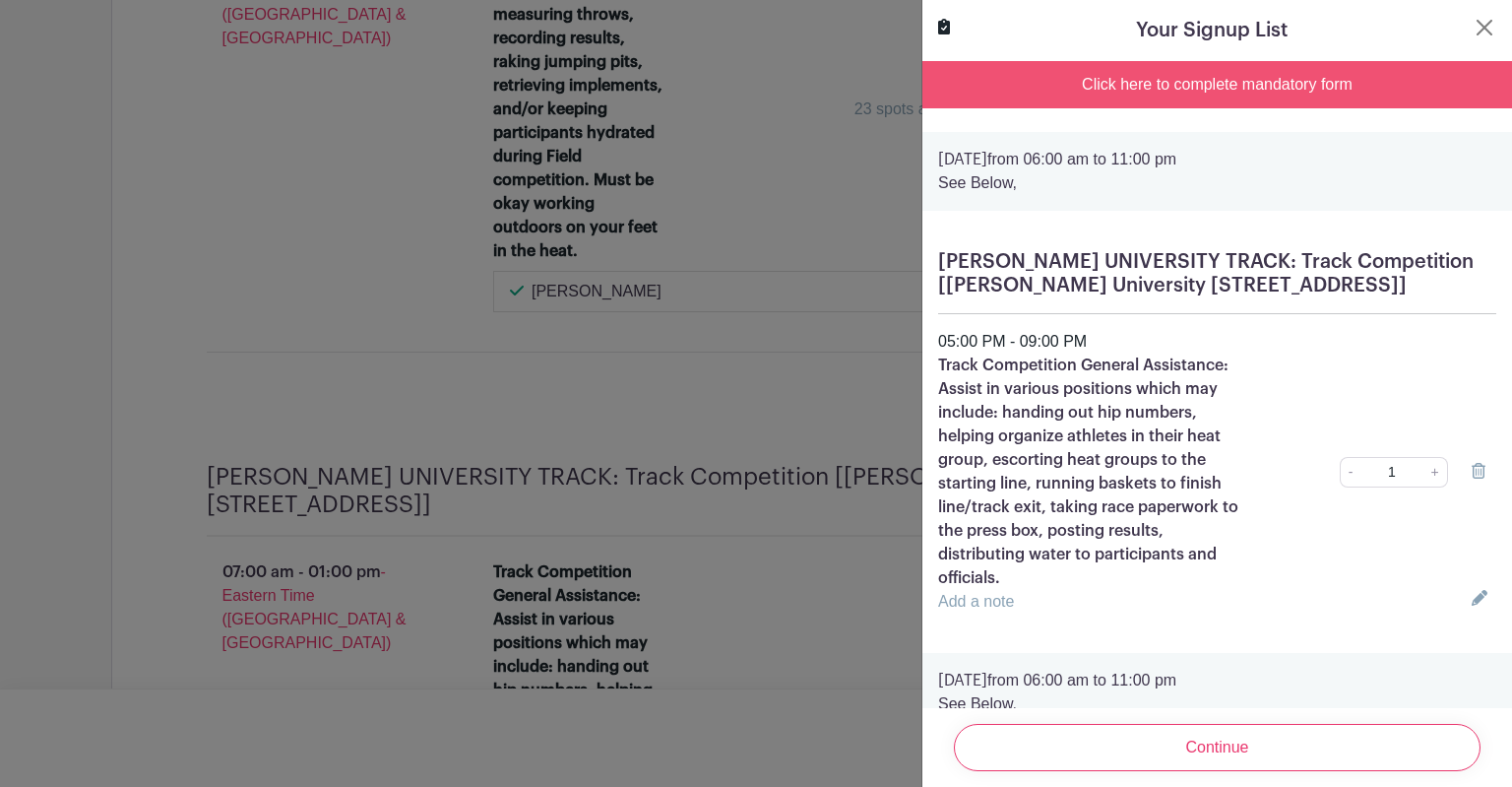 click on "Click here to complete mandatory form" at bounding box center [1217, 85] 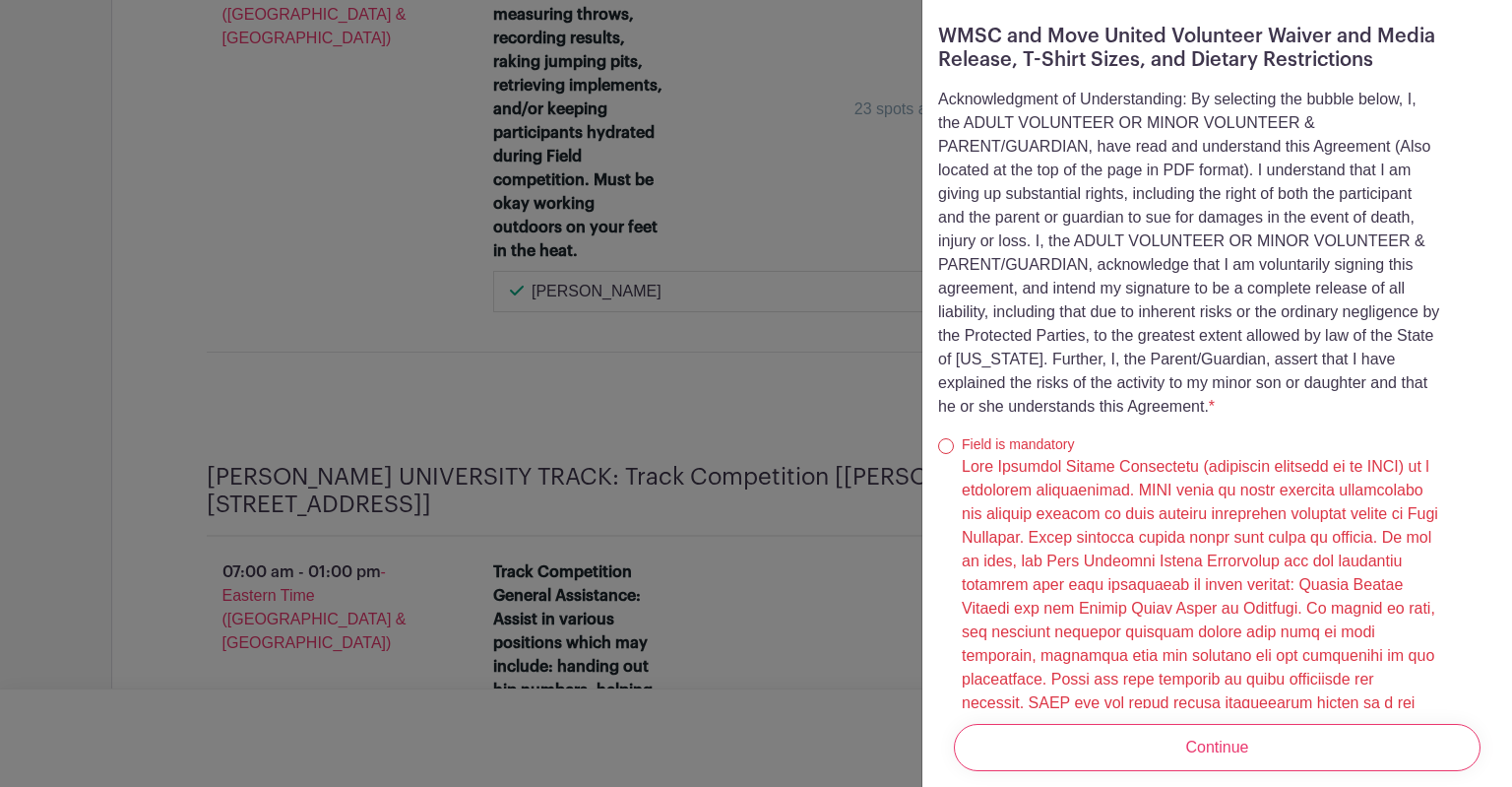 scroll, scrollTop: 1176, scrollLeft: 0, axis: vertical 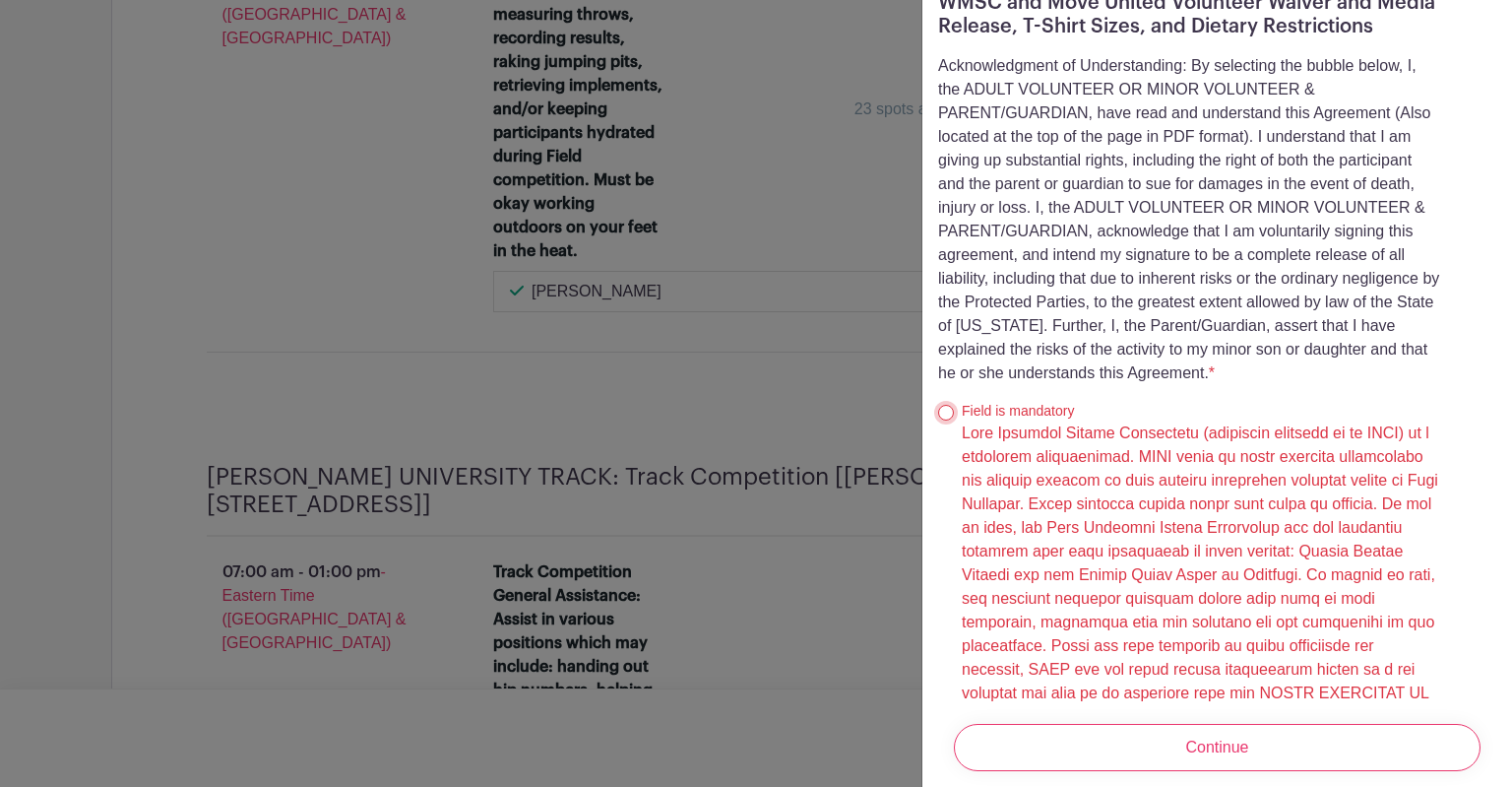 click at bounding box center (946, 413) 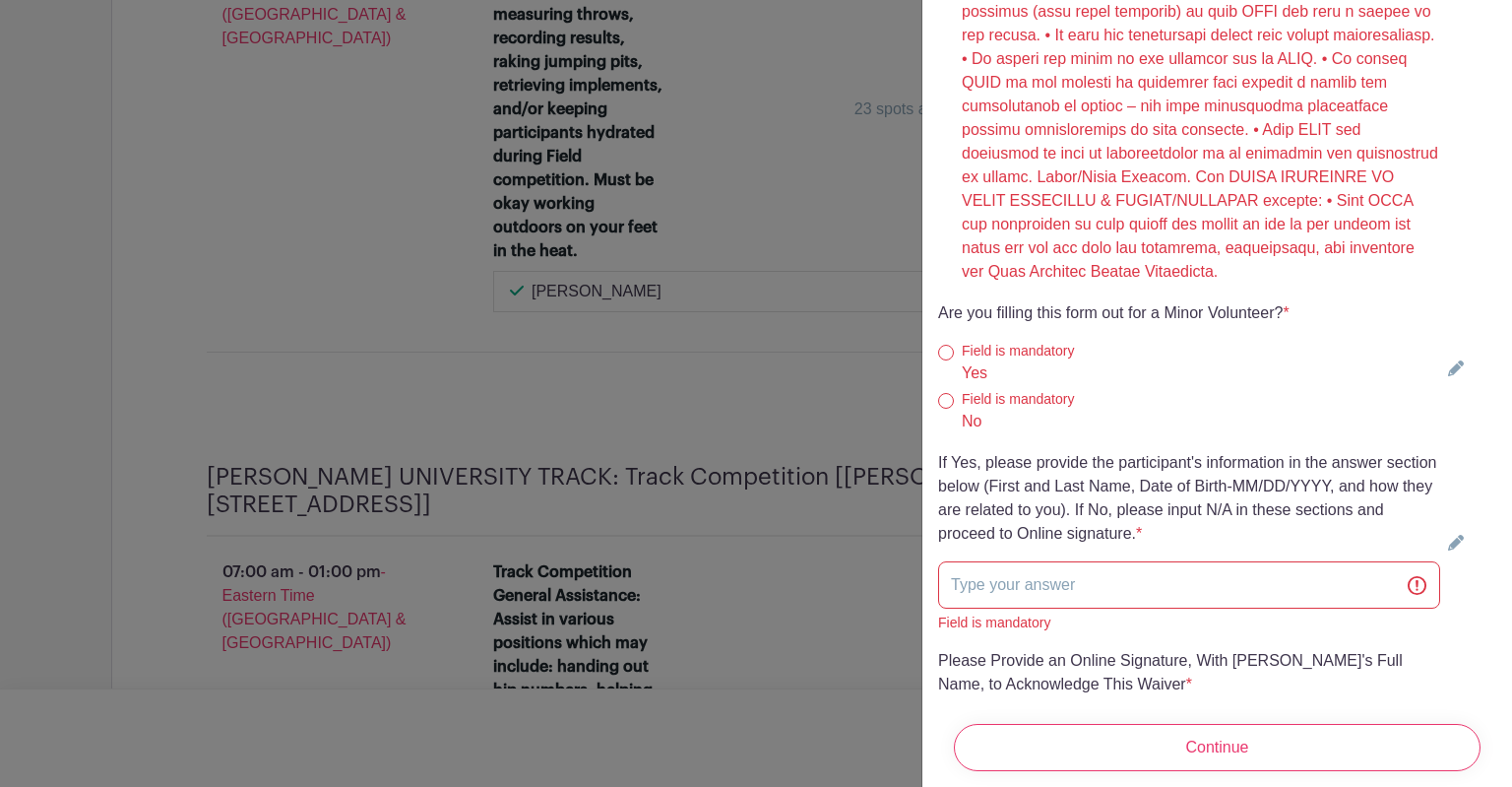 scroll, scrollTop: 5510, scrollLeft: 0, axis: vertical 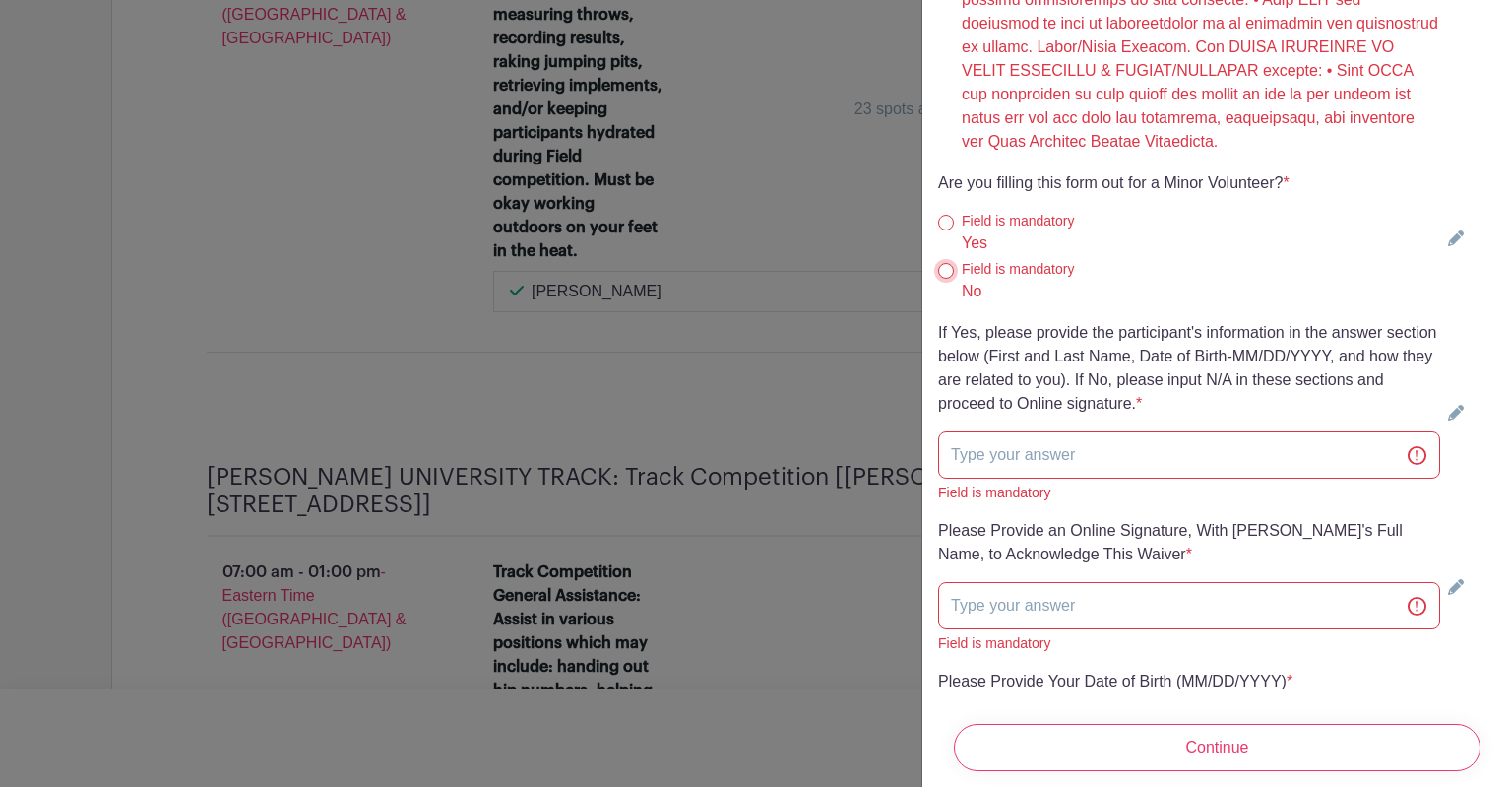click on "No" at bounding box center [946, 271] 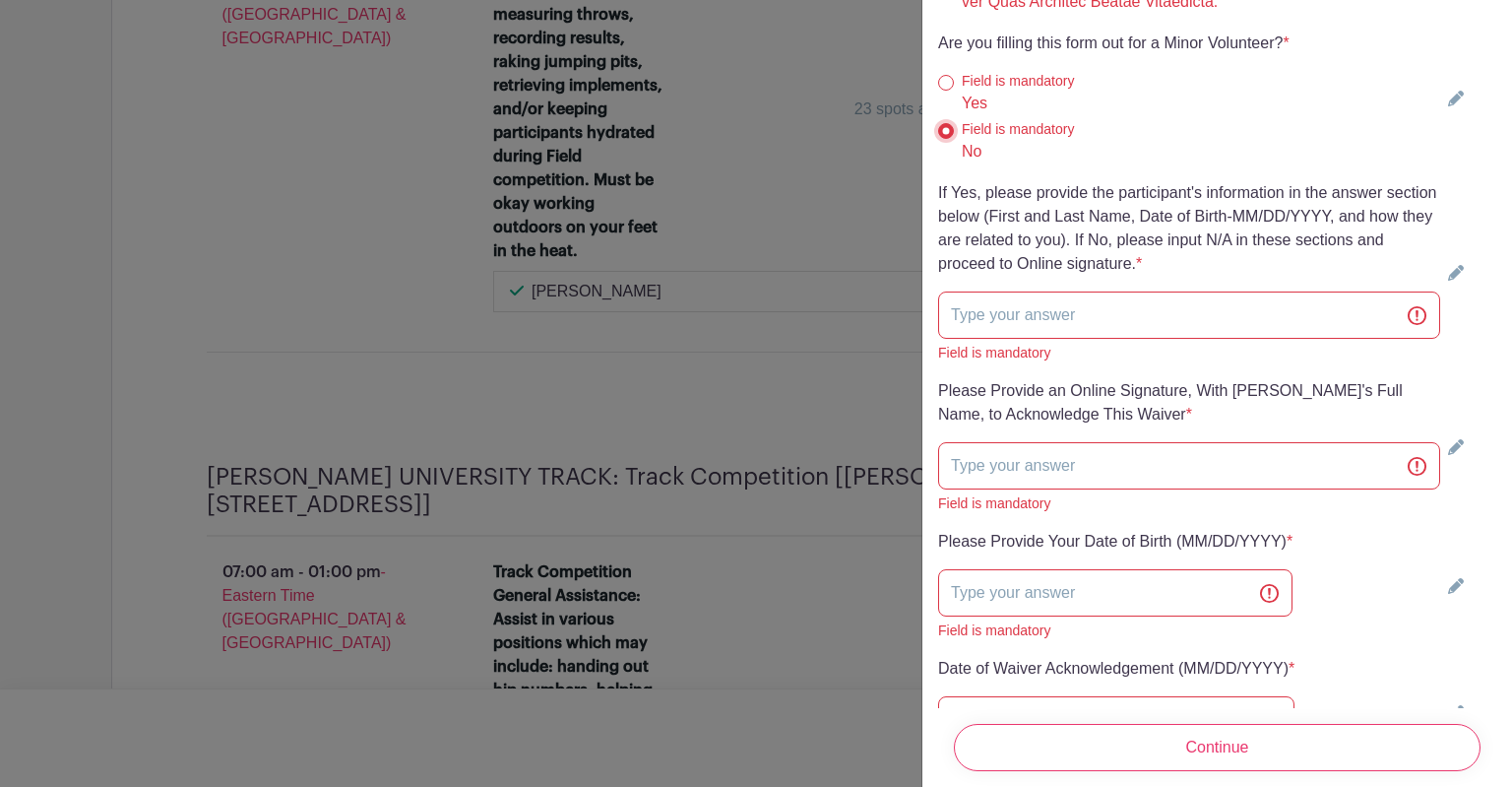 scroll, scrollTop: 5805, scrollLeft: 0, axis: vertical 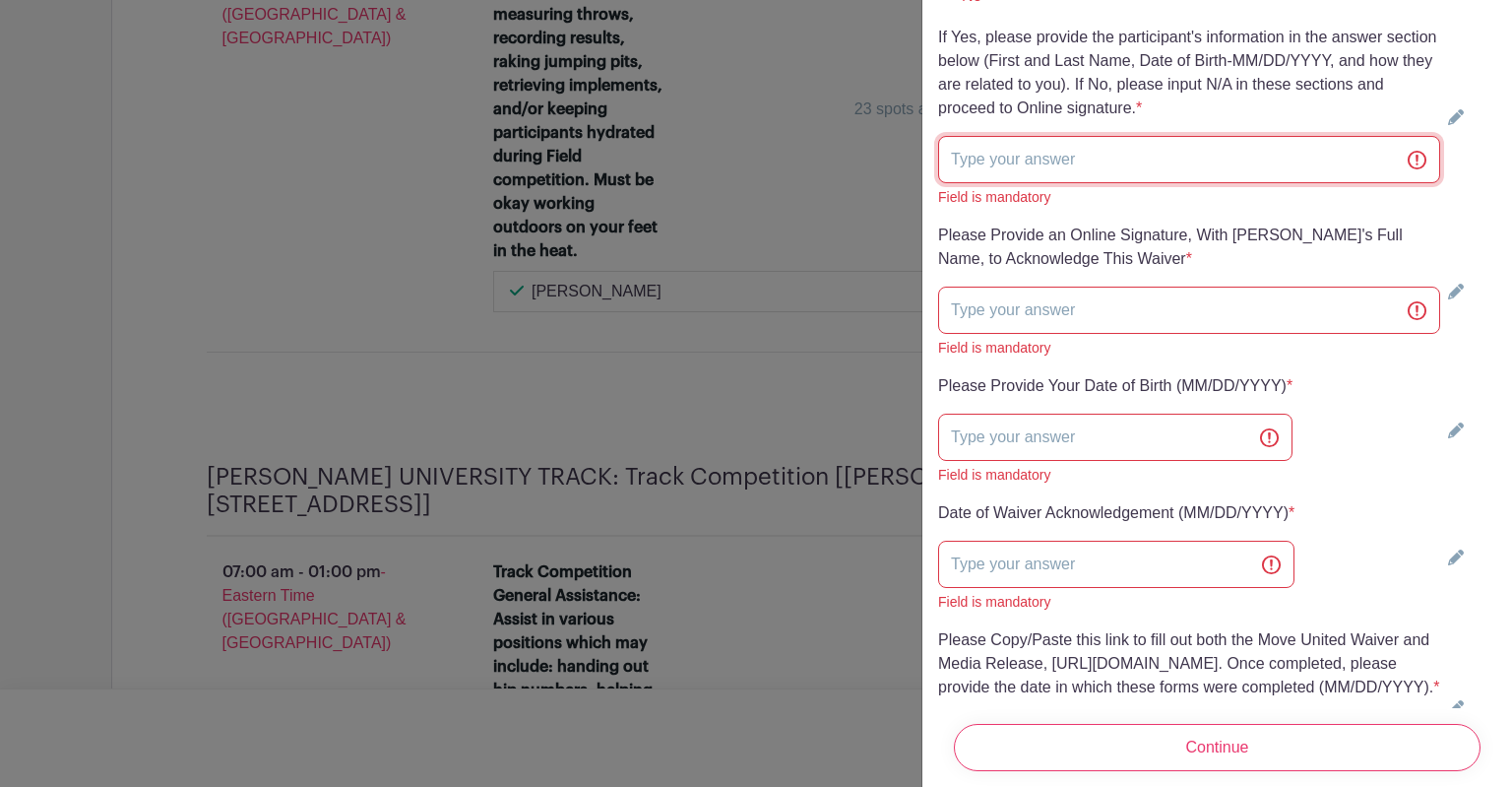 click at bounding box center (1189, 160) 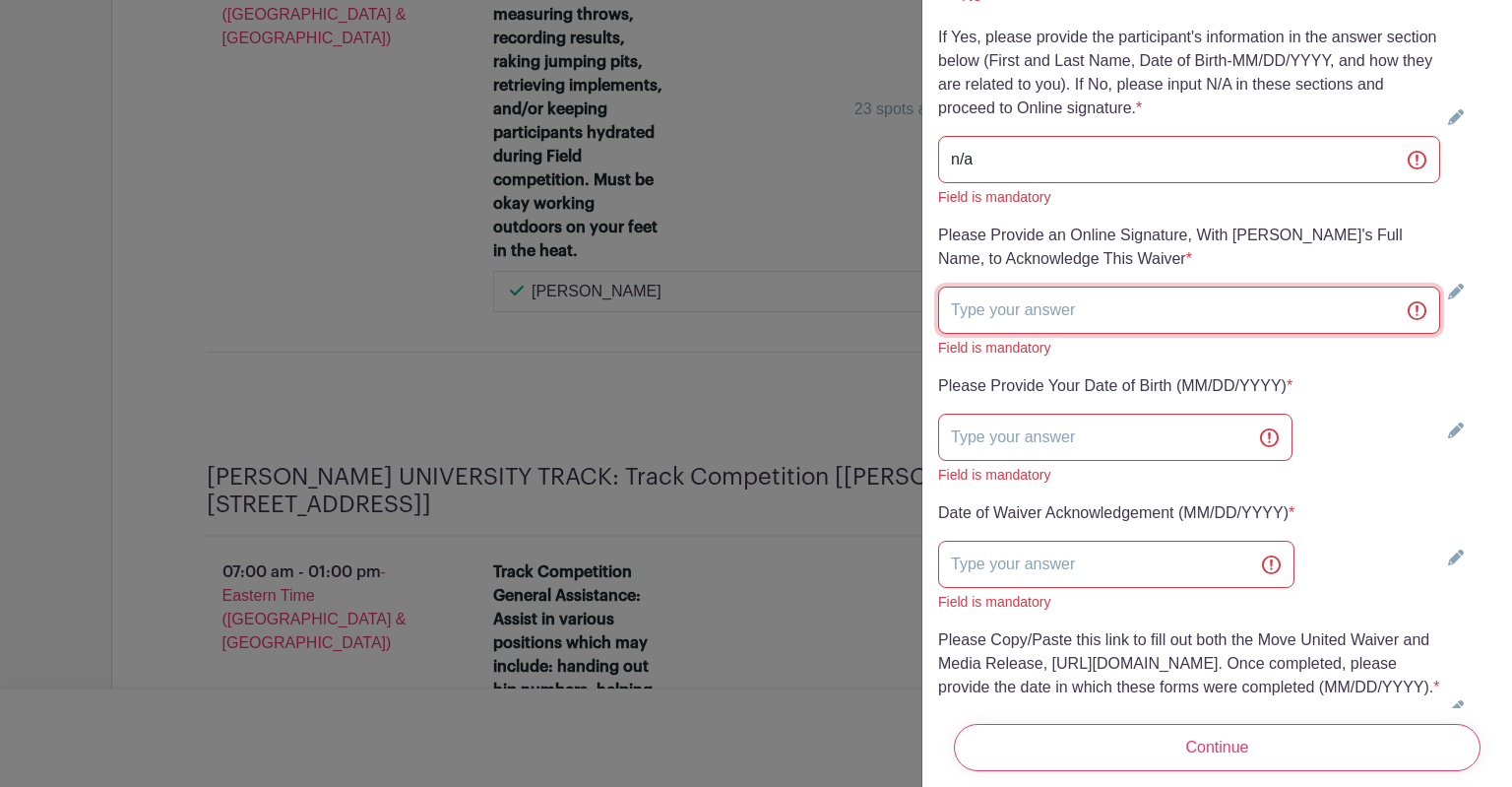 click at bounding box center (1189, 310) 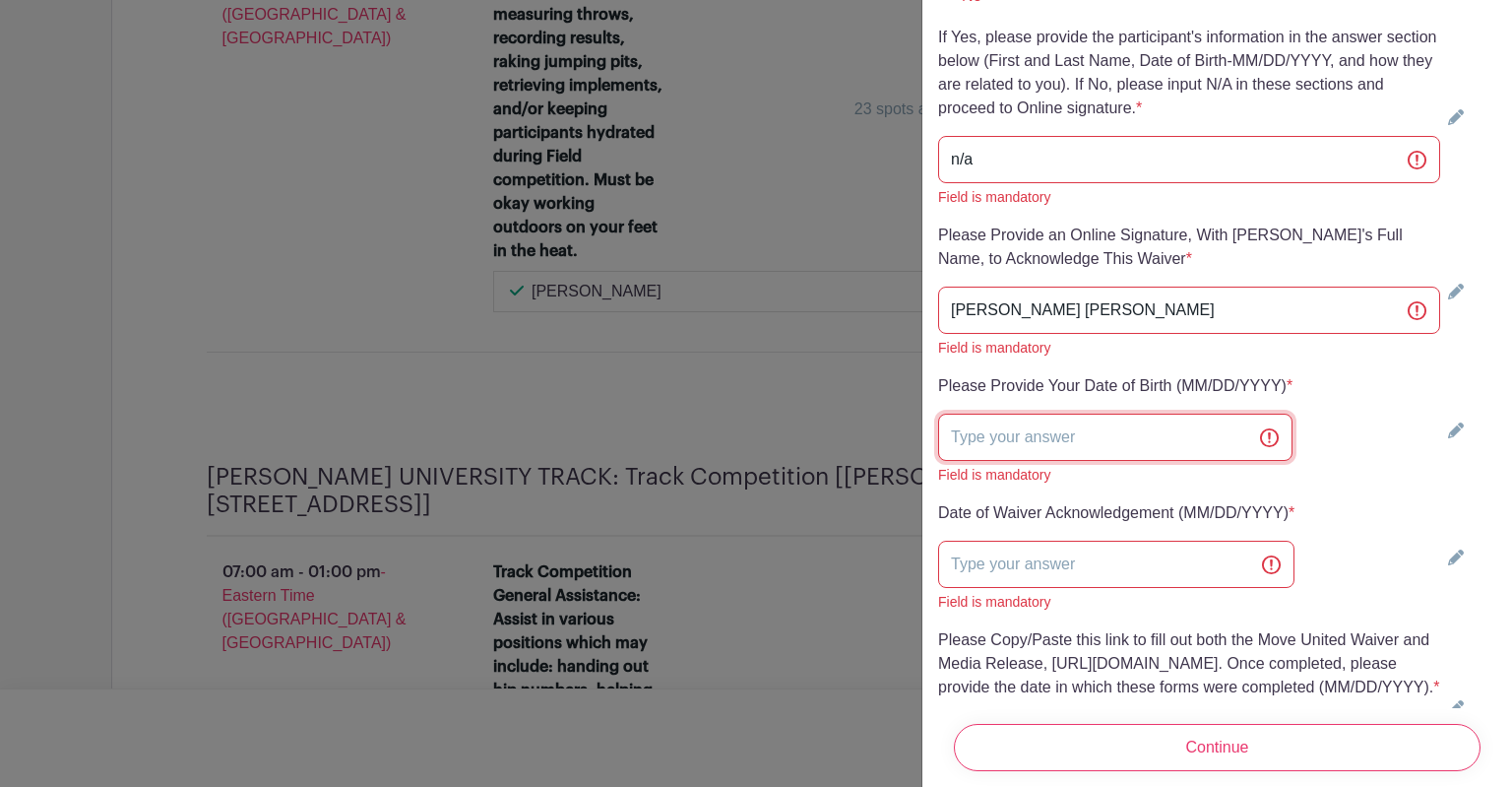click at bounding box center [1115, 437] 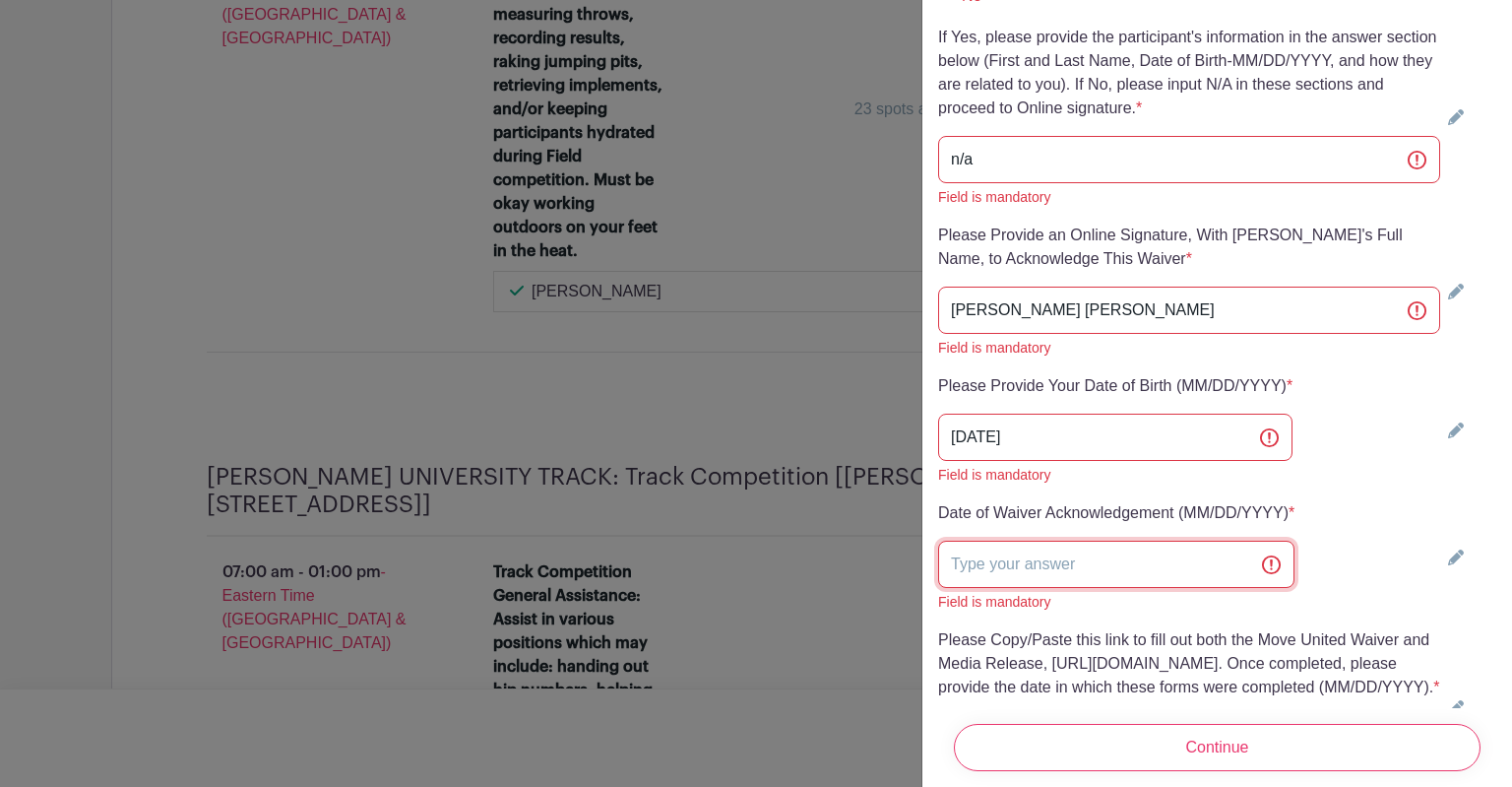 click at bounding box center (1116, 564) 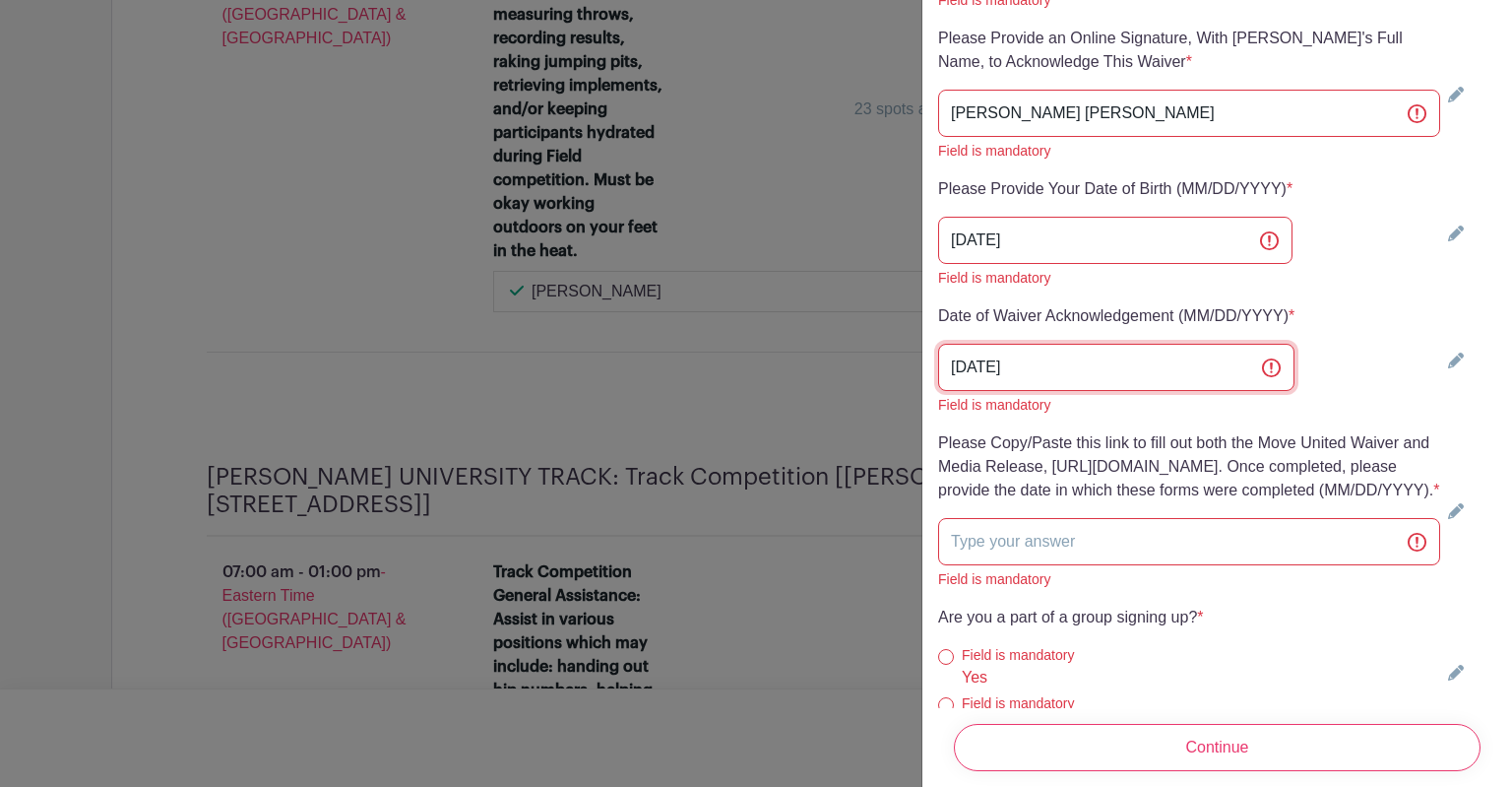scroll, scrollTop: 6199, scrollLeft: 0, axis: vertical 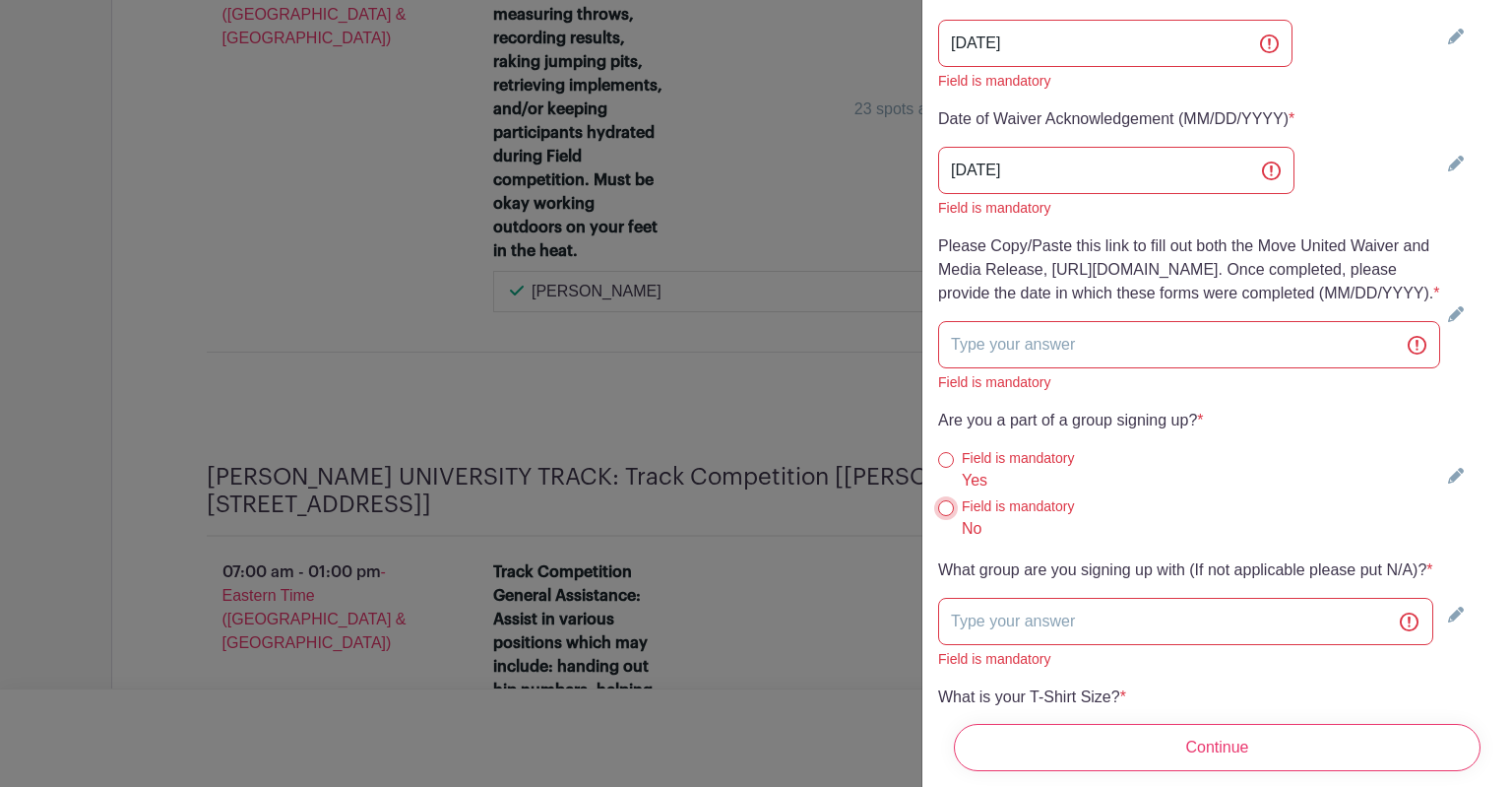 click on "No" at bounding box center (946, 508) 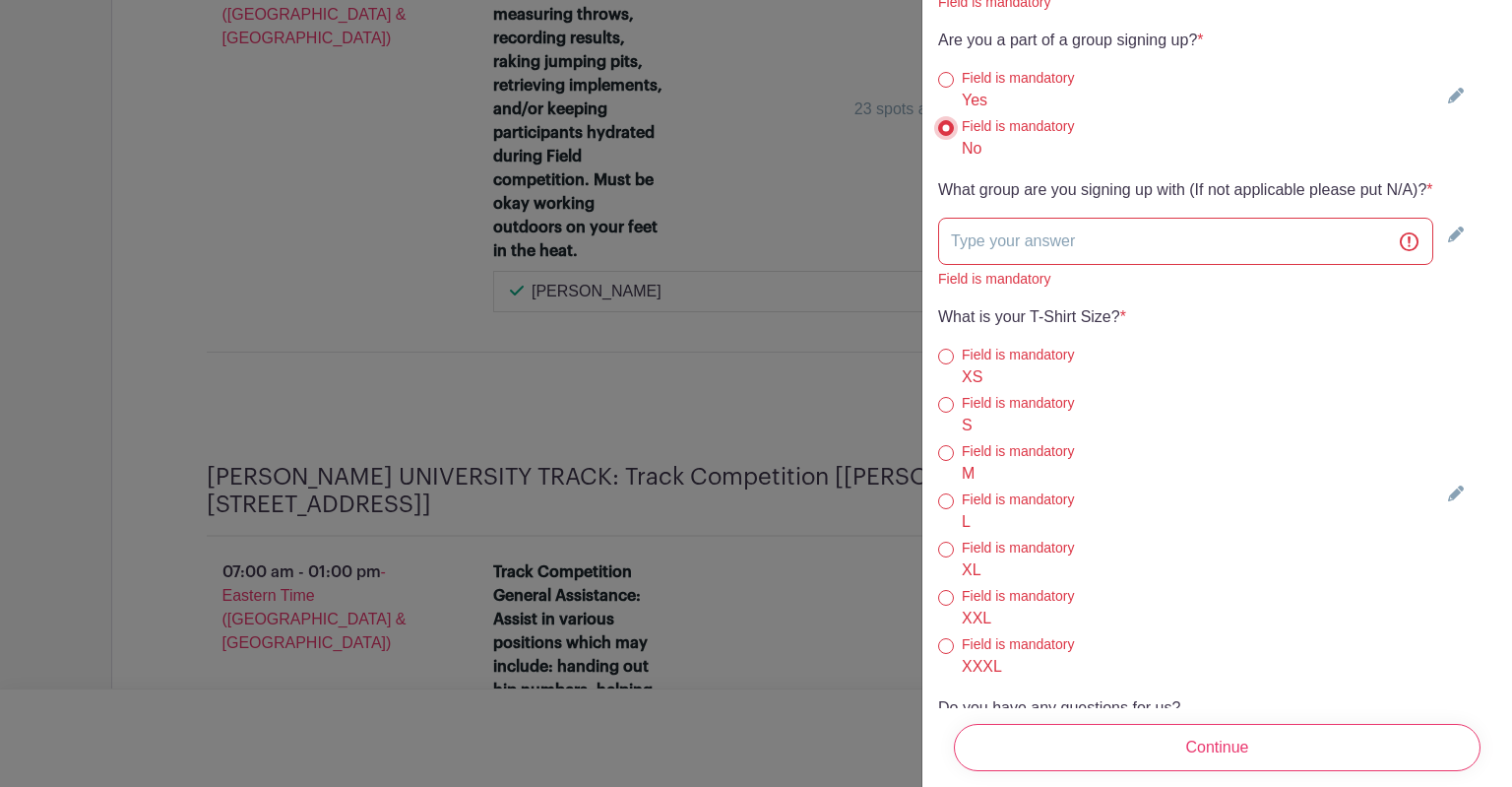 scroll, scrollTop: 6692, scrollLeft: 0, axis: vertical 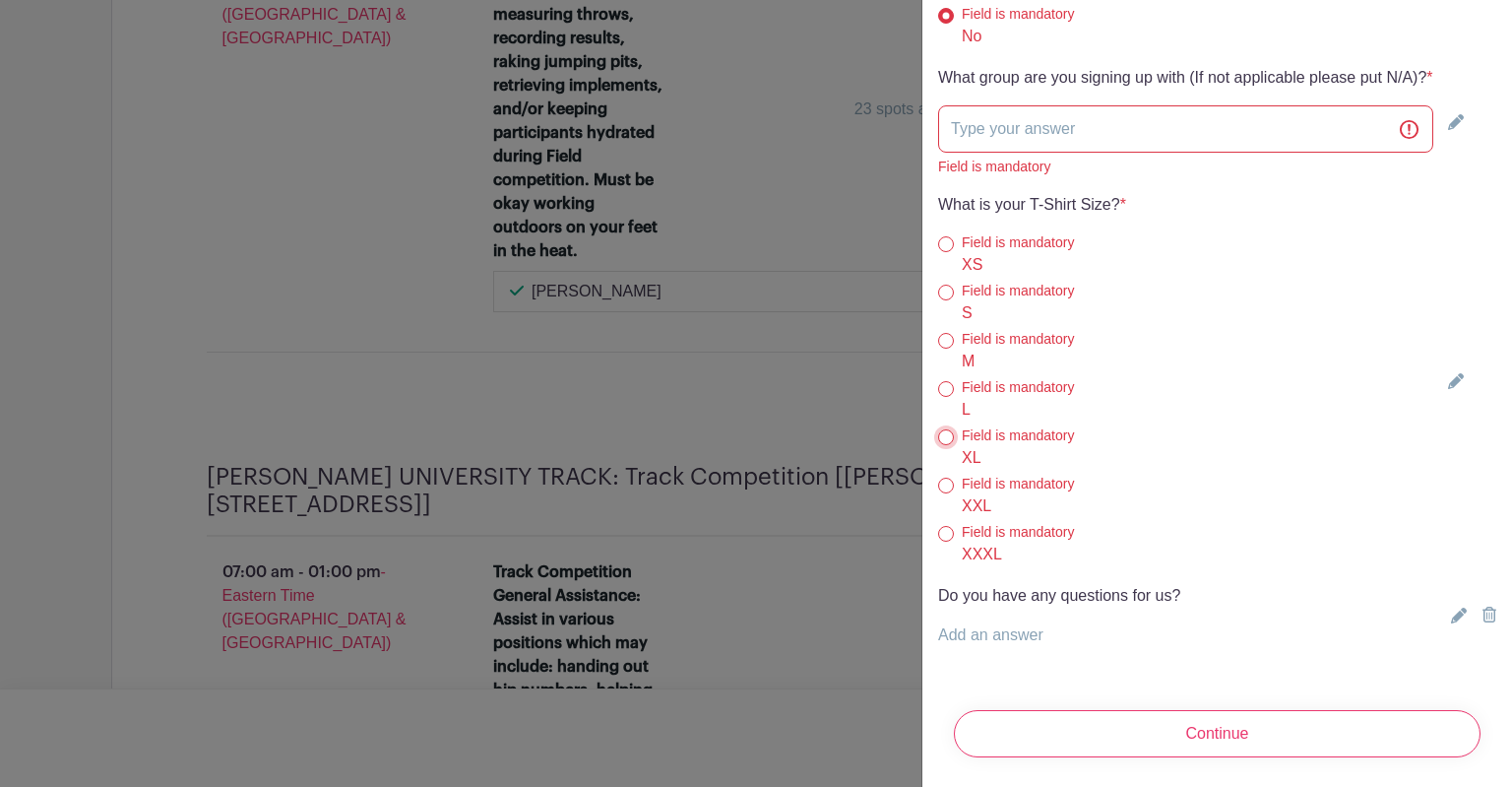 click on "XL" at bounding box center [946, 437] 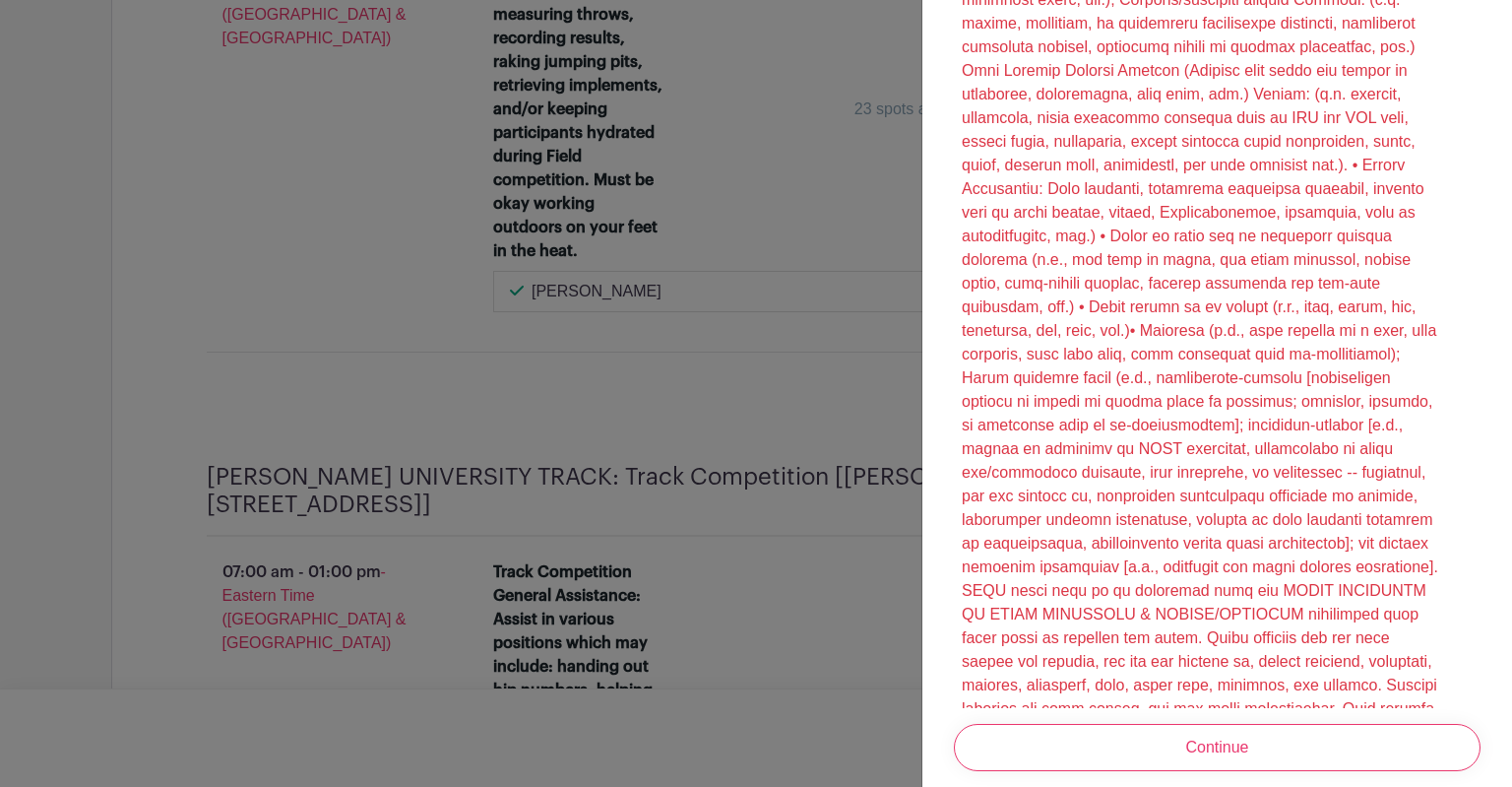 scroll, scrollTop: 1802, scrollLeft: 0, axis: vertical 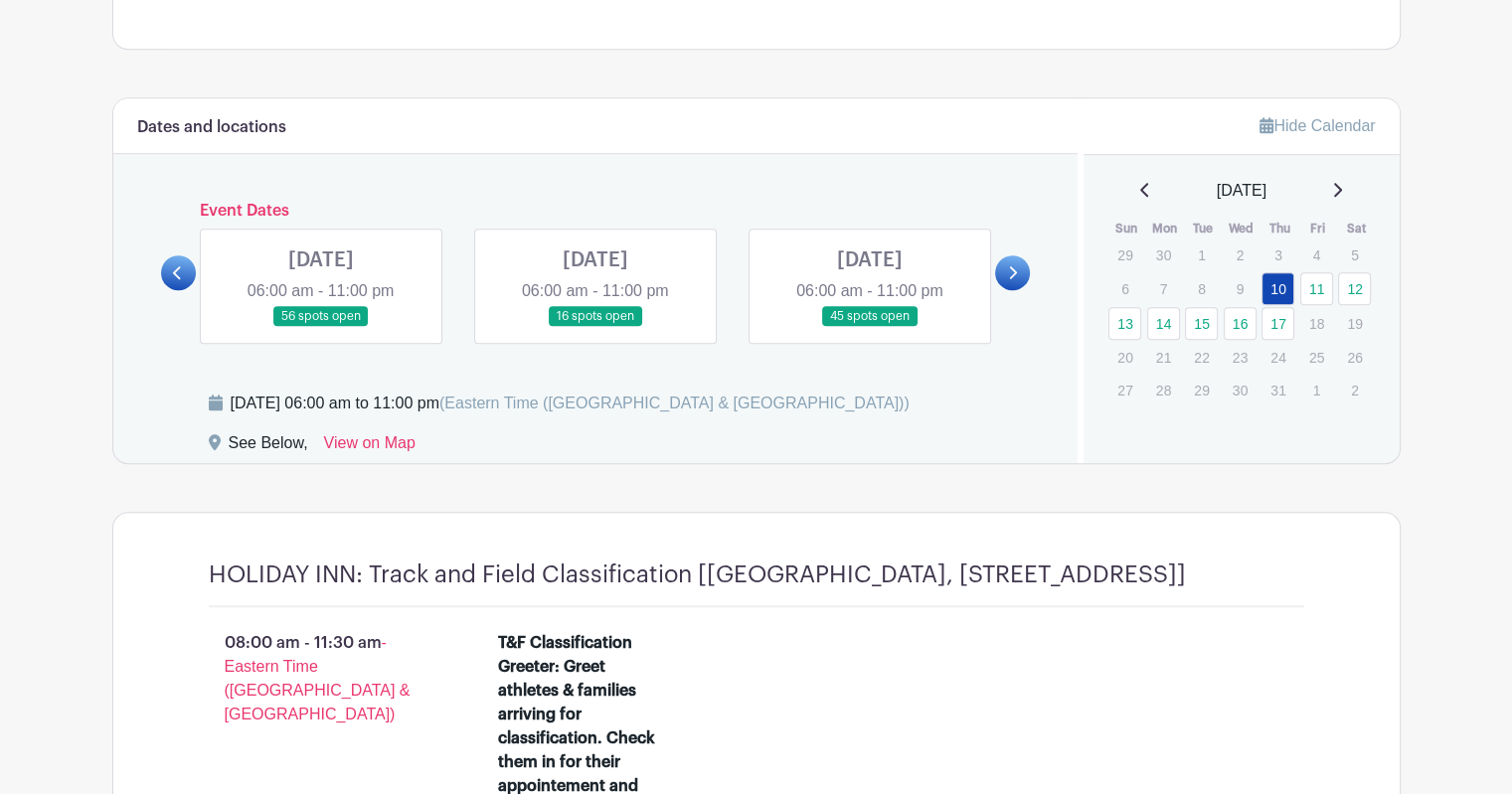 click on "Dates and locations
Event Dates
[DATE]
06:00 am - 11:00 pm
all spots filled
[DATE]
06:00 am - 11:00 pm
1 spot open
[DATE]
06:00 am - 11:00 pm
79 spots open
[DATE]
06:00 am - 11:00 pm
56 spots open
[DATE]
06:00 am - 11:00 pm
16 spots open
[DATE]
06:00 am - 11:00 pm
45 spots open" at bounding box center [595, 280] 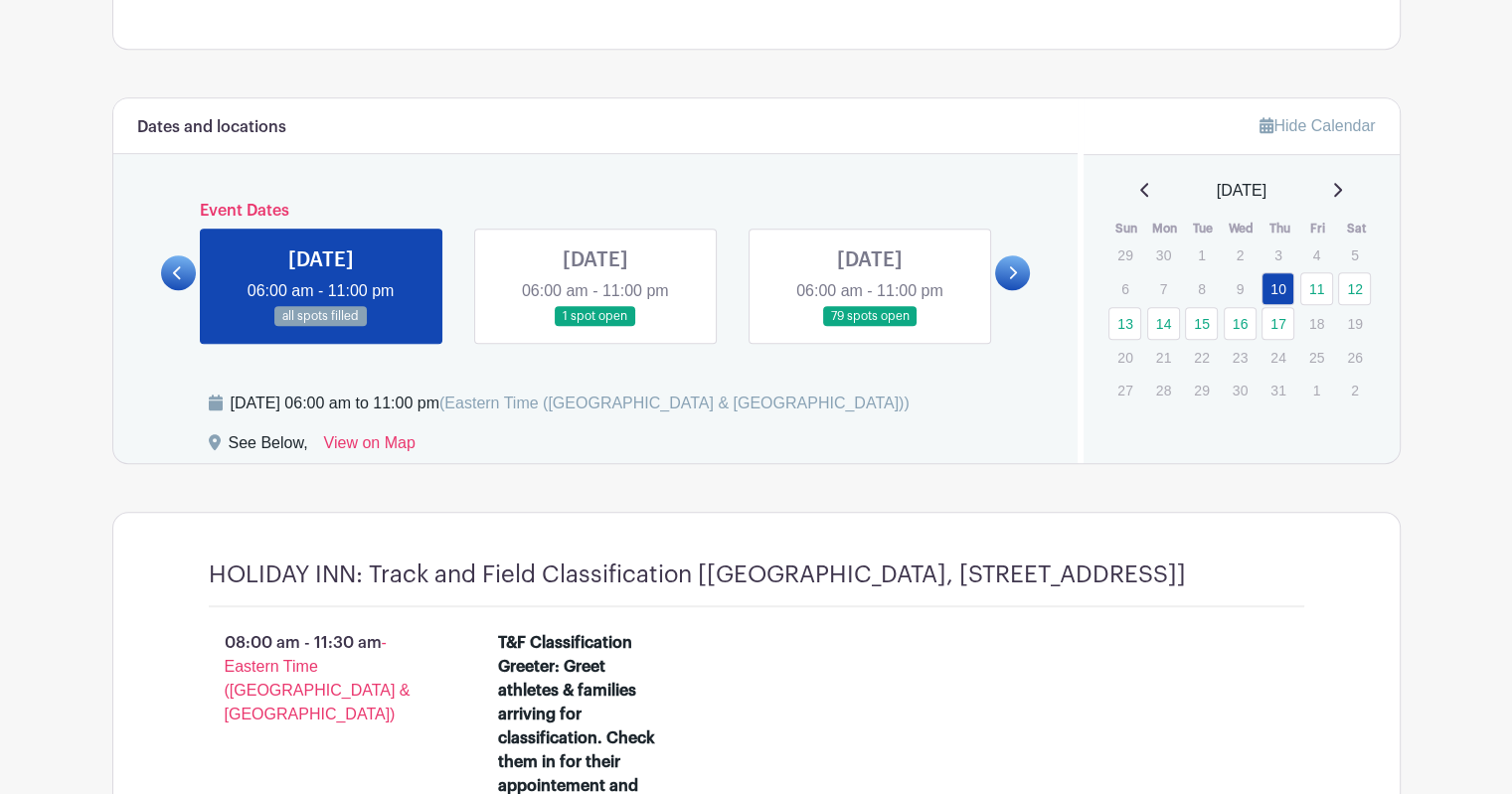 click at bounding box center [595, 327] 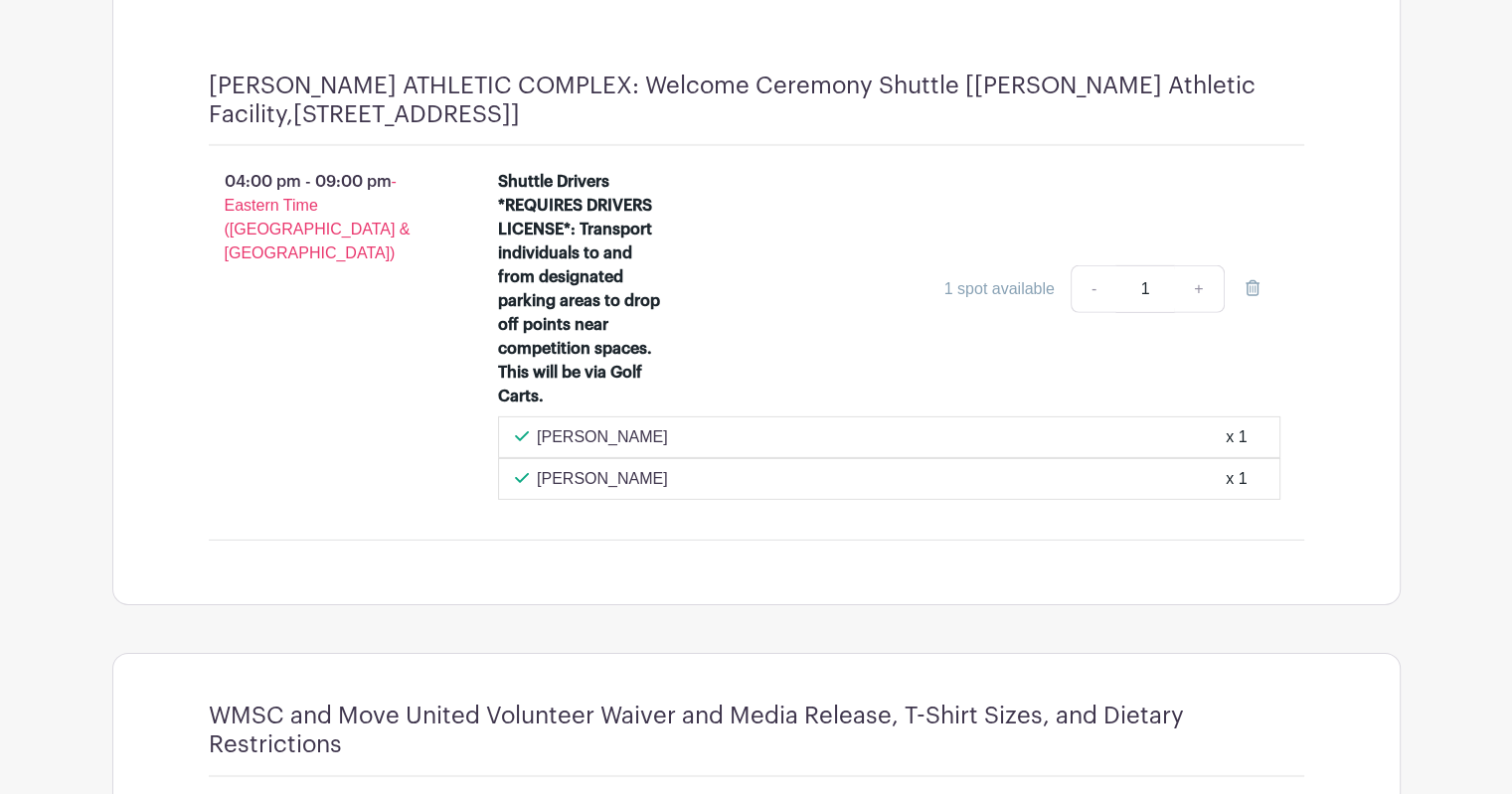 scroll, scrollTop: 6459, scrollLeft: 0, axis: vertical 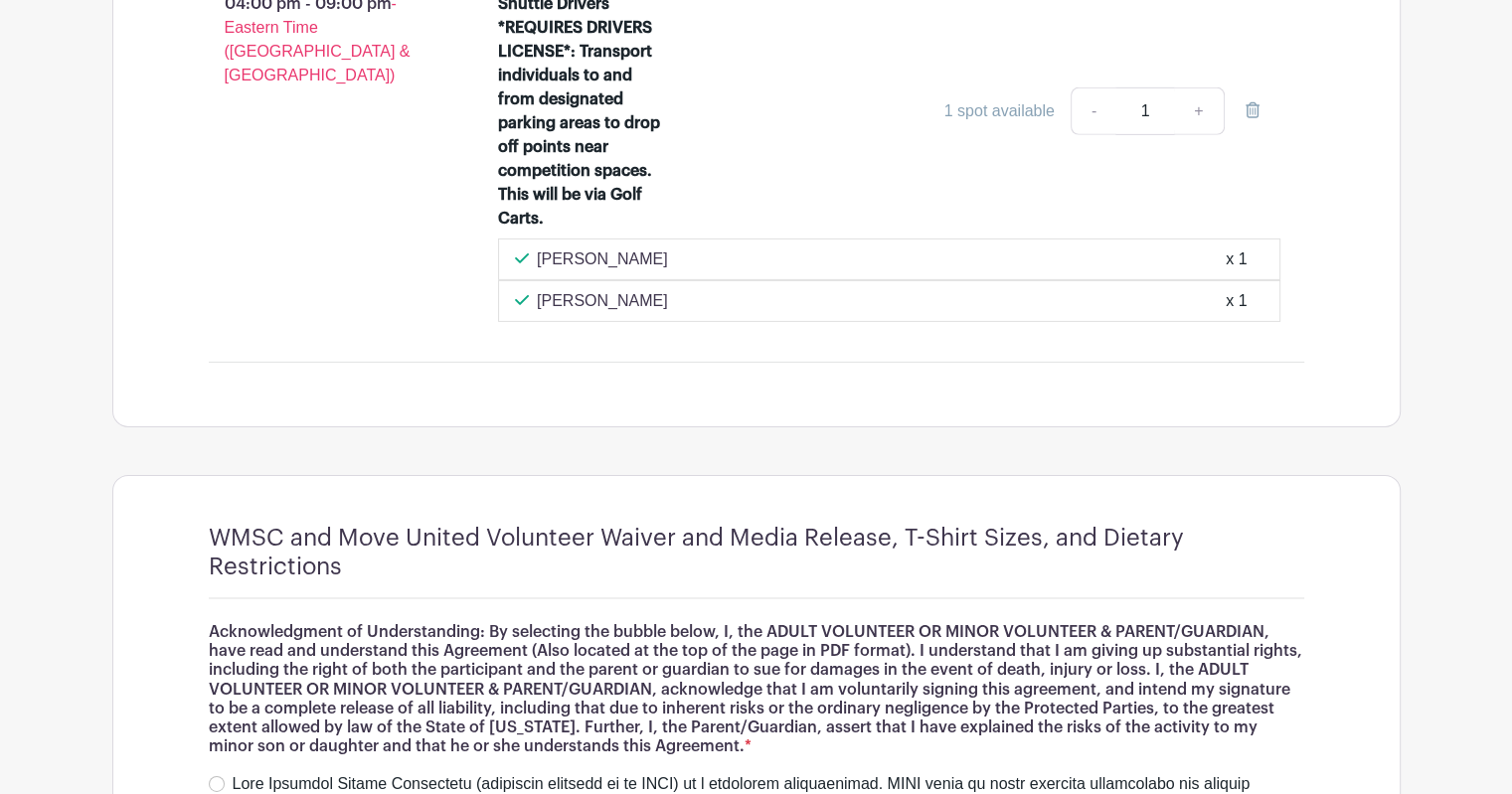 click on "1 spot available" at bounding box center [999, 111] 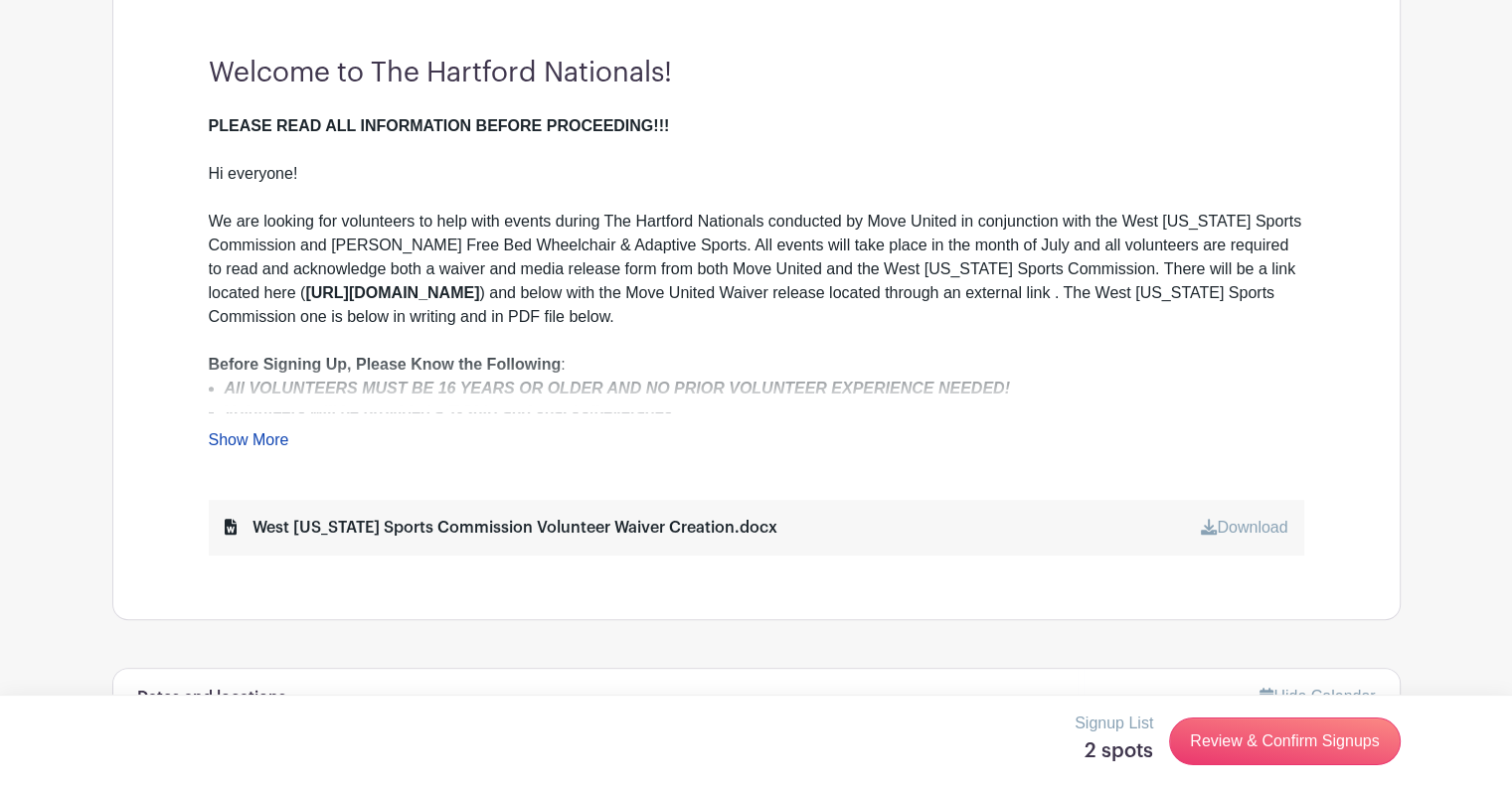 scroll, scrollTop: 994, scrollLeft: 0, axis: vertical 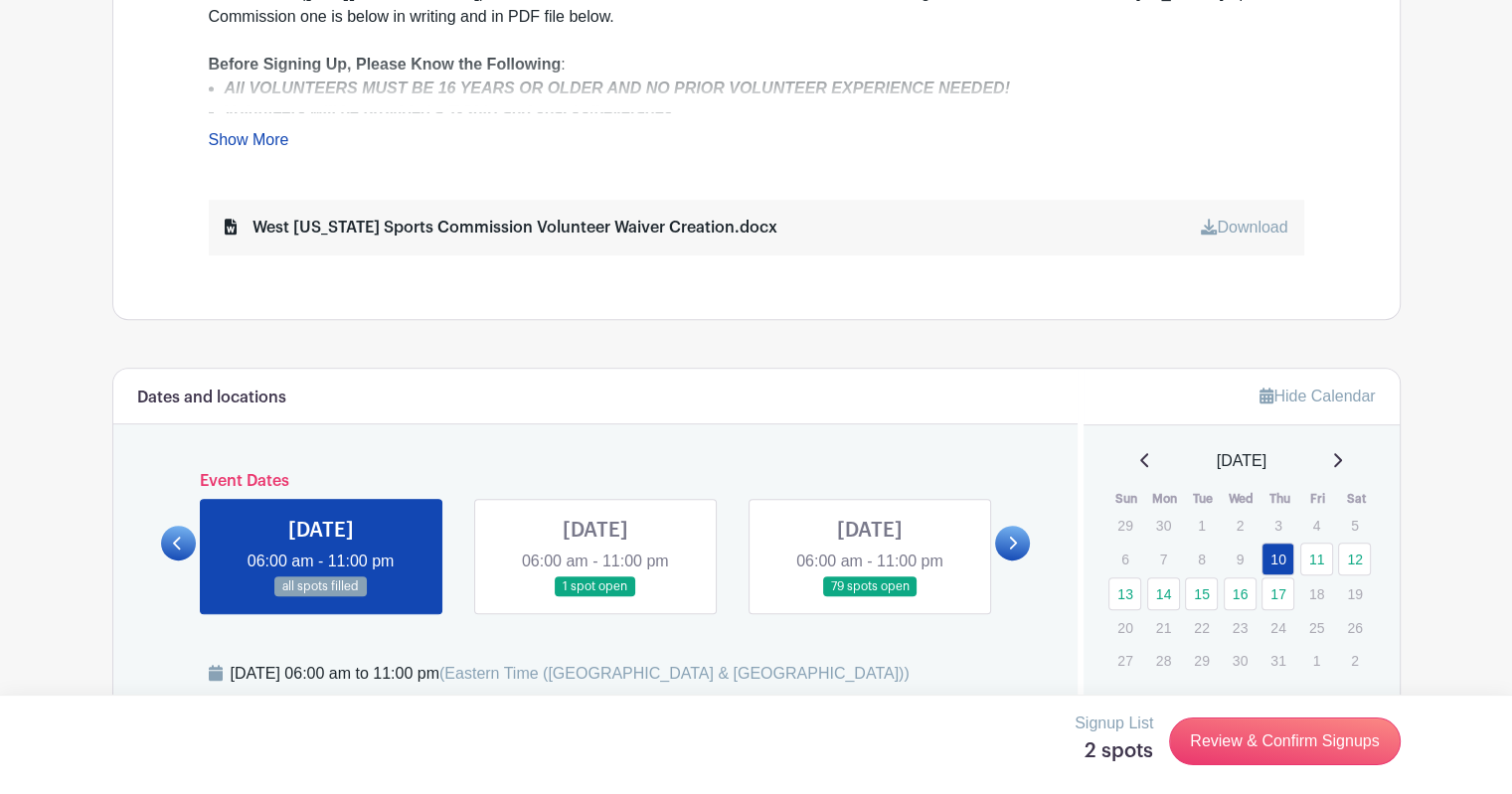 click at bounding box center (595, 597) 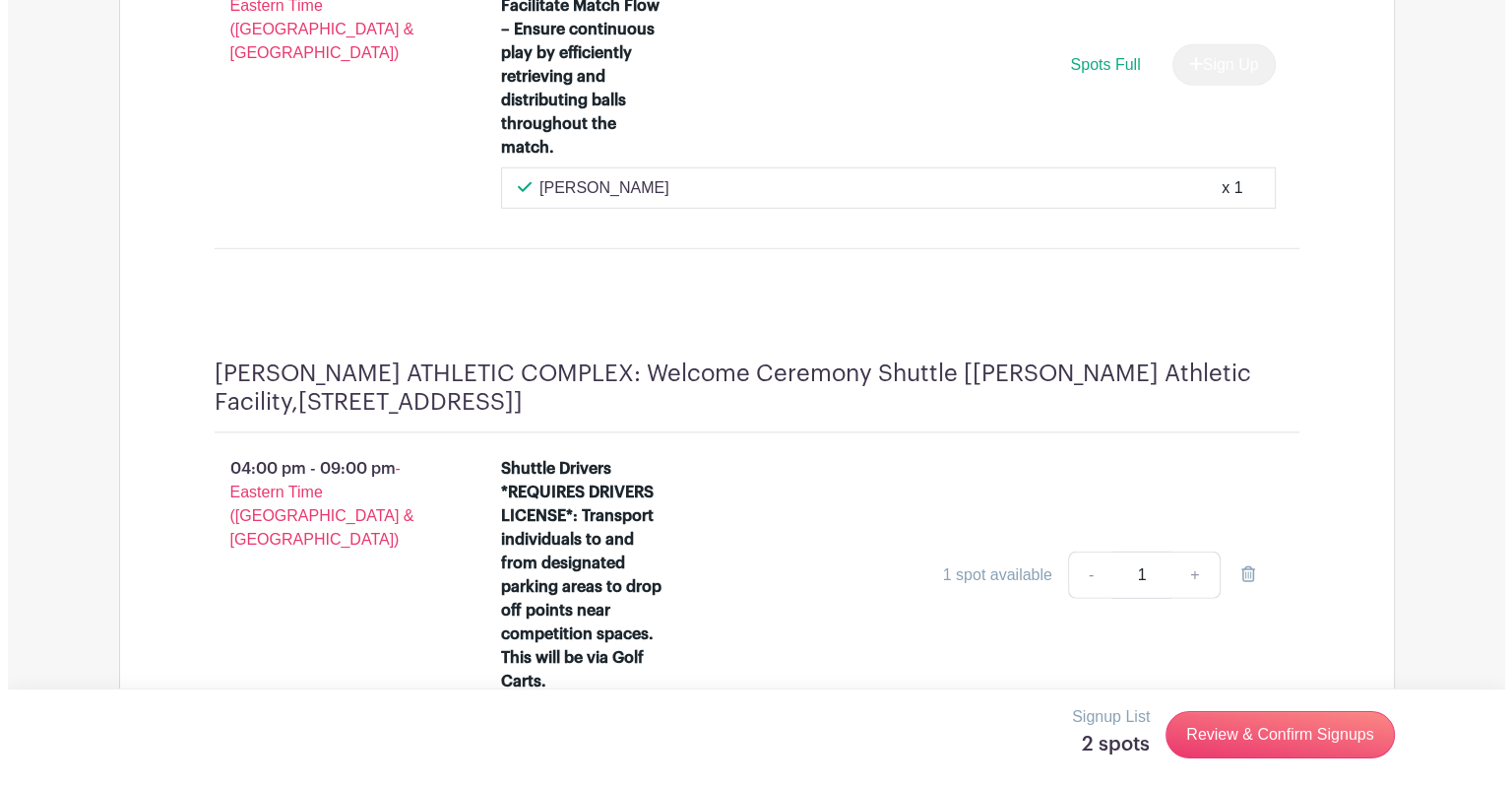 scroll, scrollTop: 6107, scrollLeft: 0, axis: vertical 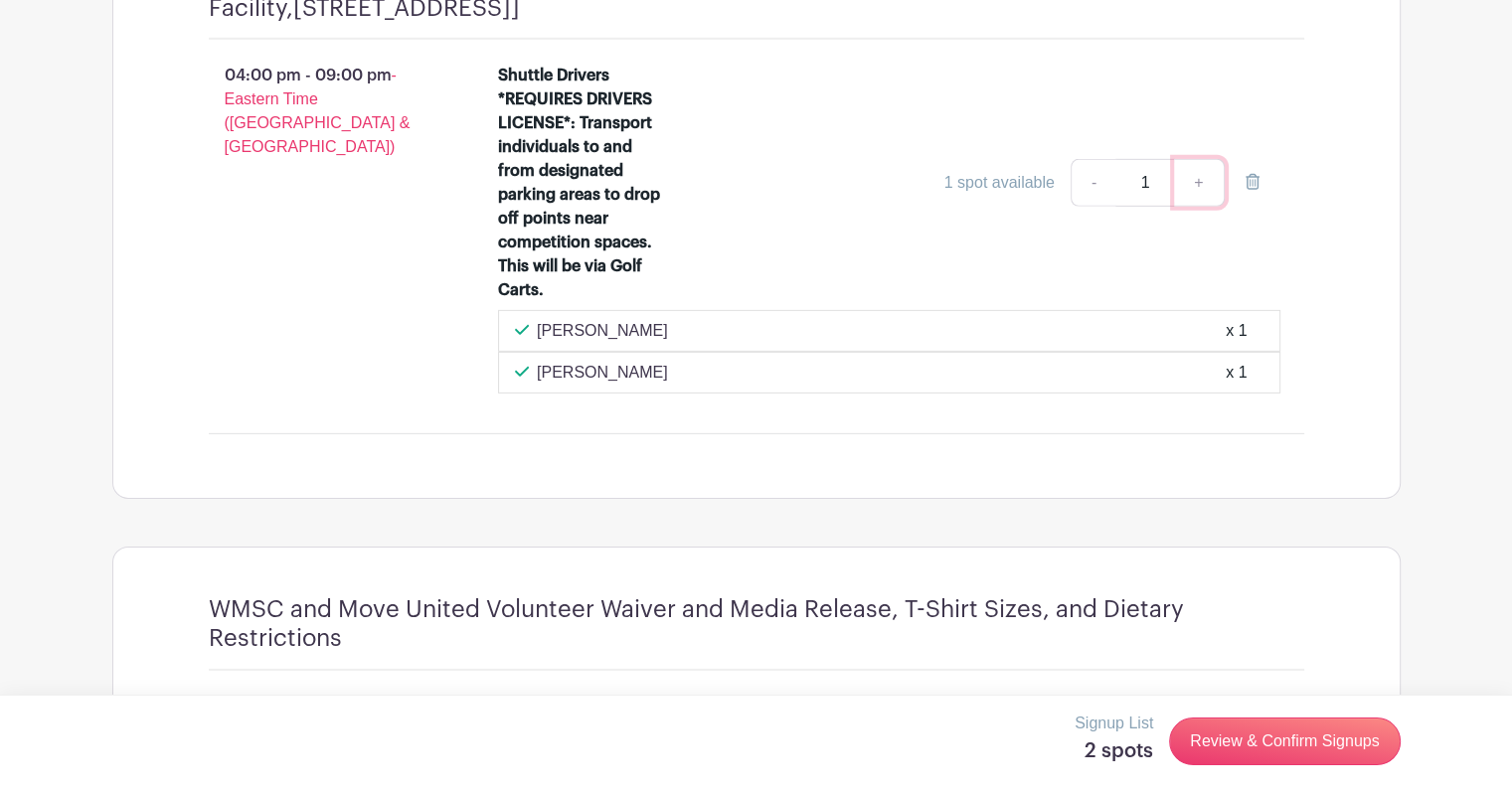 click on "+" at bounding box center [1199, 183] 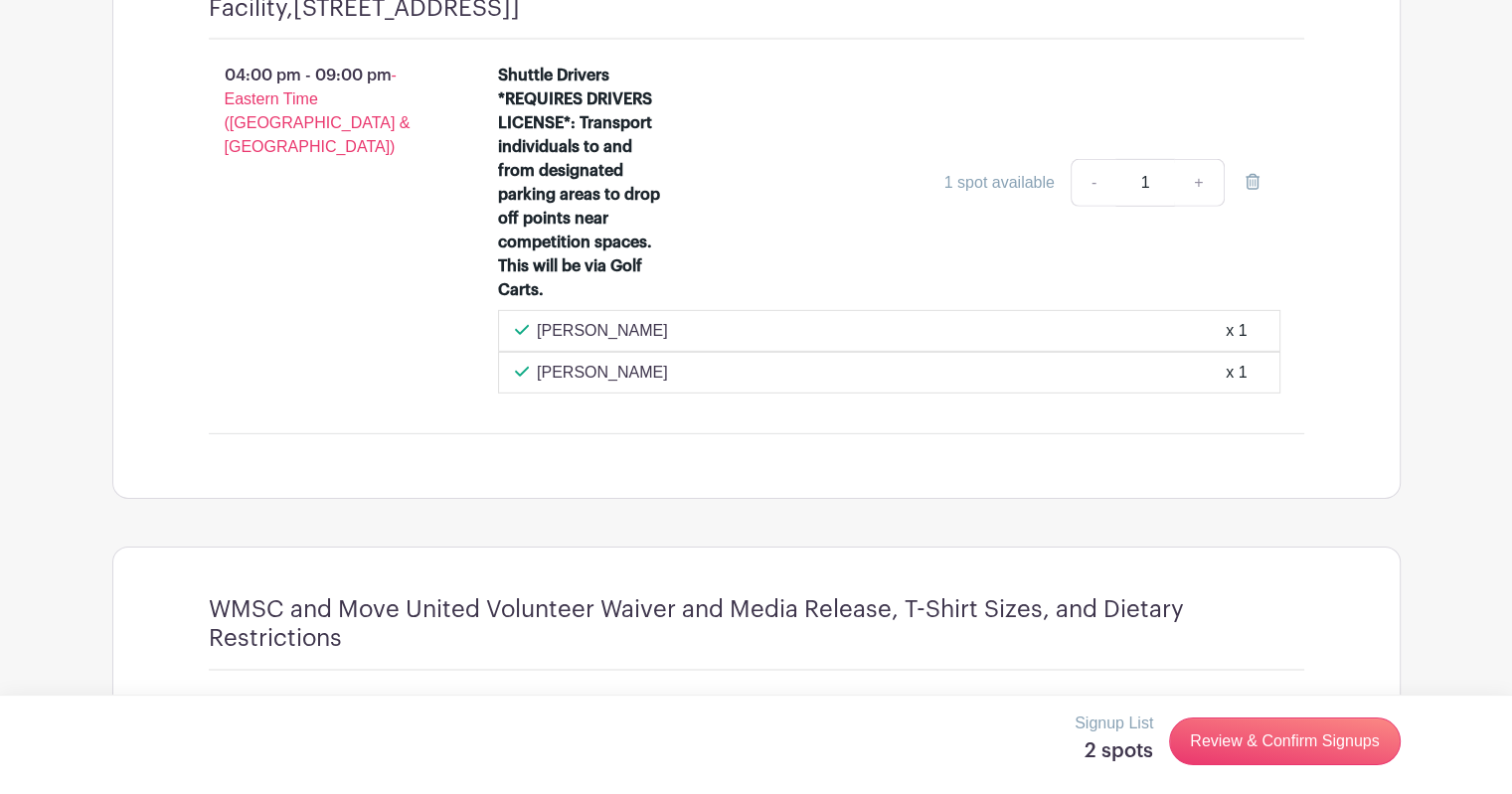click on "Shuttle Drivers *REQUIRES DRIVERS LICENSE*: Transport individuals to and from designated parking areas to drop off points near competition spaces. This will be via Golf Carts.
1 spot available
-
1
+" at bounding box center [889, 187] 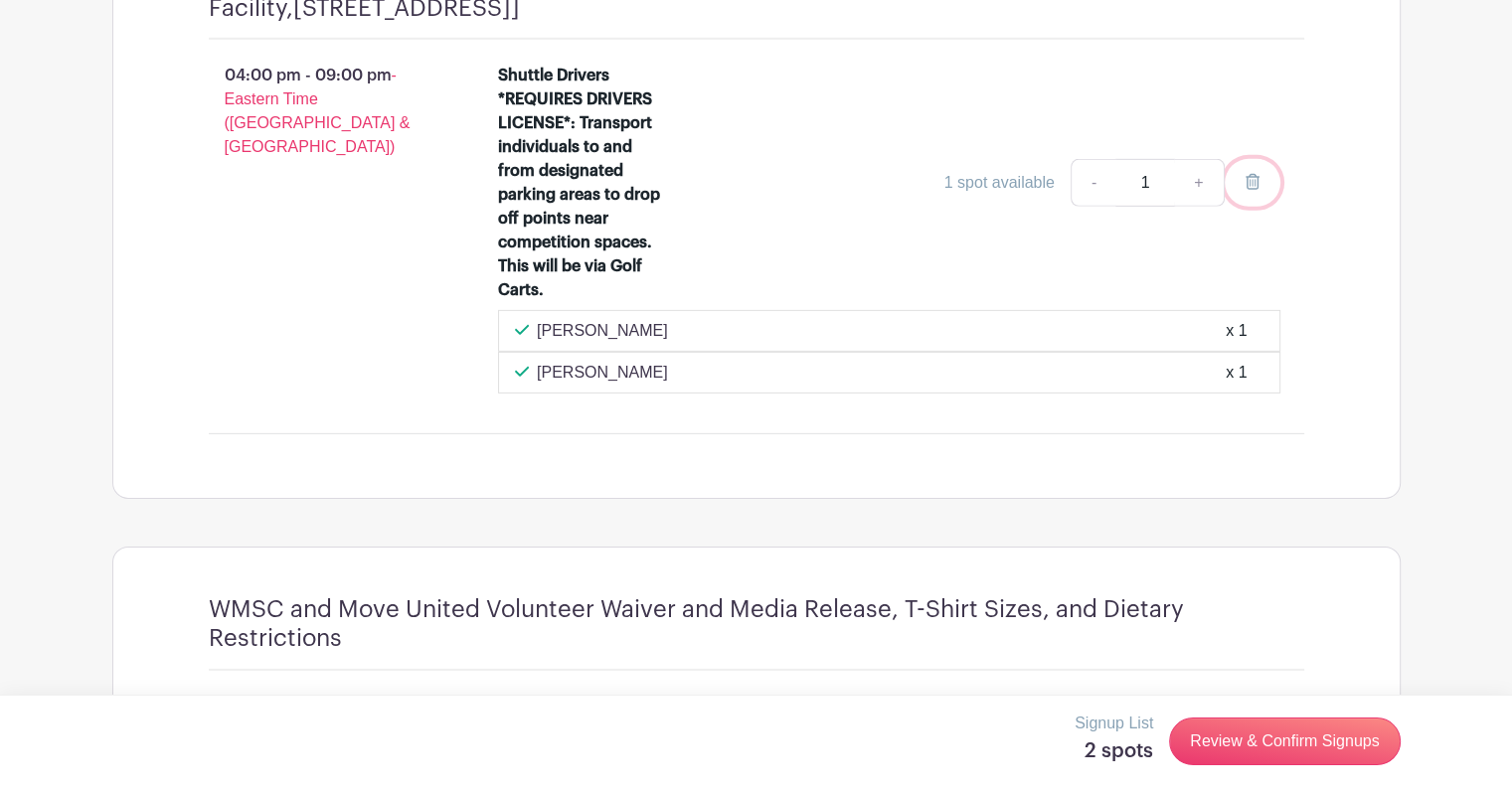 click at bounding box center (1253, 183) 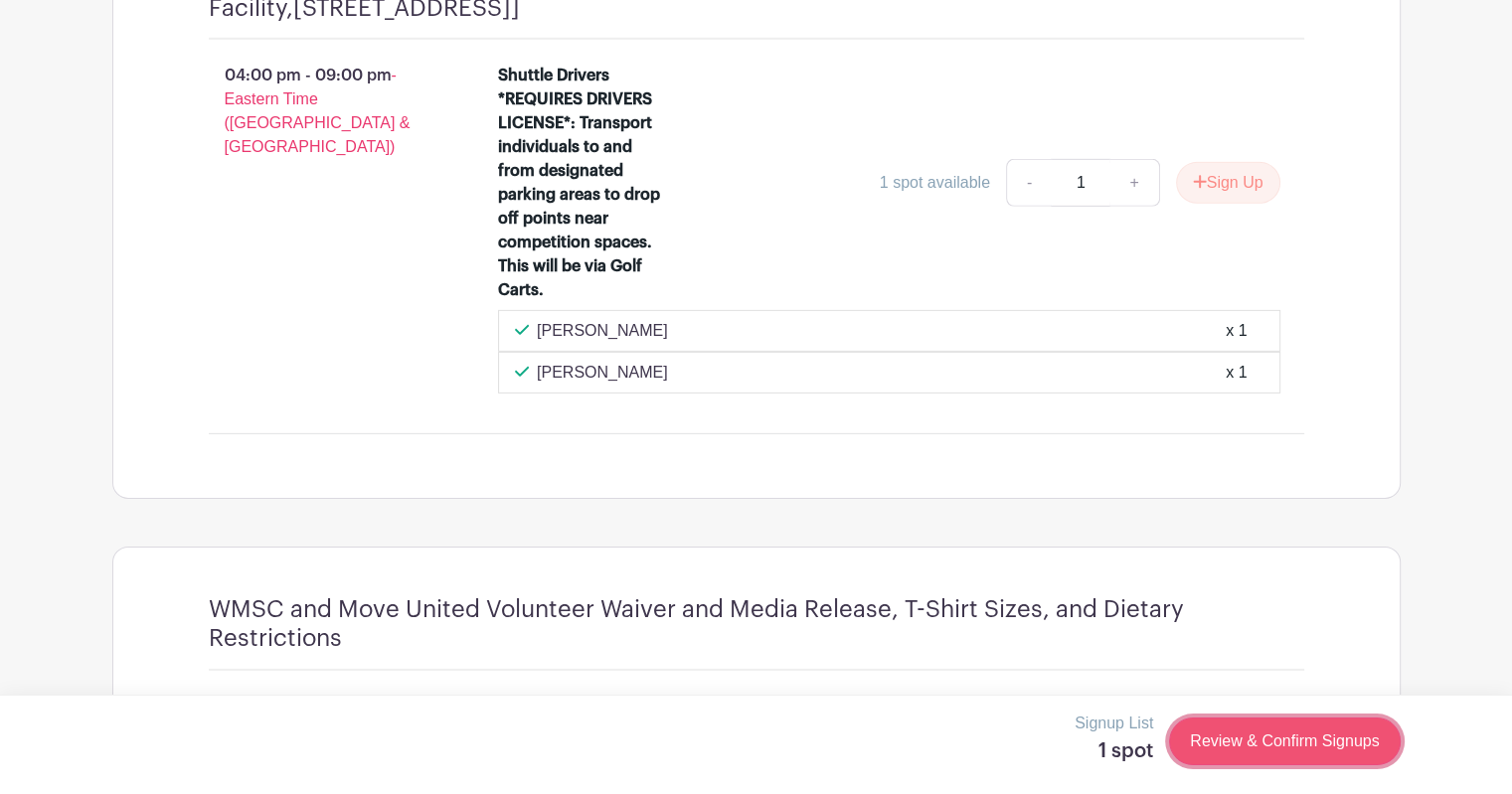 click on "Review & Confirm Signups" at bounding box center [1284, 741] 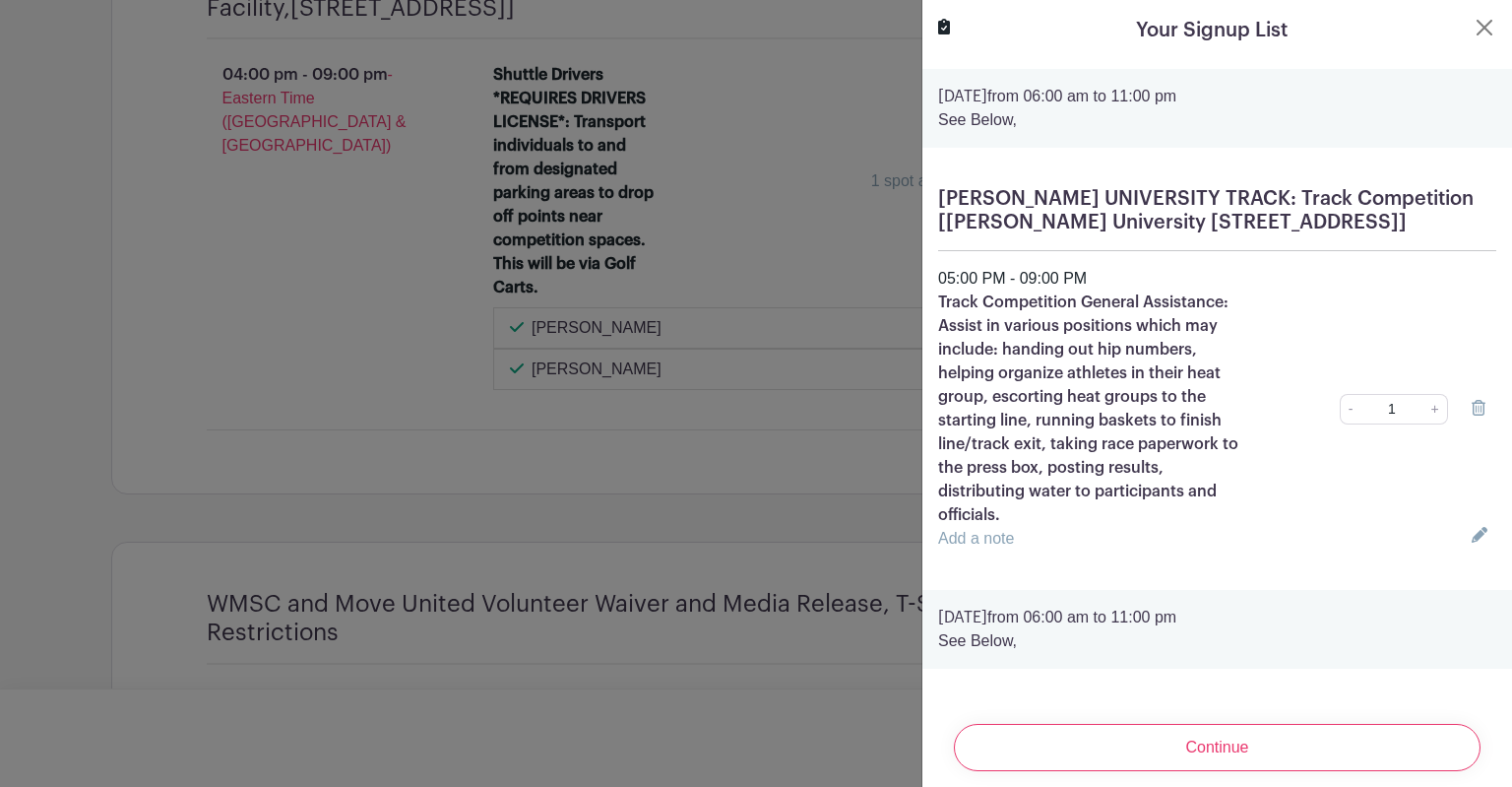 click 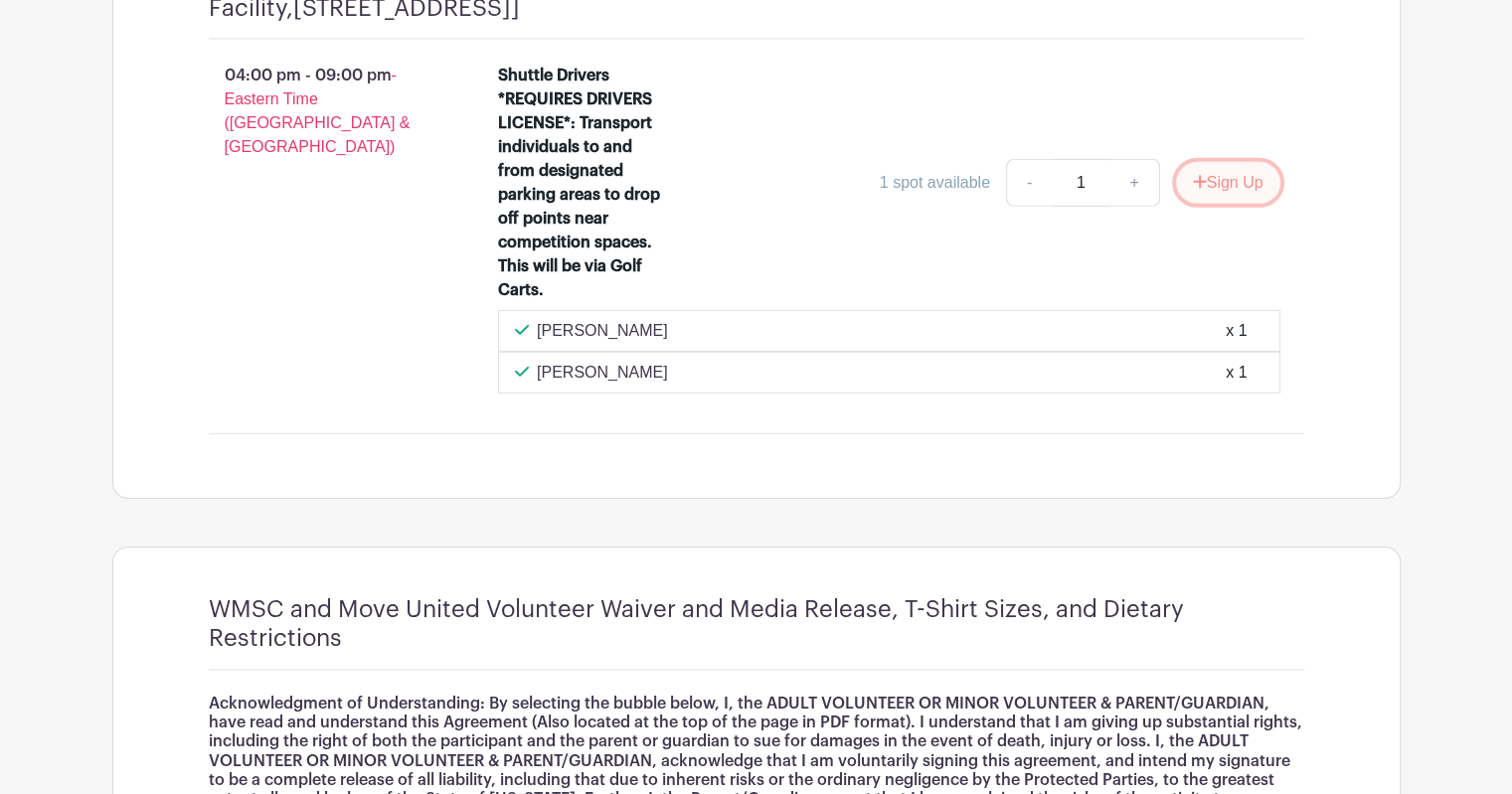 click 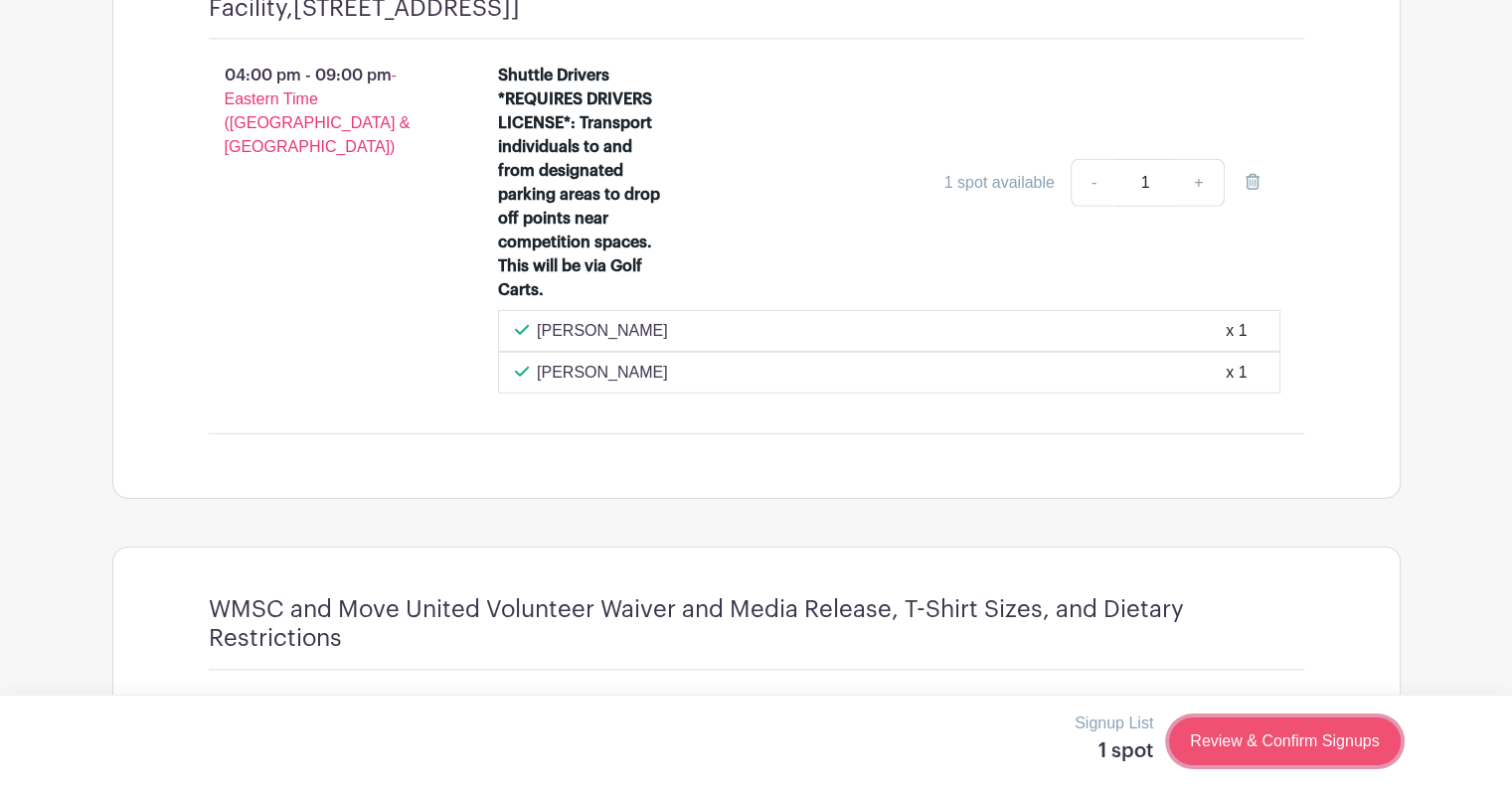 click on "Review & Confirm Signups" at bounding box center [1284, 741] 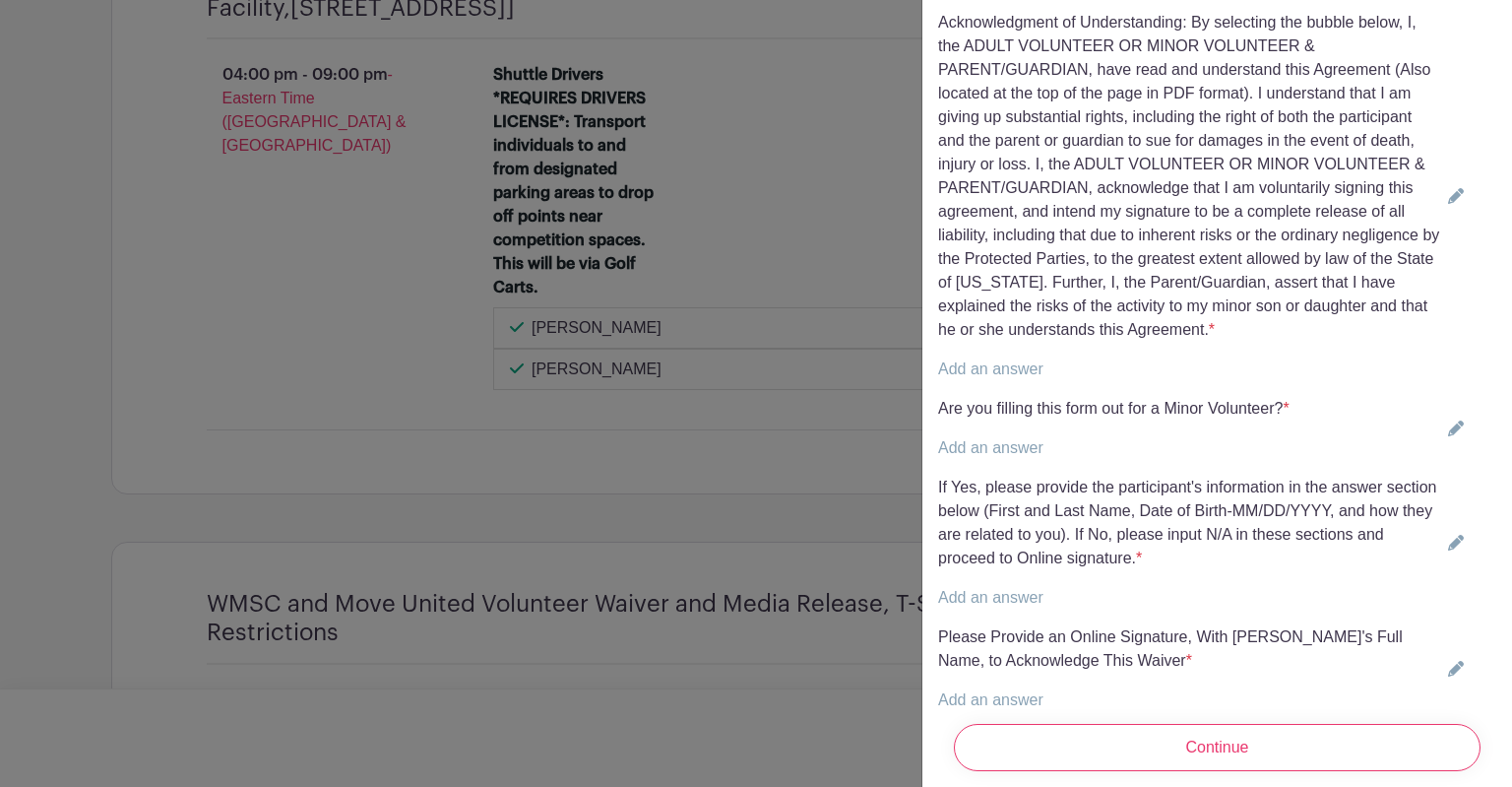 scroll, scrollTop: 689, scrollLeft: 0, axis: vertical 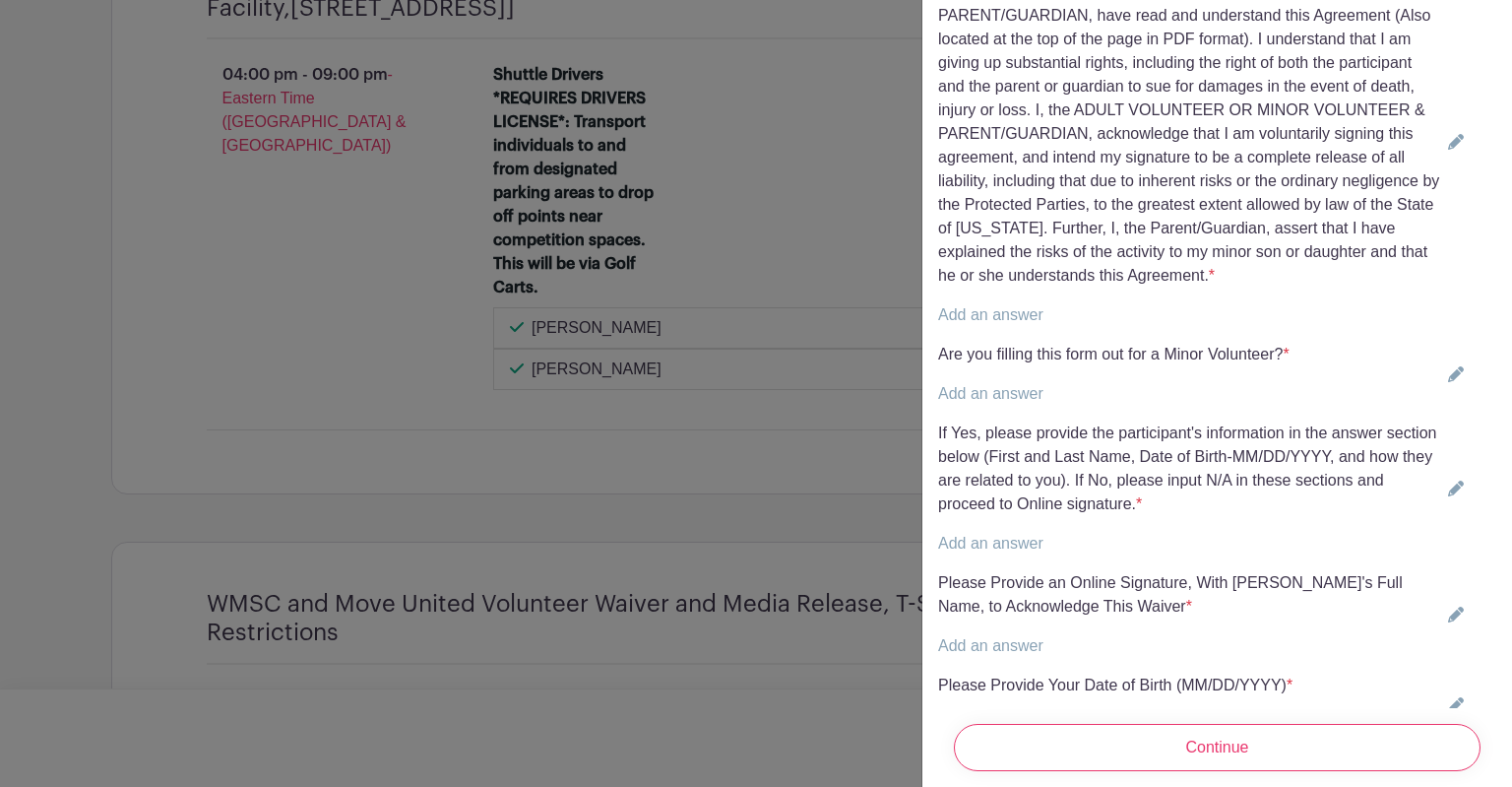 click on "Add an answer" at bounding box center (990, 314) 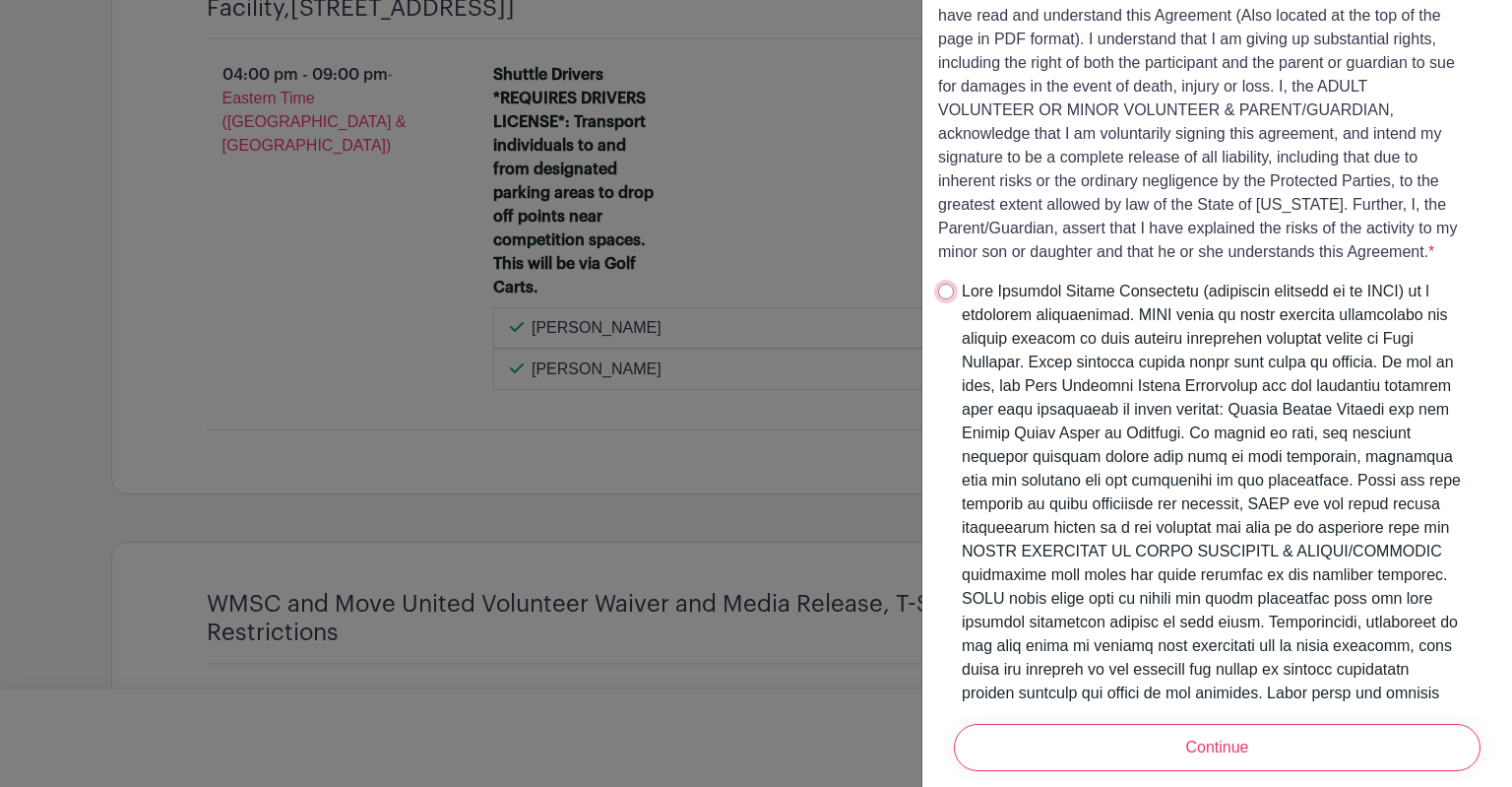 click at bounding box center [946, 292] 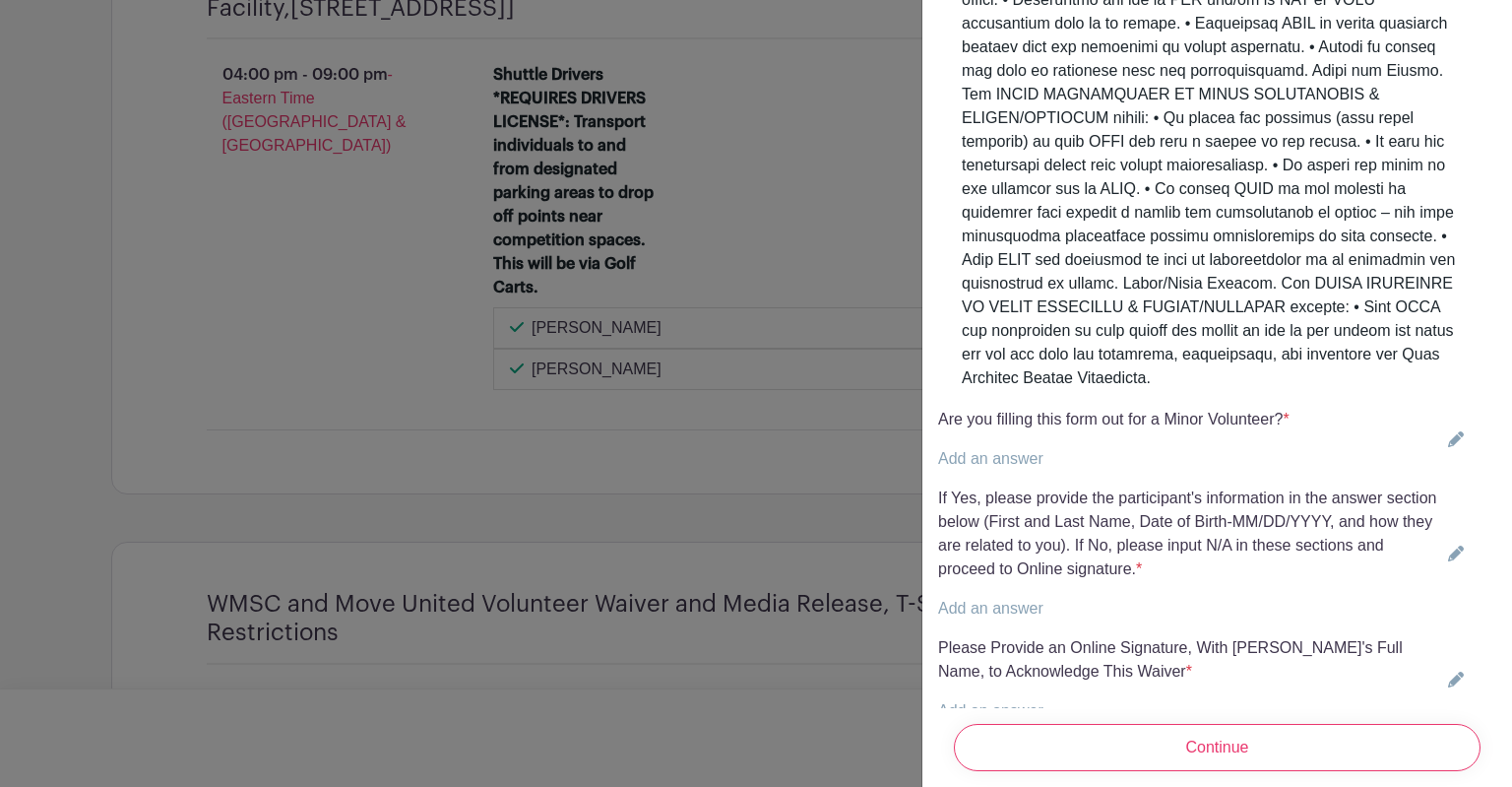 scroll, scrollTop: 4728, scrollLeft: 0, axis: vertical 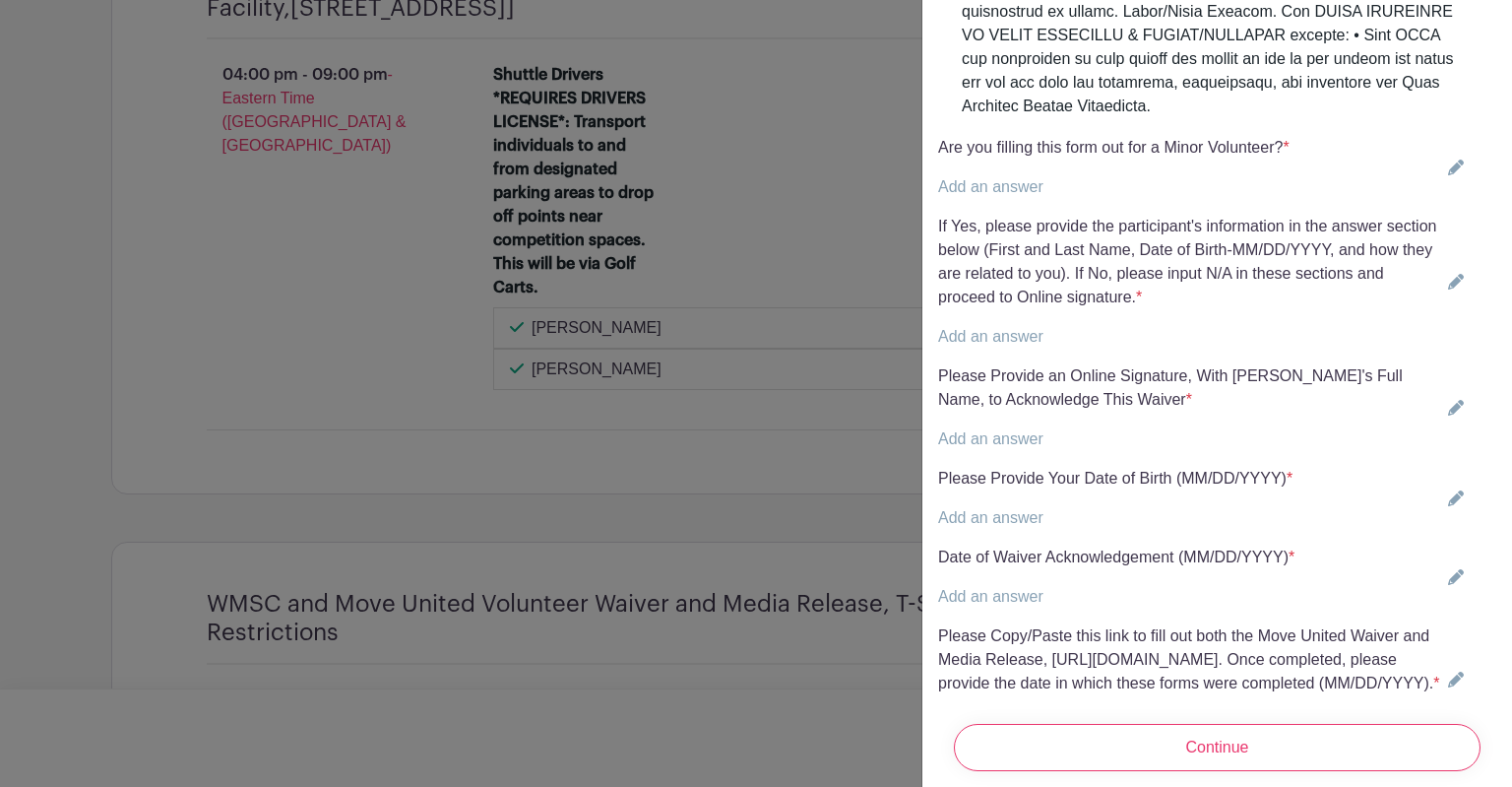 click on "Add an answer" at bounding box center [990, 186] 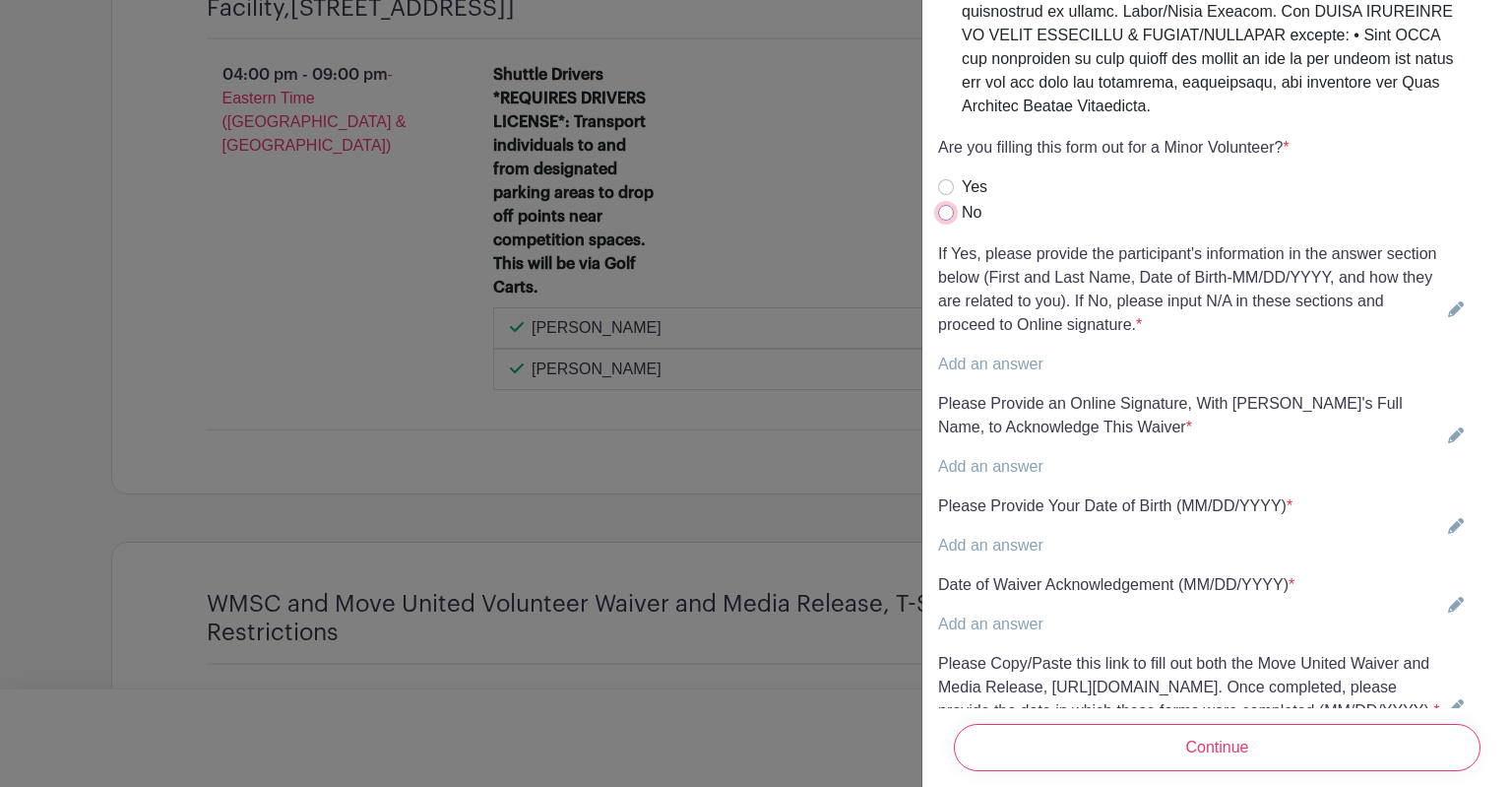 click on "No" at bounding box center (946, 213) 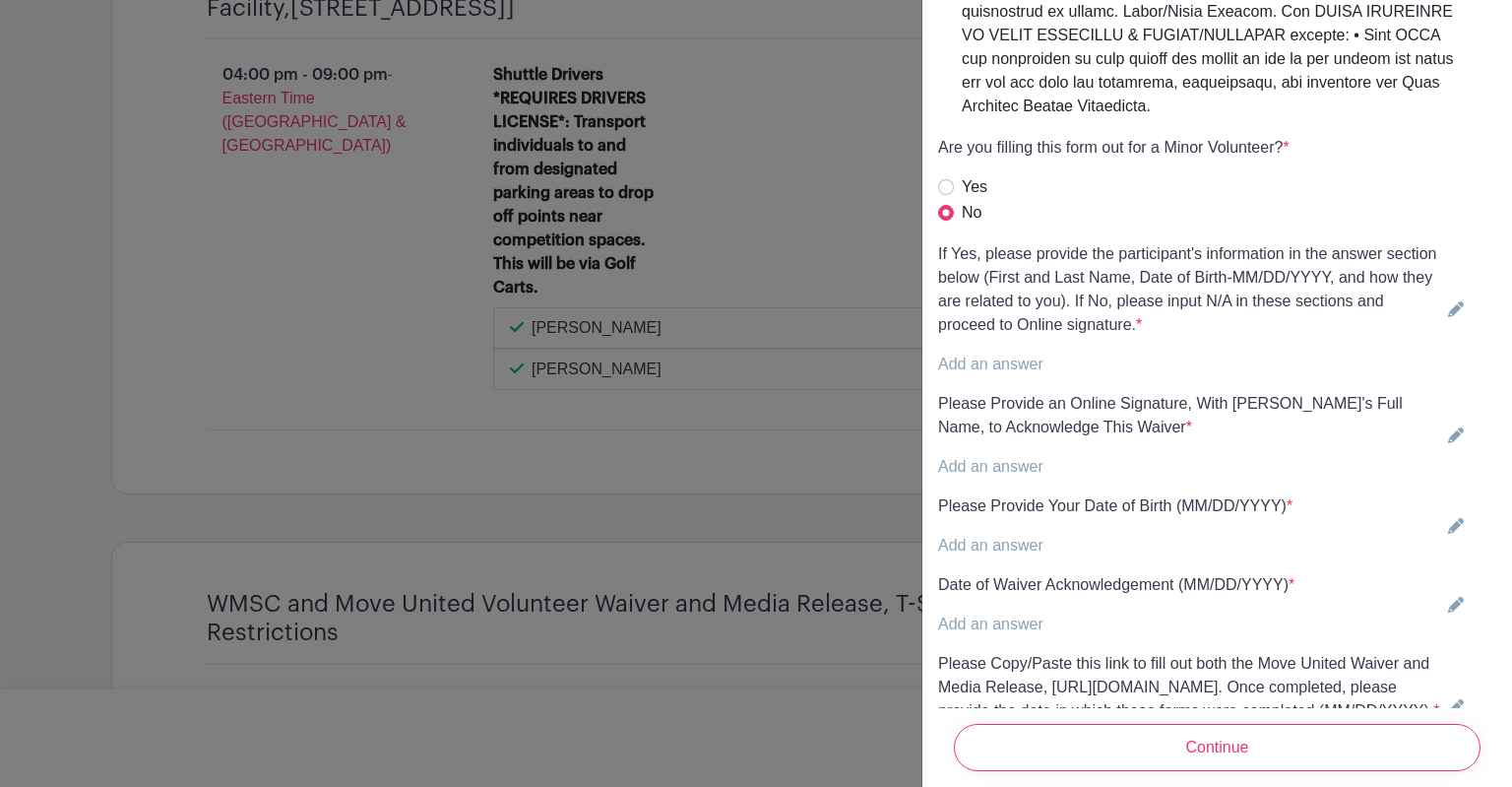 click on "Add an answer" at bounding box center (990, 363) 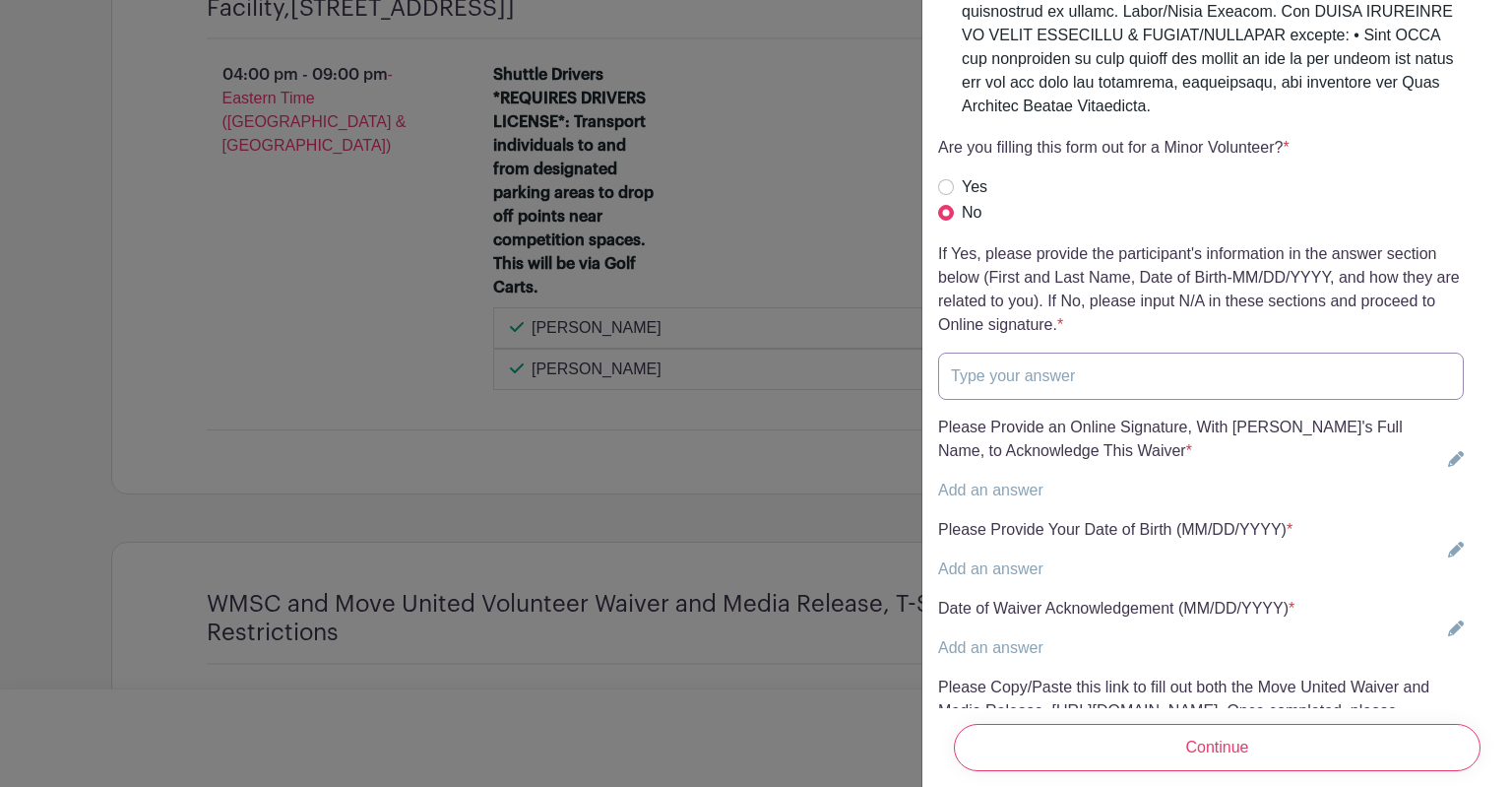 click at bounding box center (1201, 376) 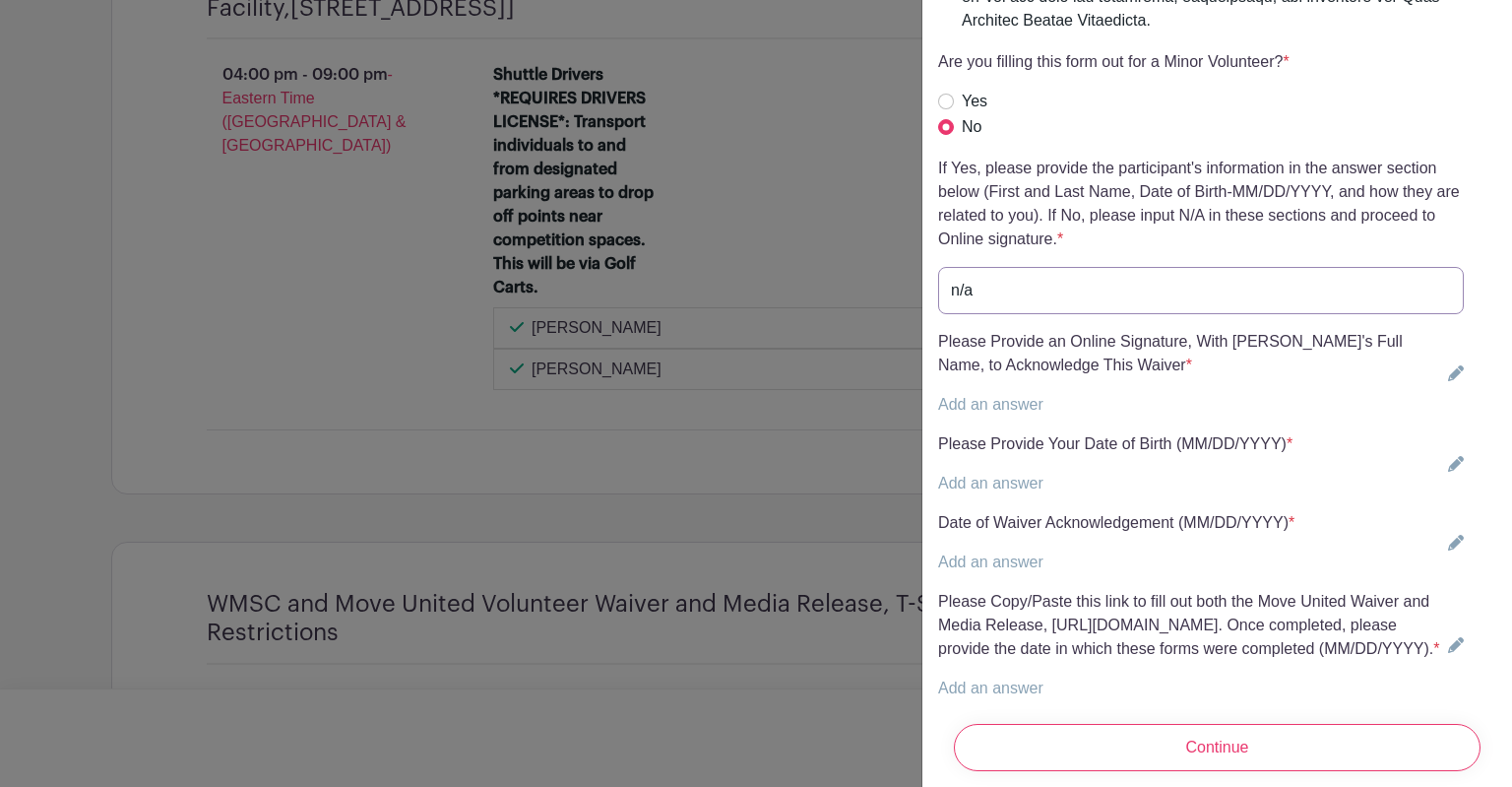 scroll, scrollTop: 4925, scrollLeft: 0, axis: vertical 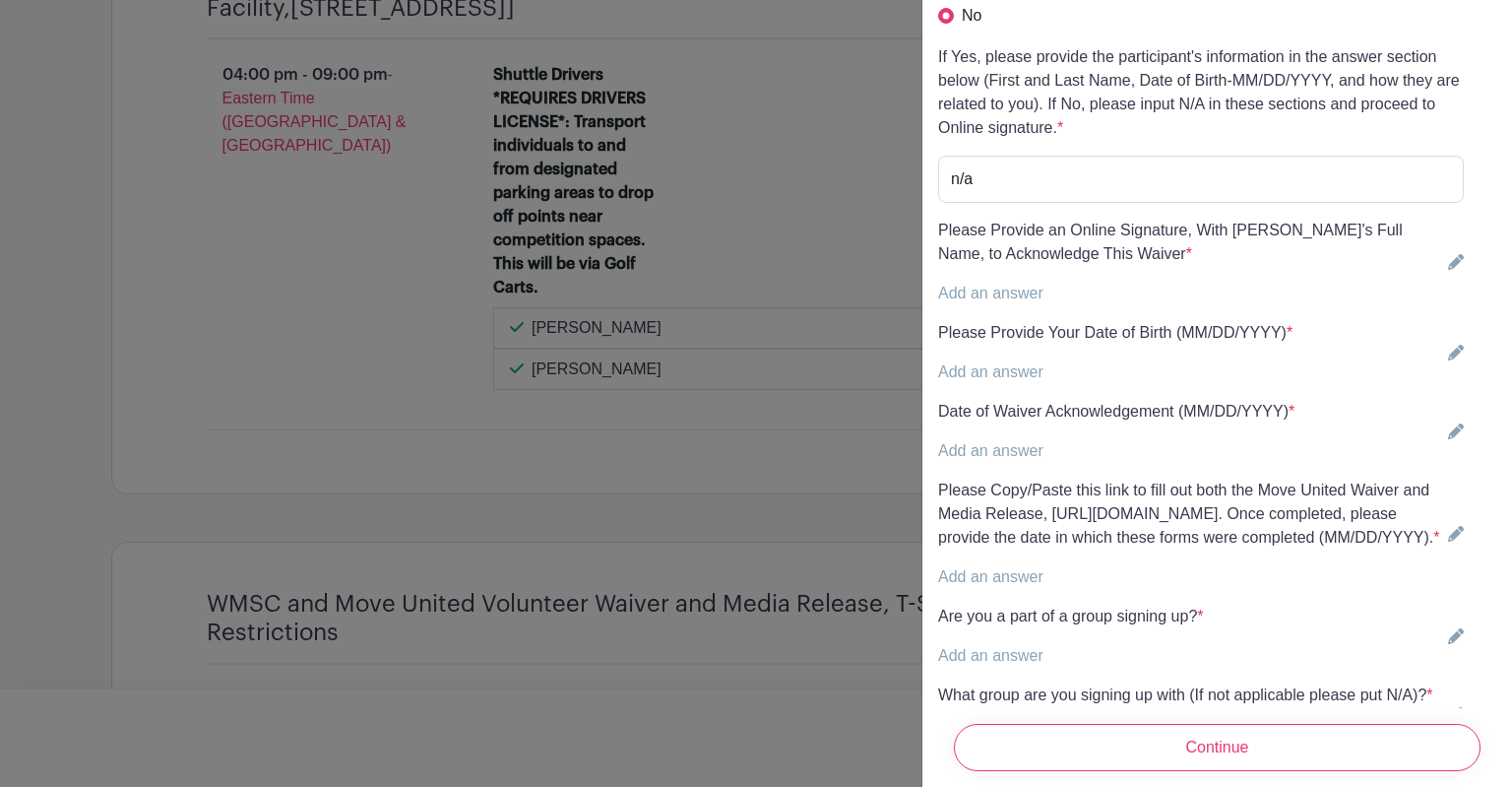 click on "Add an answer" at bounding box center [990, 293] 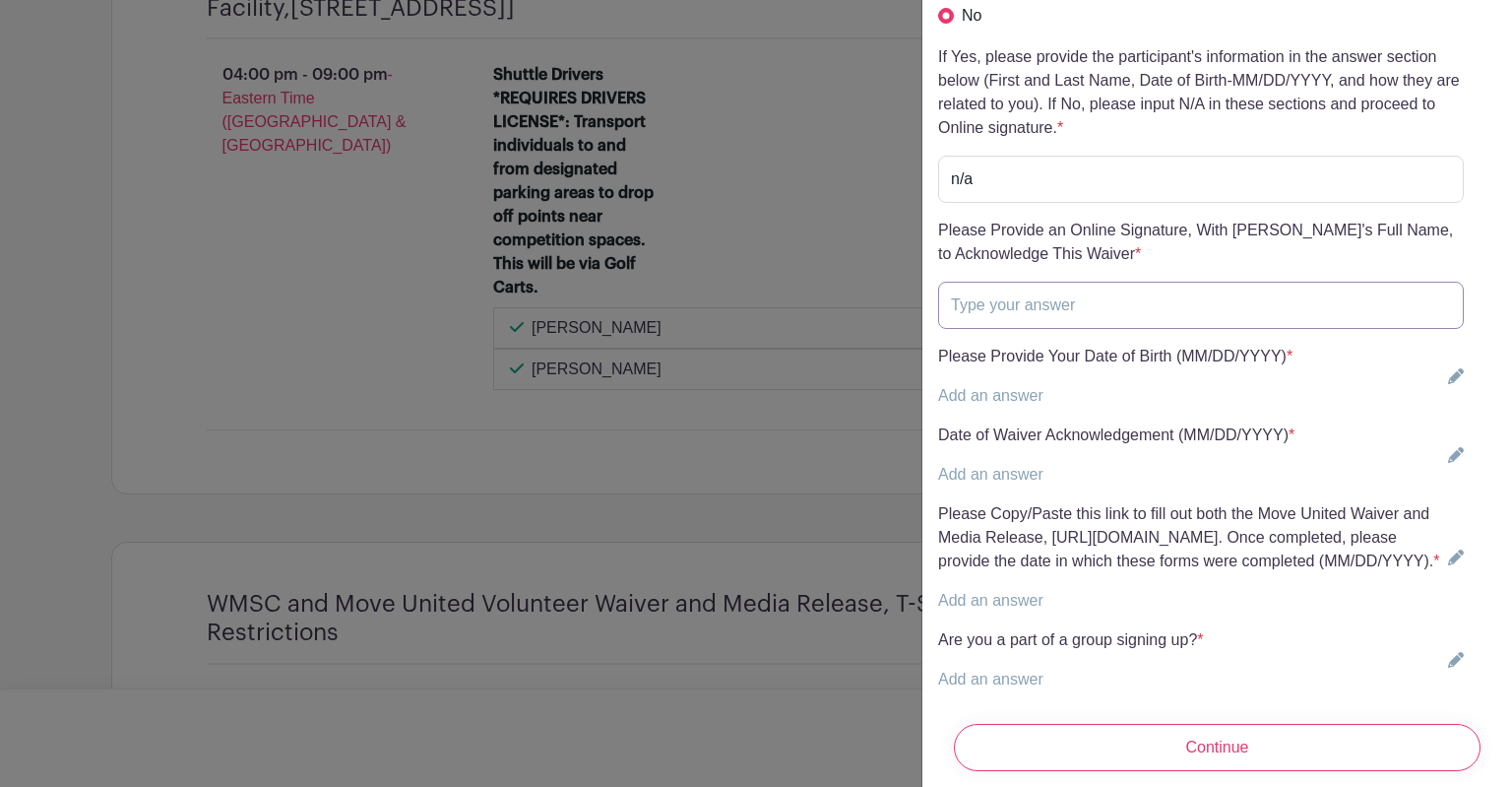 click at bounding box center (1201, 305) 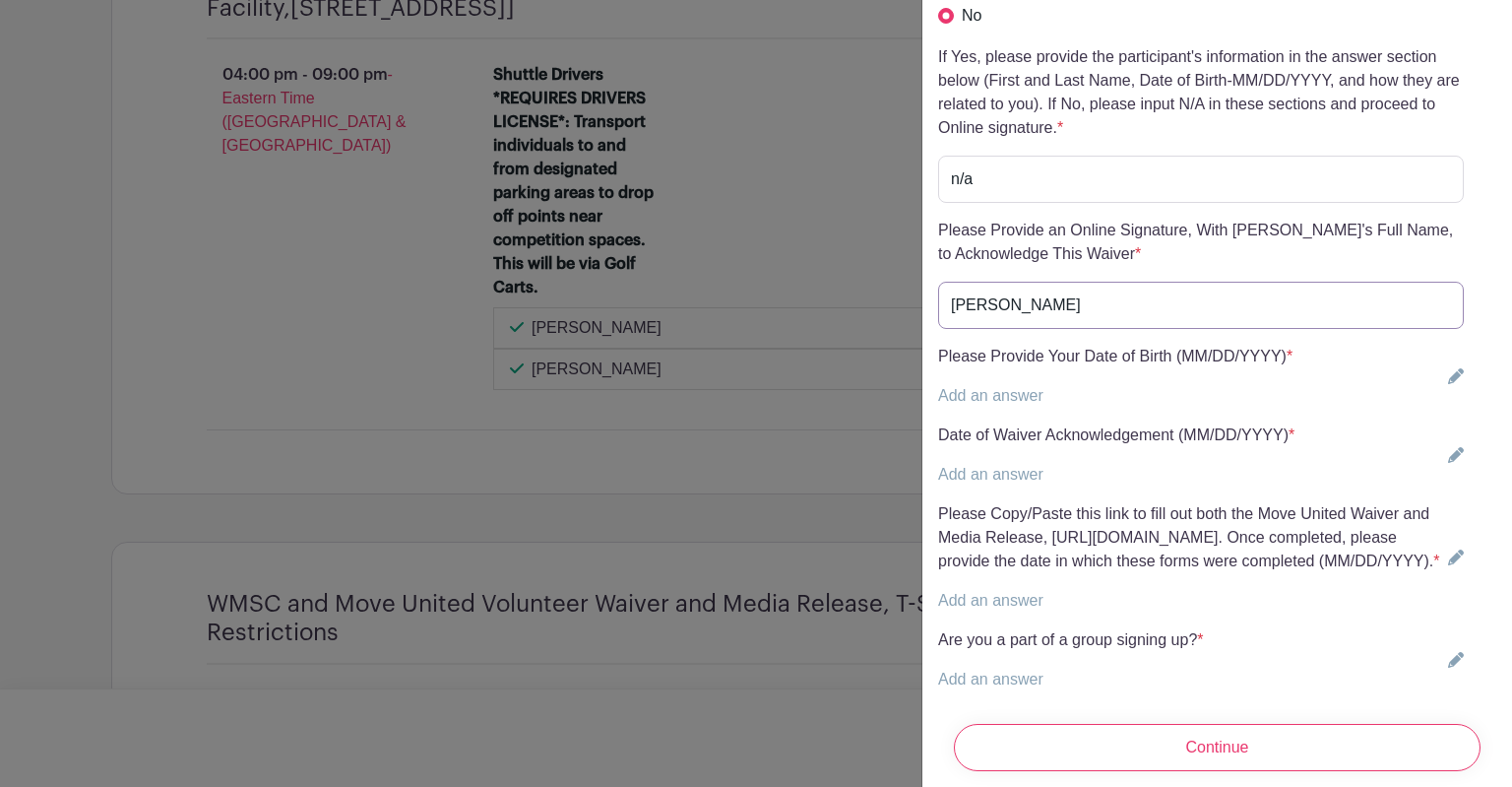 type on "jim young" 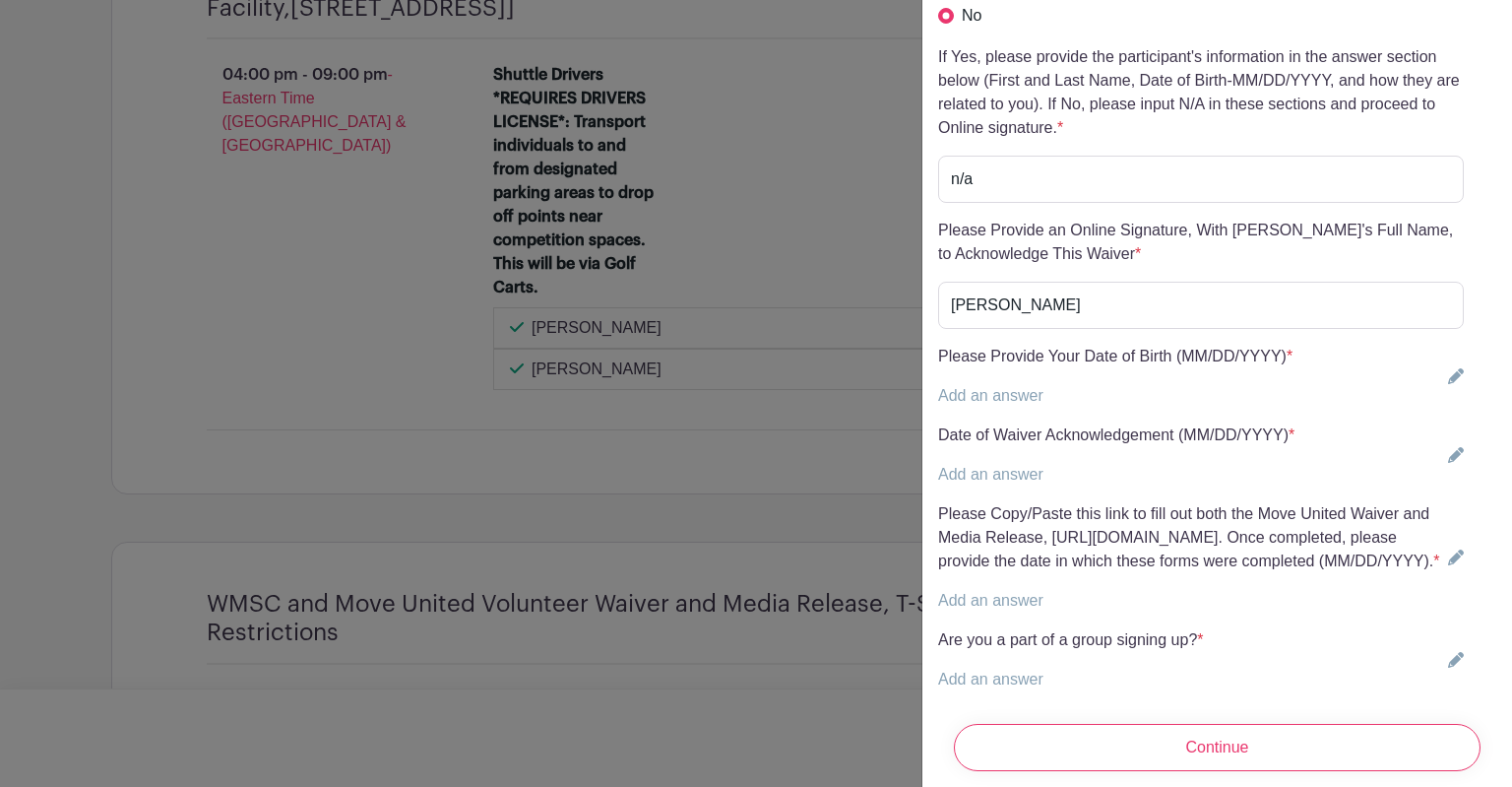 click on "Add an answer" at bounding box center [990, 395] 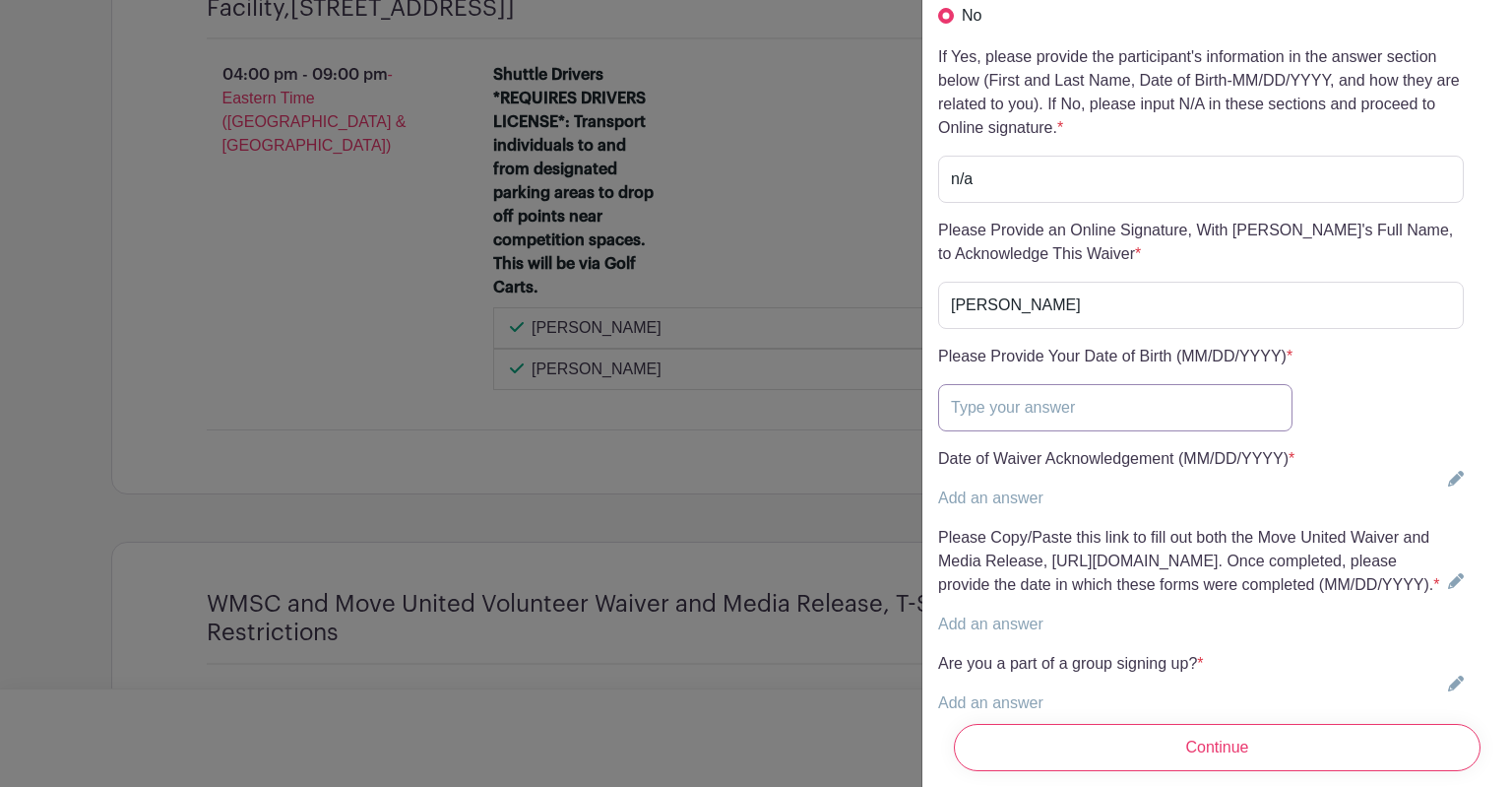 click at bounding box center (1115, 408) 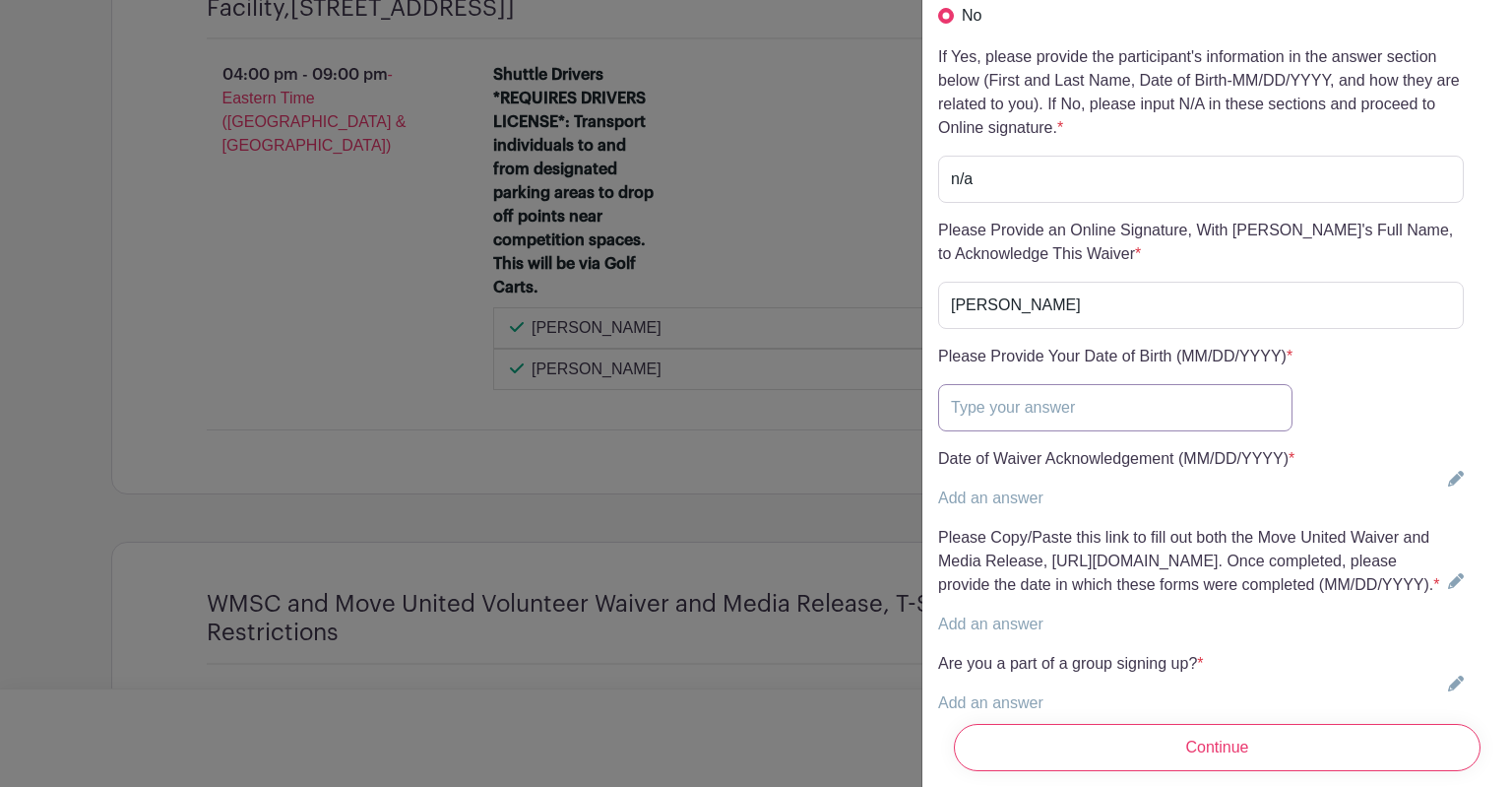 type on "[DATE]" 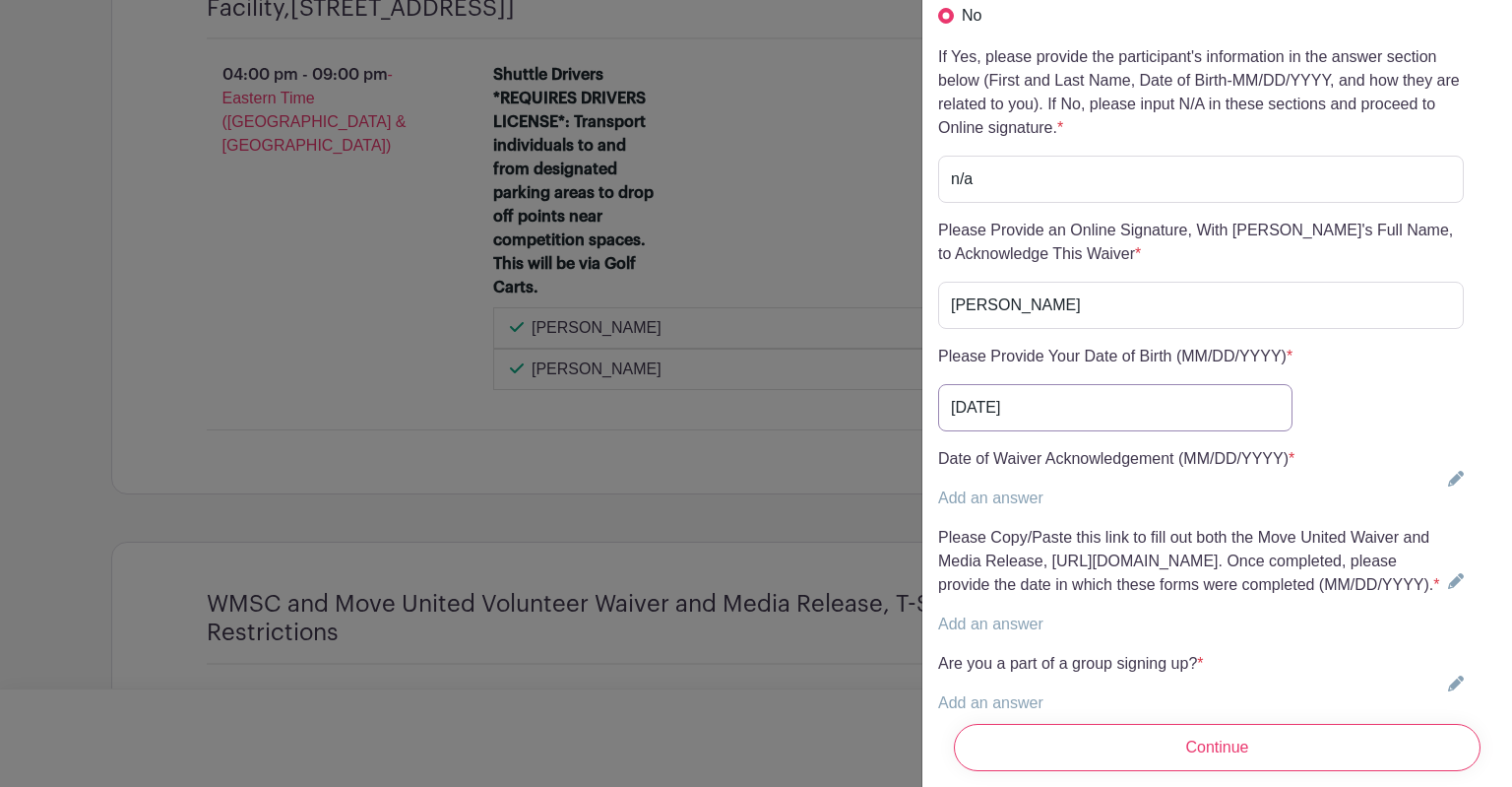 scroll, scrollTop: 5220, scrollLeft: 0, axis: vertical 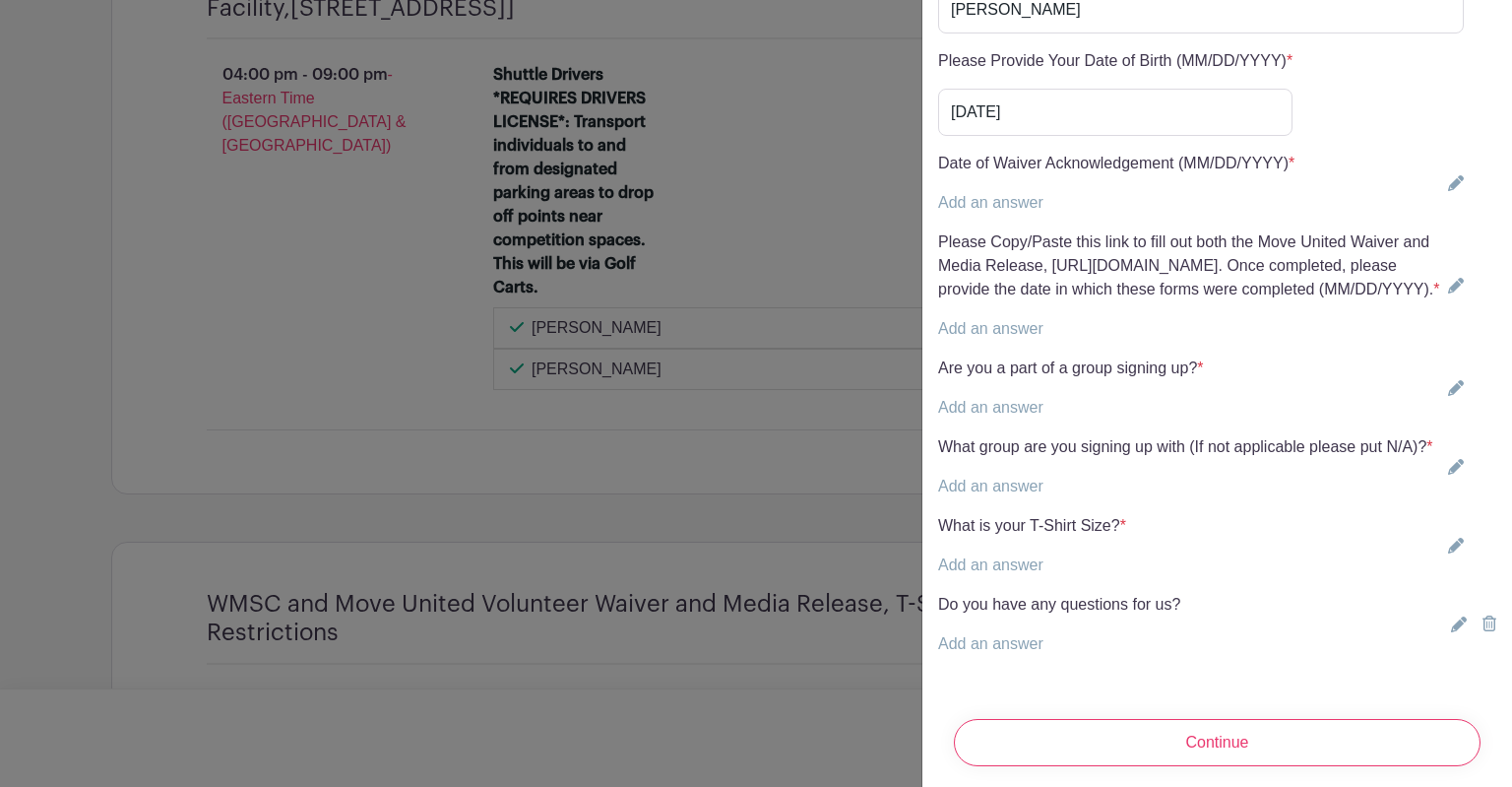 click on "Add an answer" at bounding box center (990, 202) 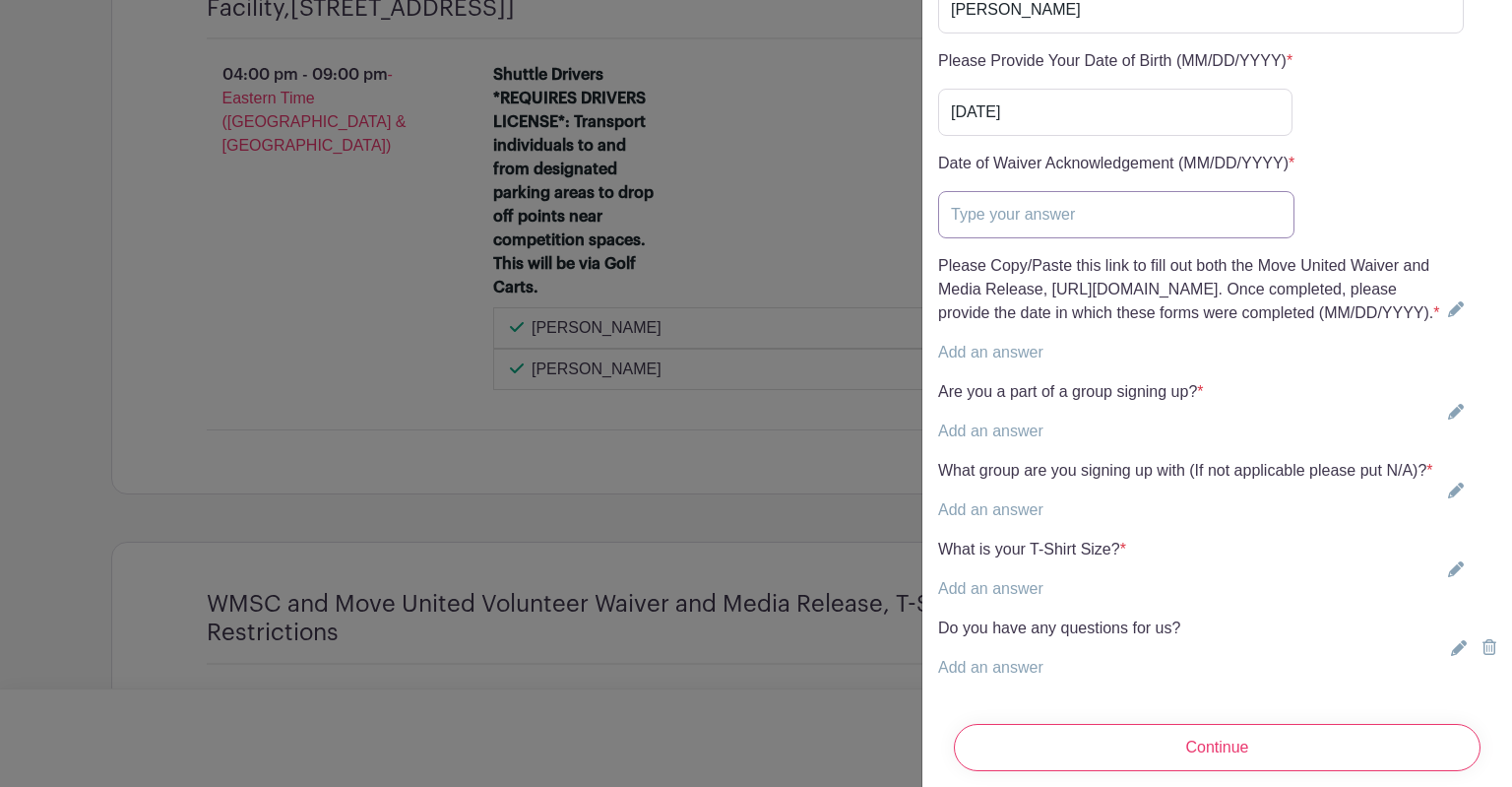 click at bounding box center [1116, 215] 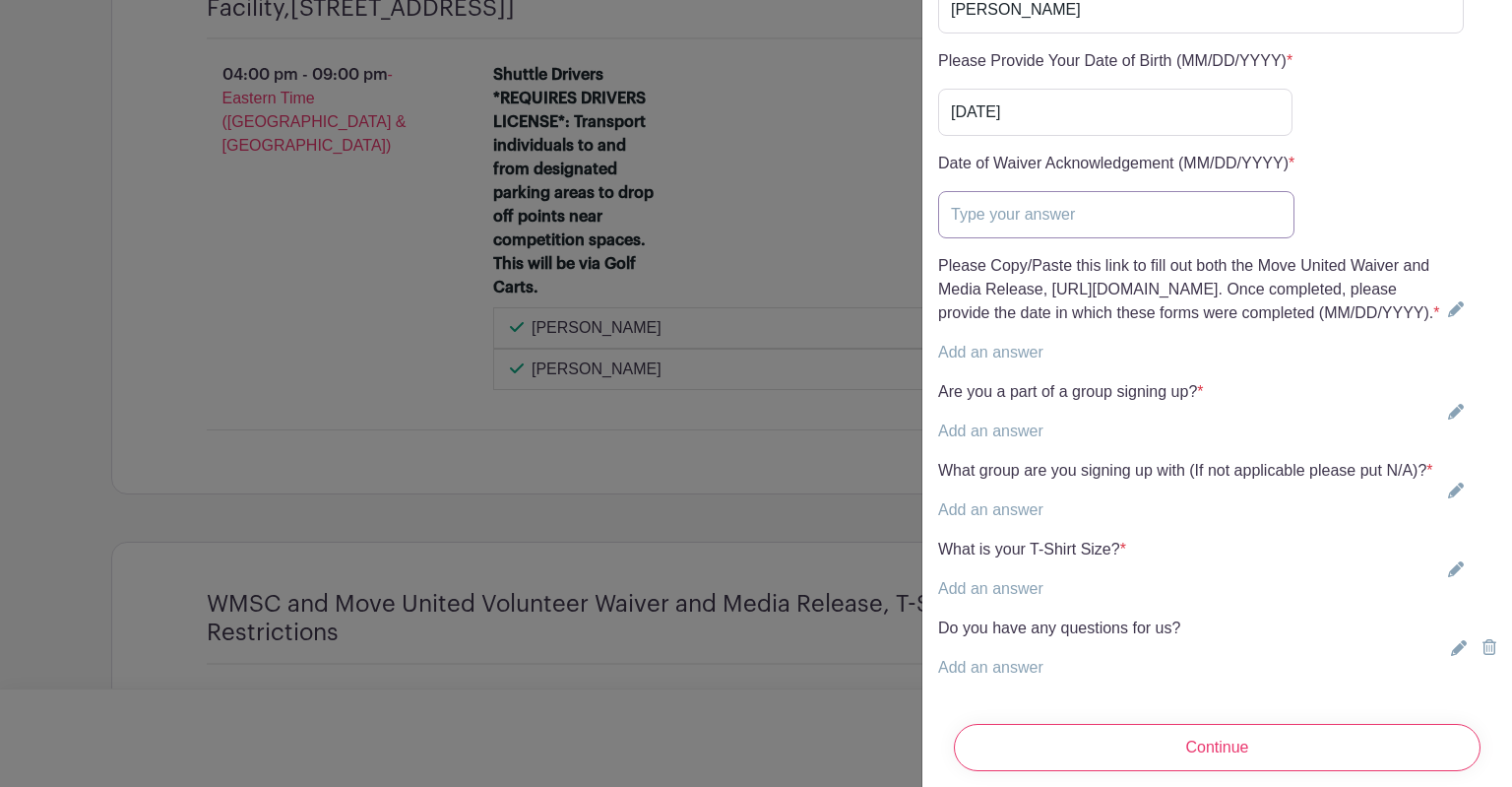 type on "[DATE]" 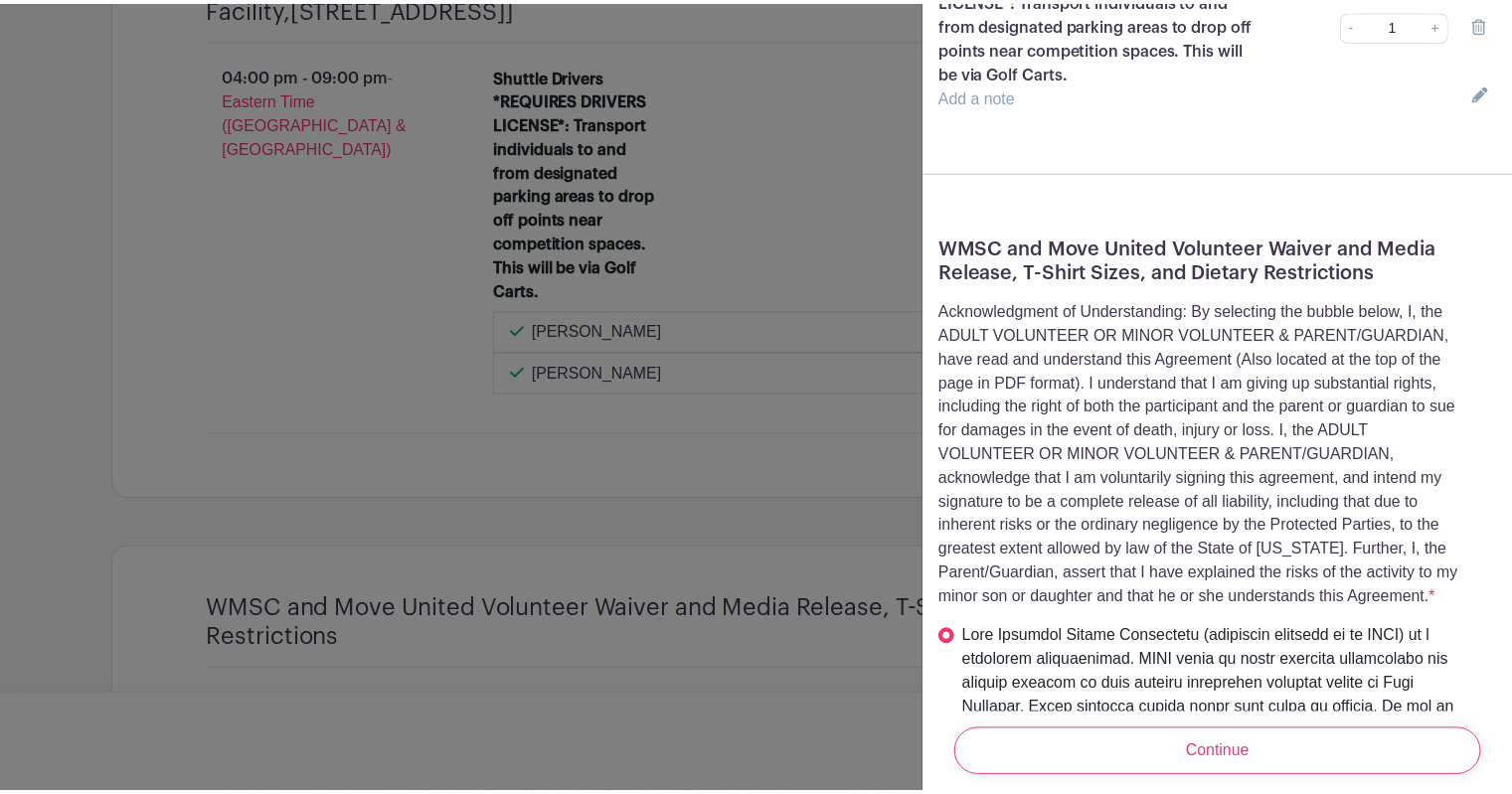 scroll, scrollTop: 0, scrollLeft: 0, axis: both 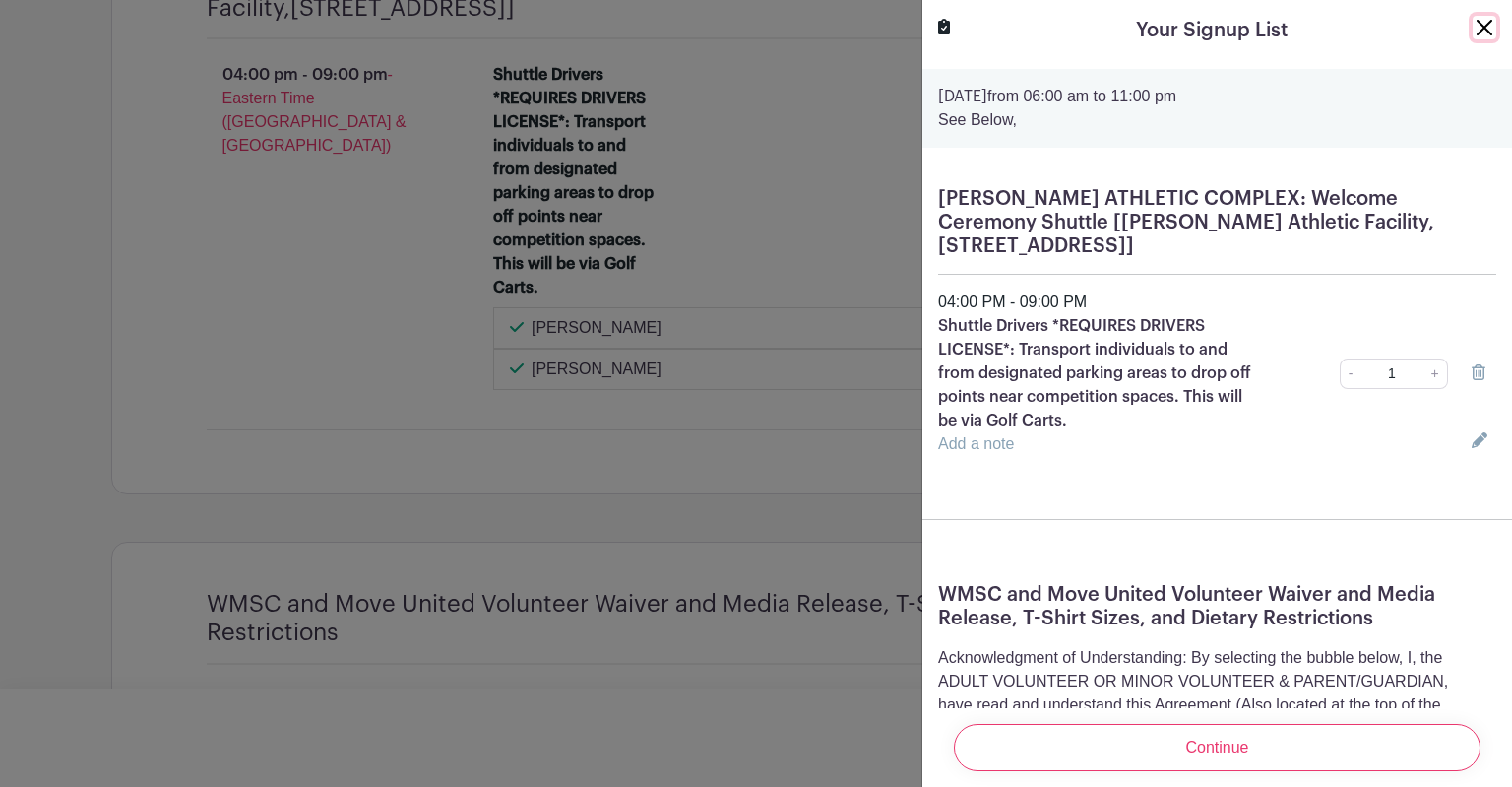 click at bounding box center [1484, 28] 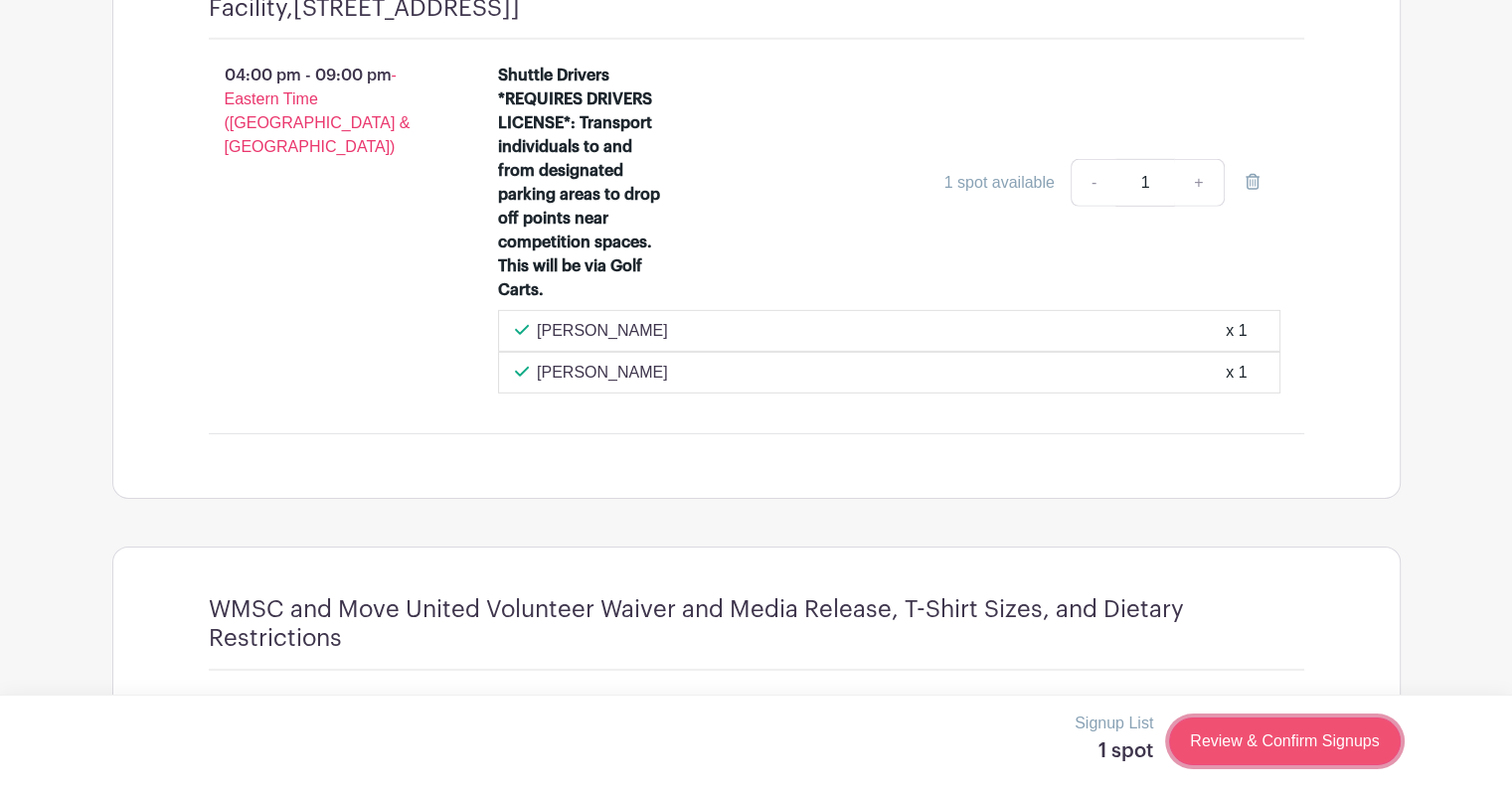 click on "Review & Confirm Signups" at bounding box center (1284, 741) 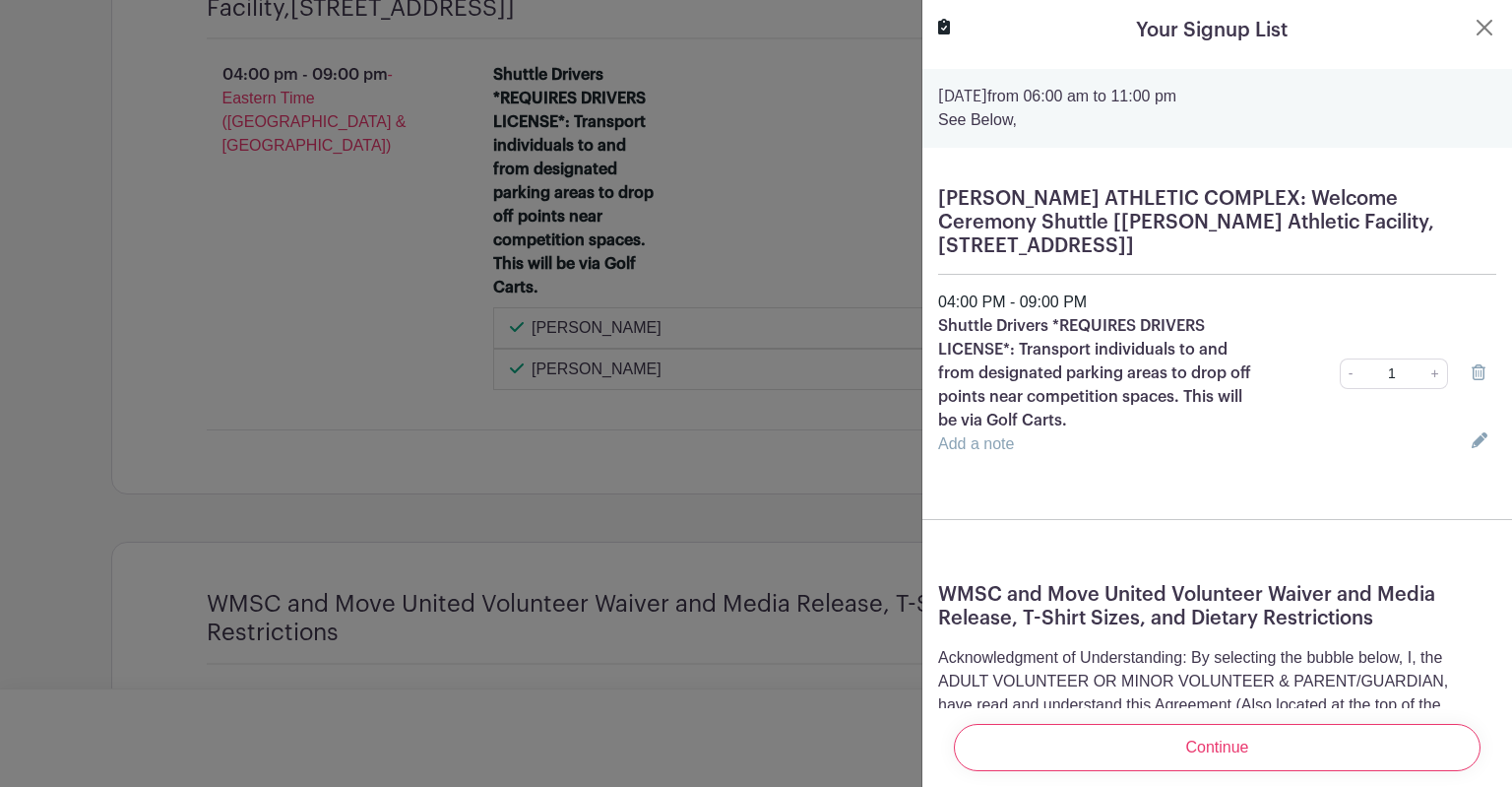click 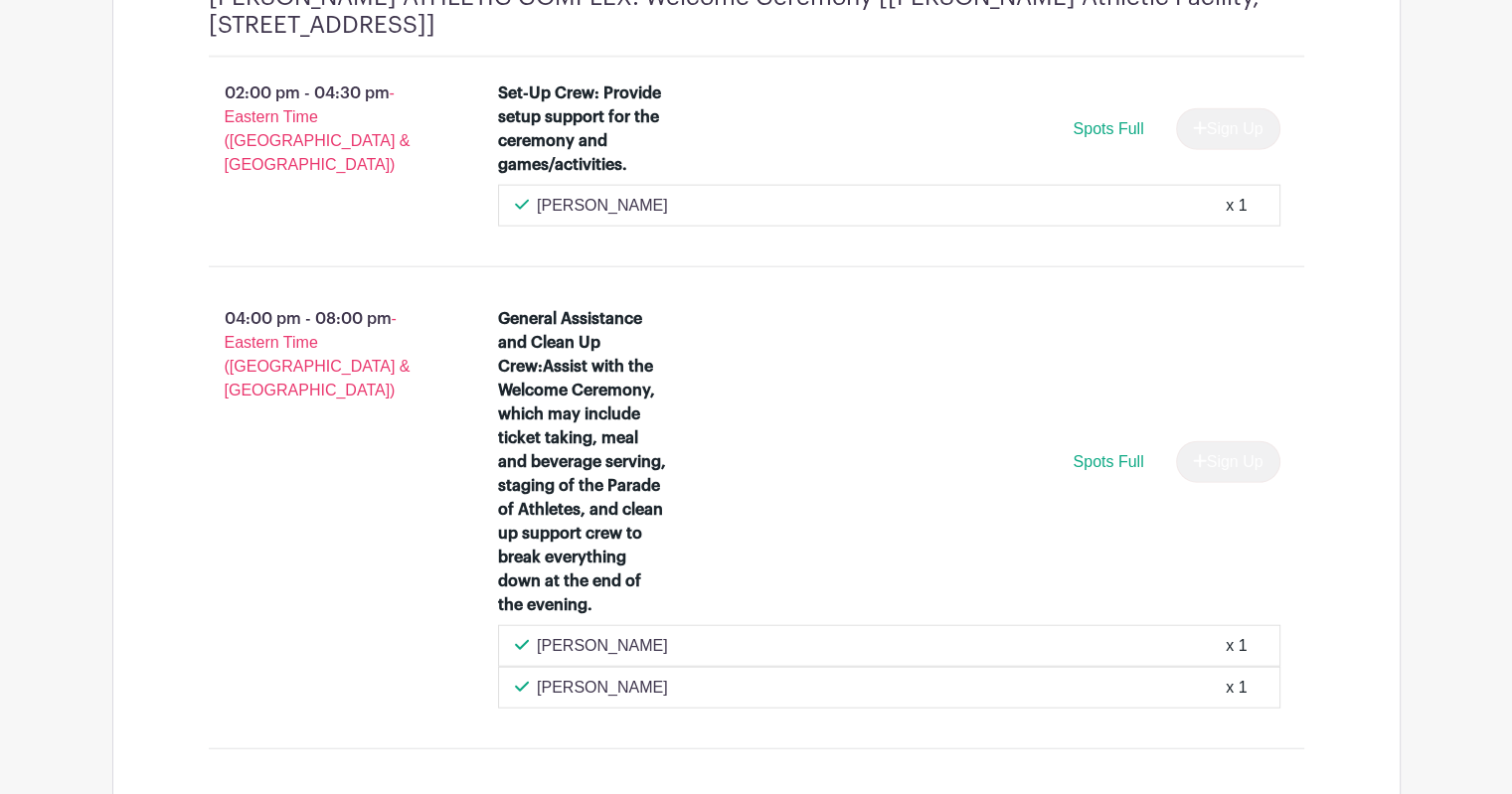 scroll, scrollTop: 4770, scrollLeft: 0, axis: vertical 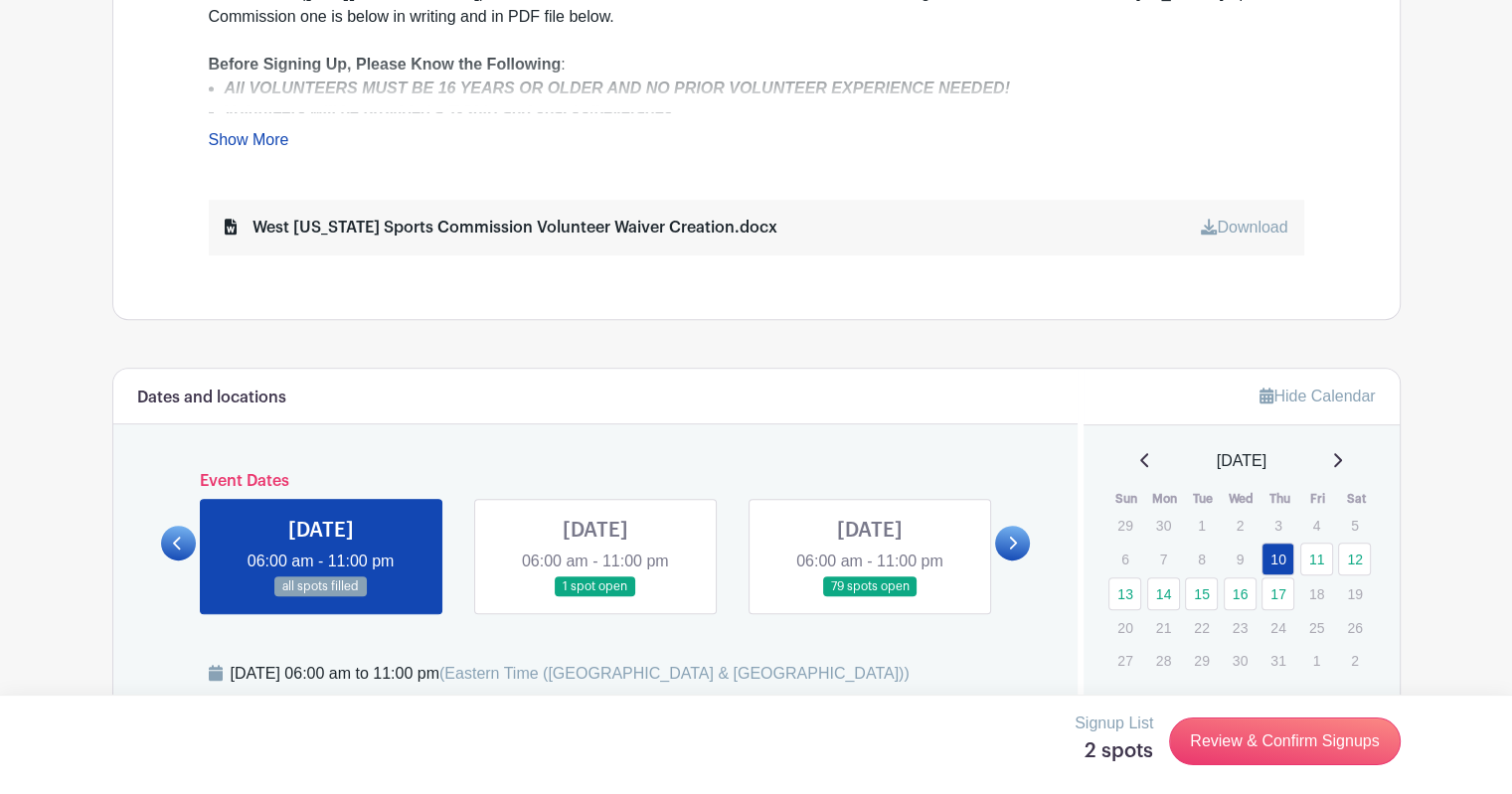 click at bounding box center [870, 597] 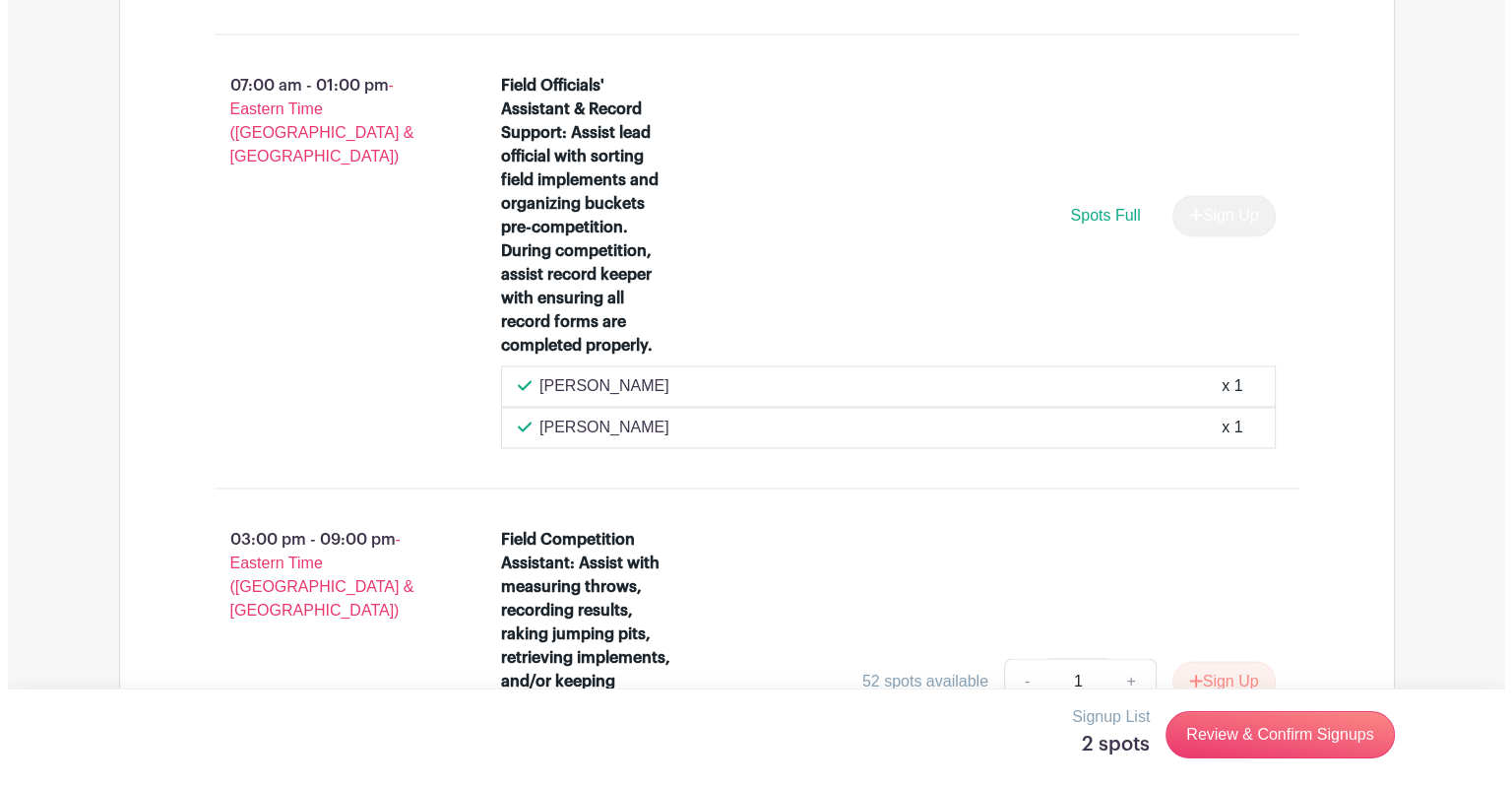 scroll, scrollTop: 3349, scrollLeft: 0, axis: vertical 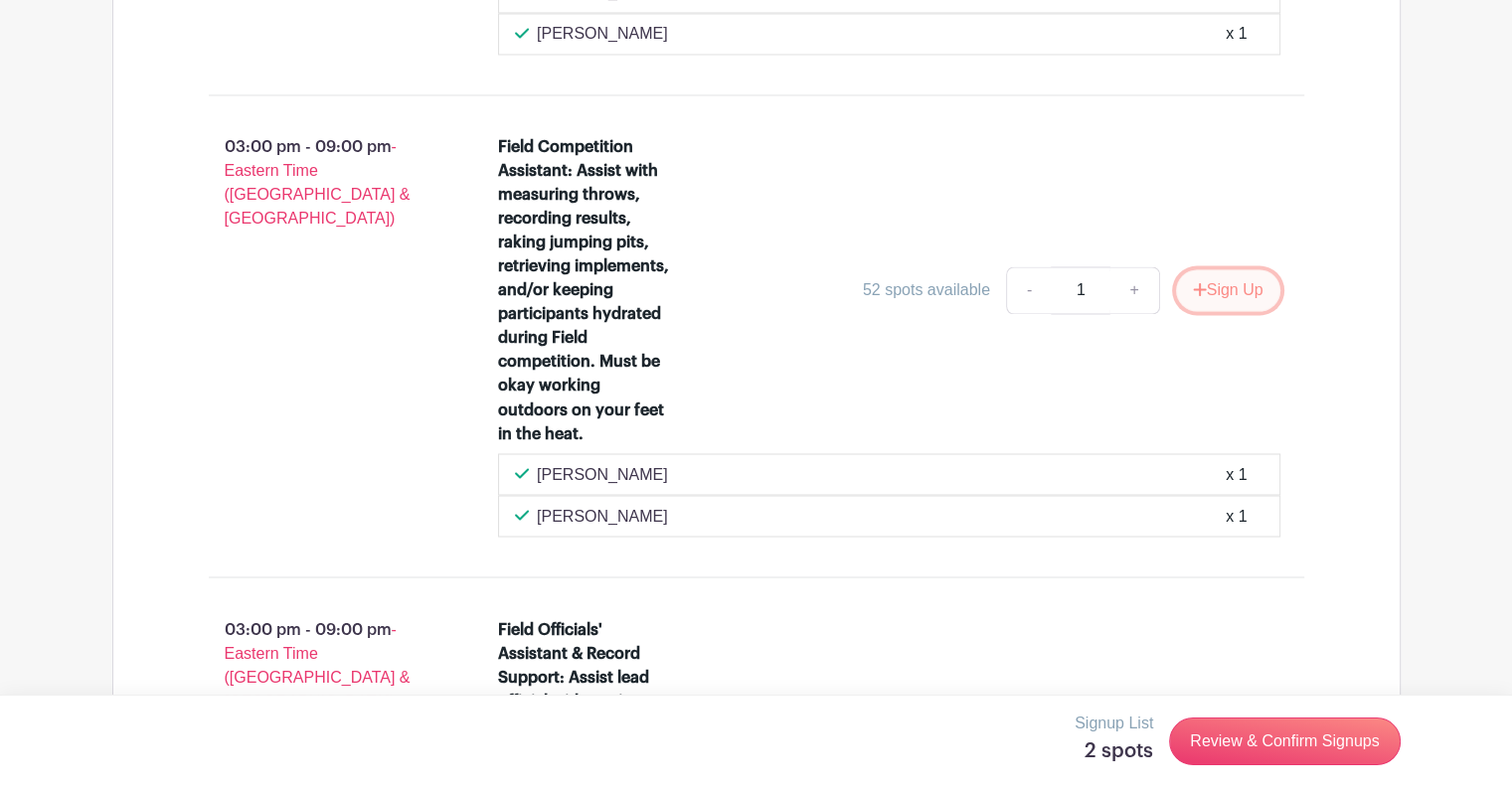 click on "Sign Up" at bounding box center (1228, 290) 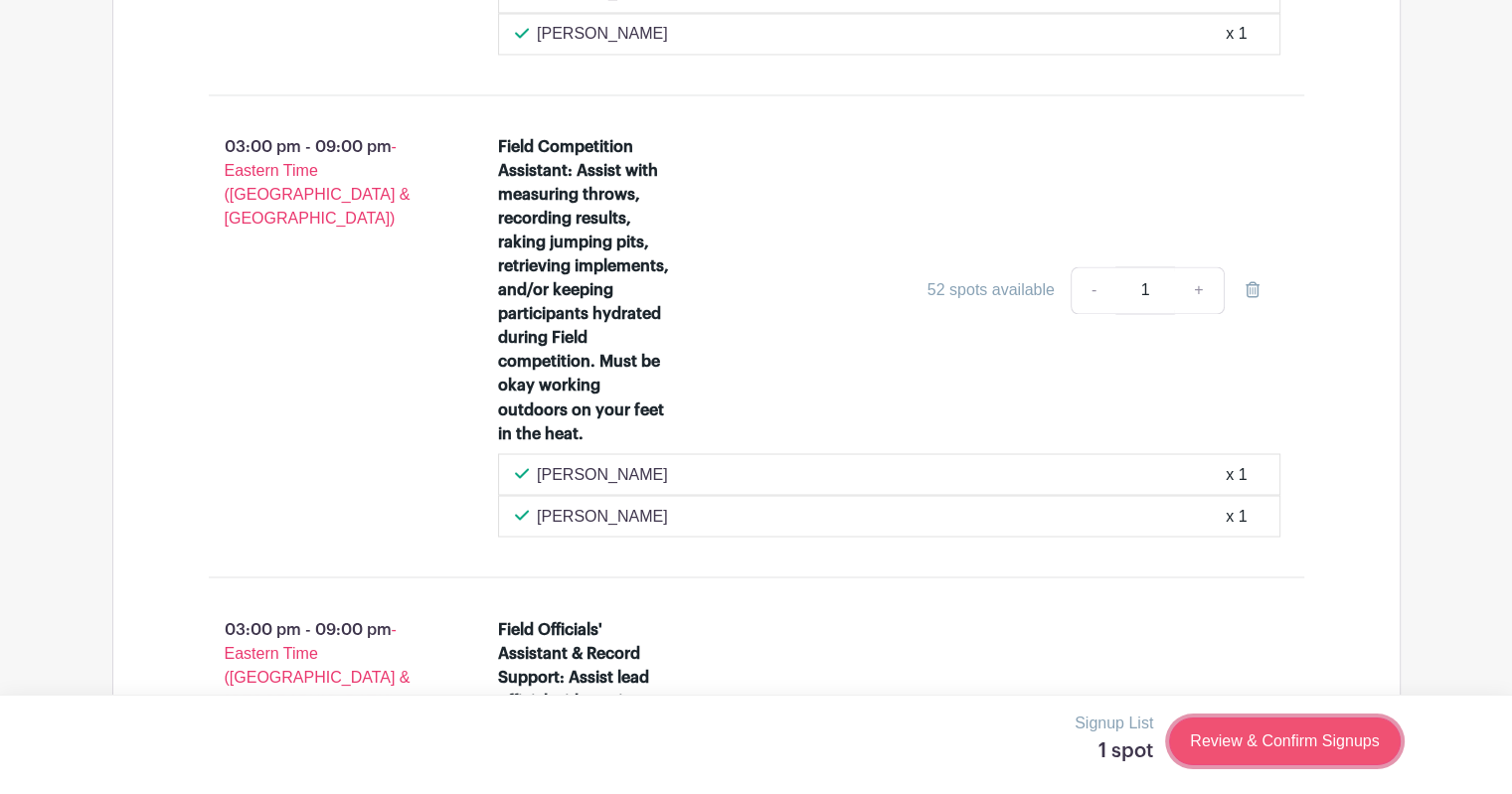 click on "Review & Confirm Signups" at bounding box center [1284, 741] 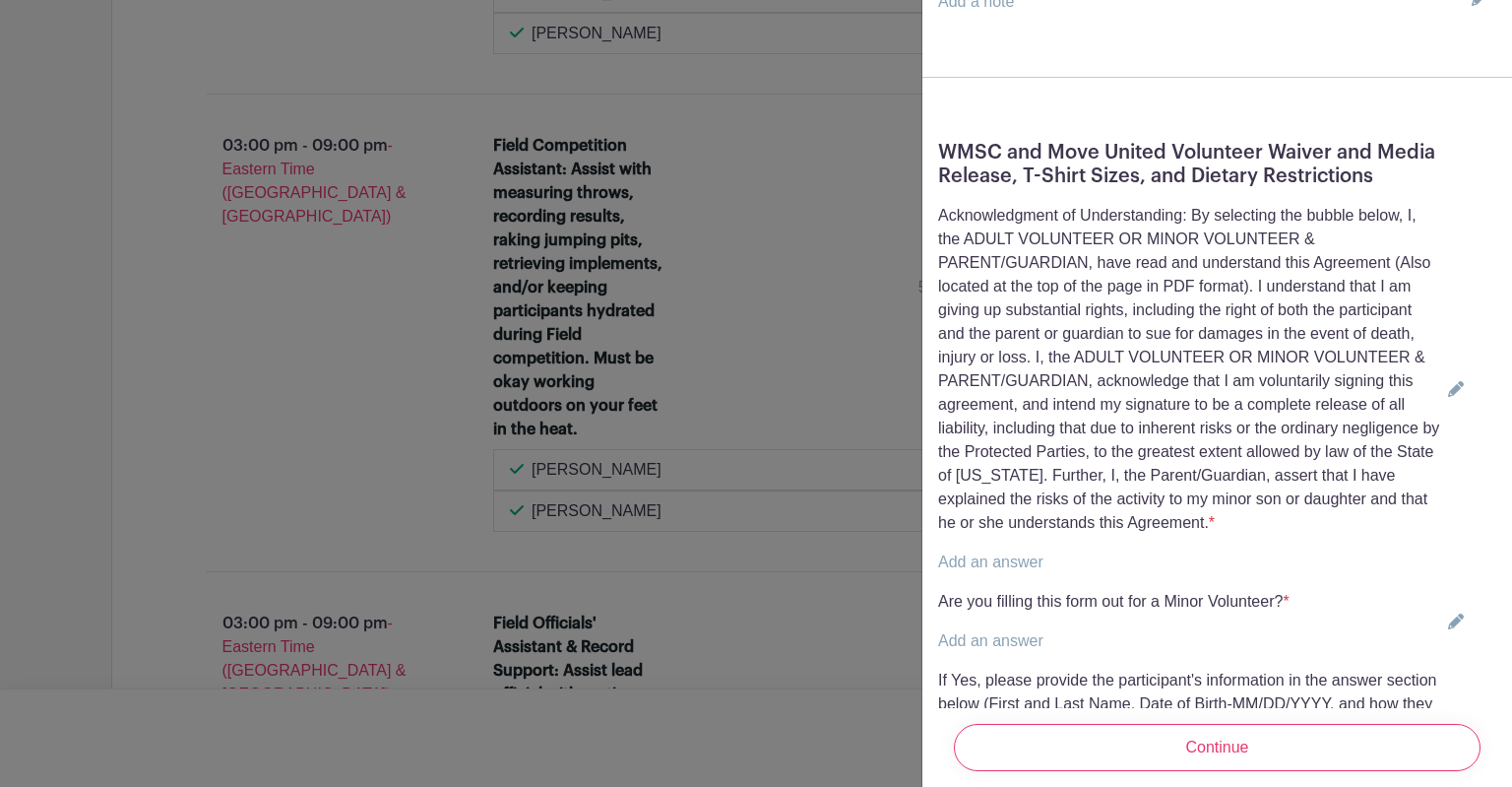 scroll, scrollTop: 689, scrollLeft: 0, axis: vertical 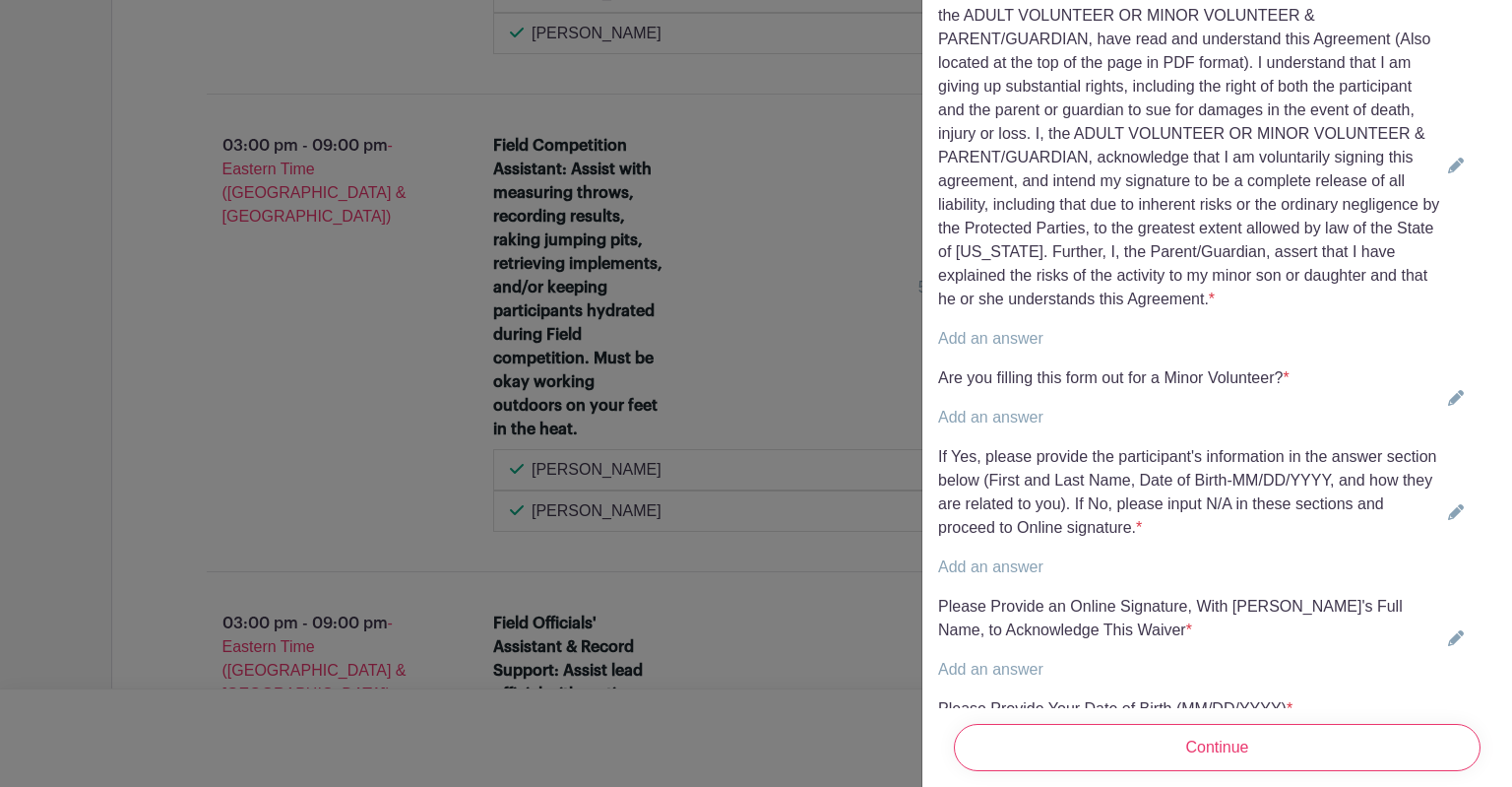 click on "Add an answer" at bounding box center [990, 338] 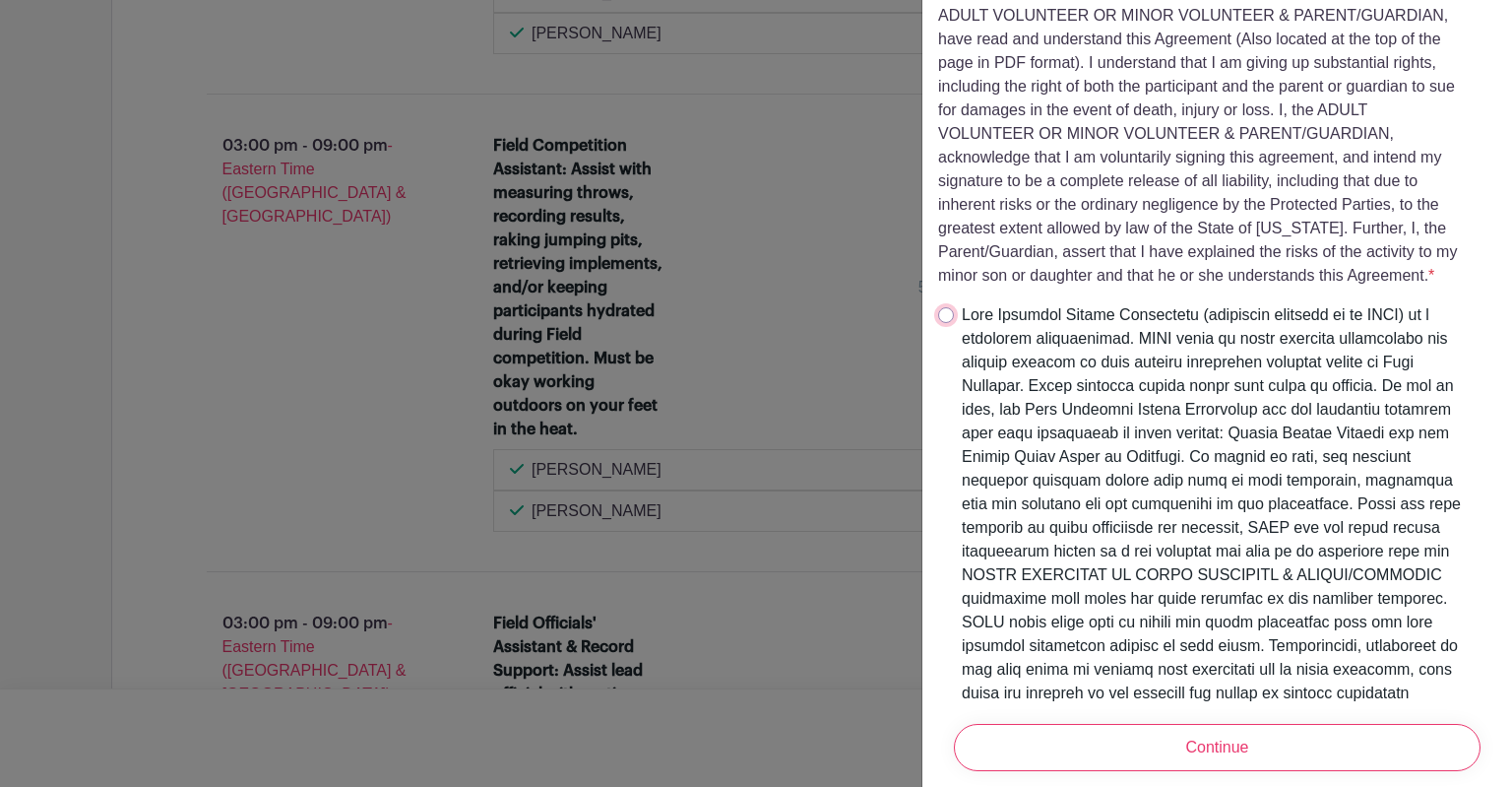 click at bounding box center (946, 315) 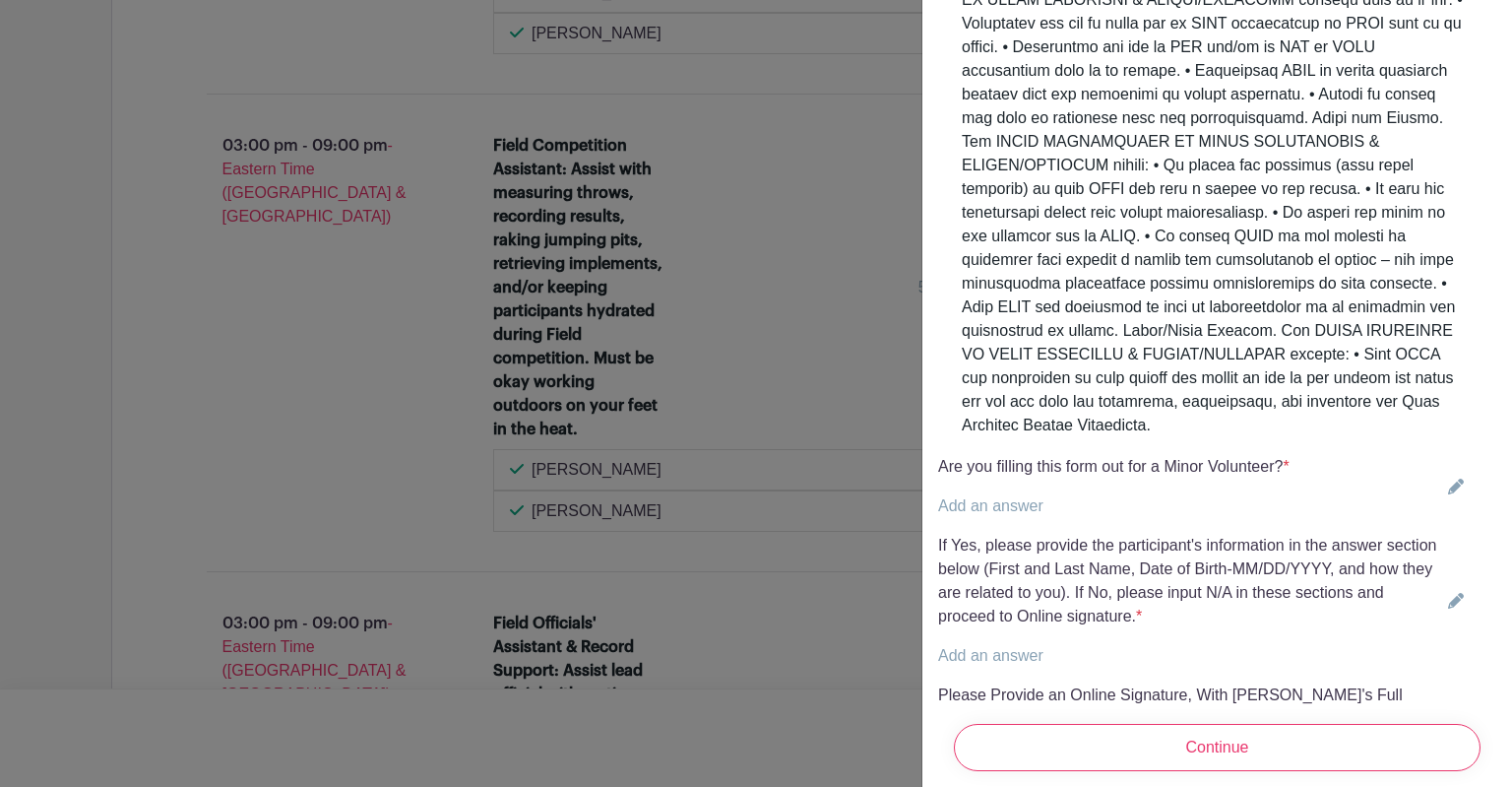 scroll, scrollTop: 4925, scrollLeft: 0, axis: vertical 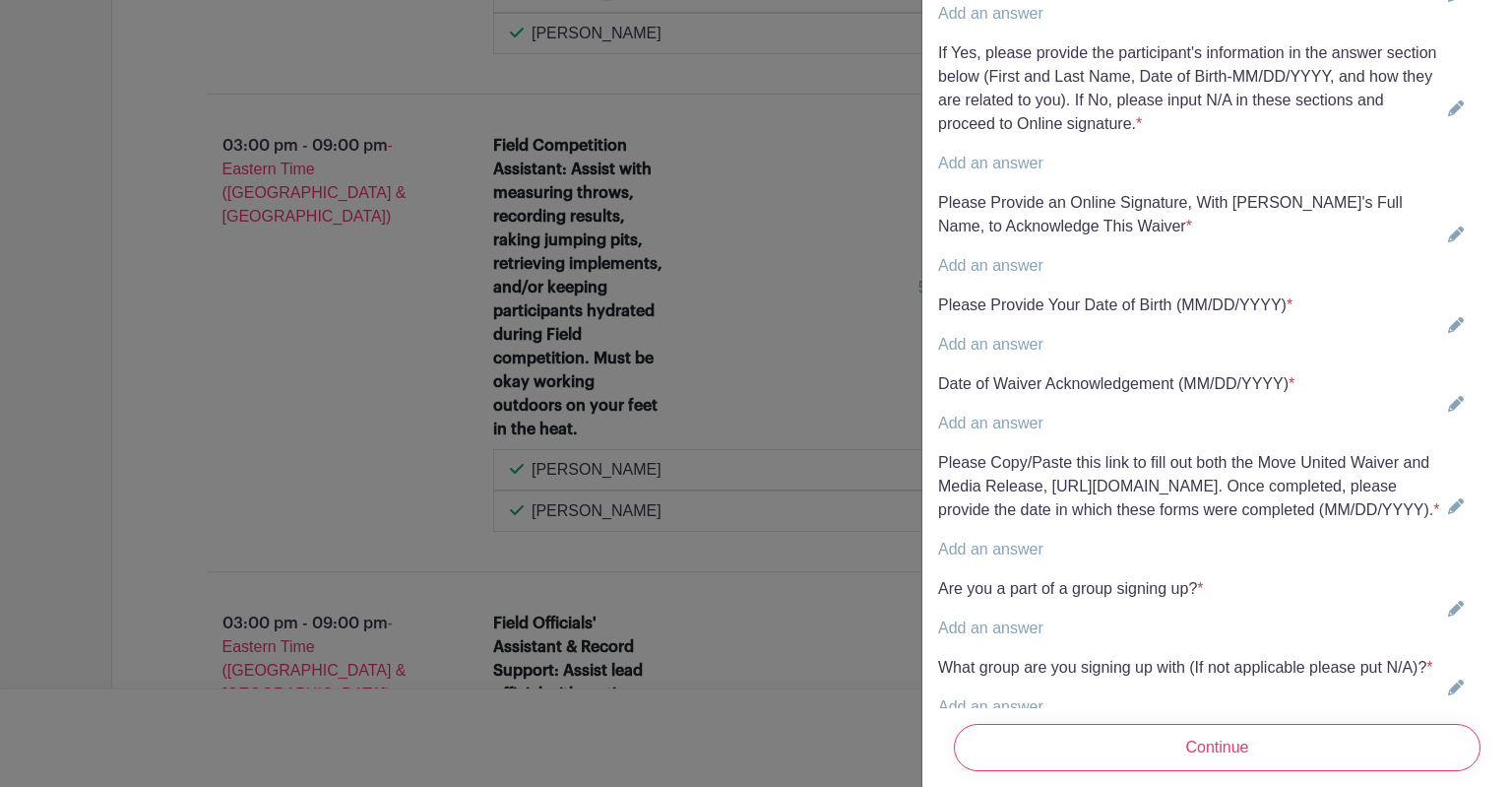 click on "Add an answer" at bounding box center [990, 13] 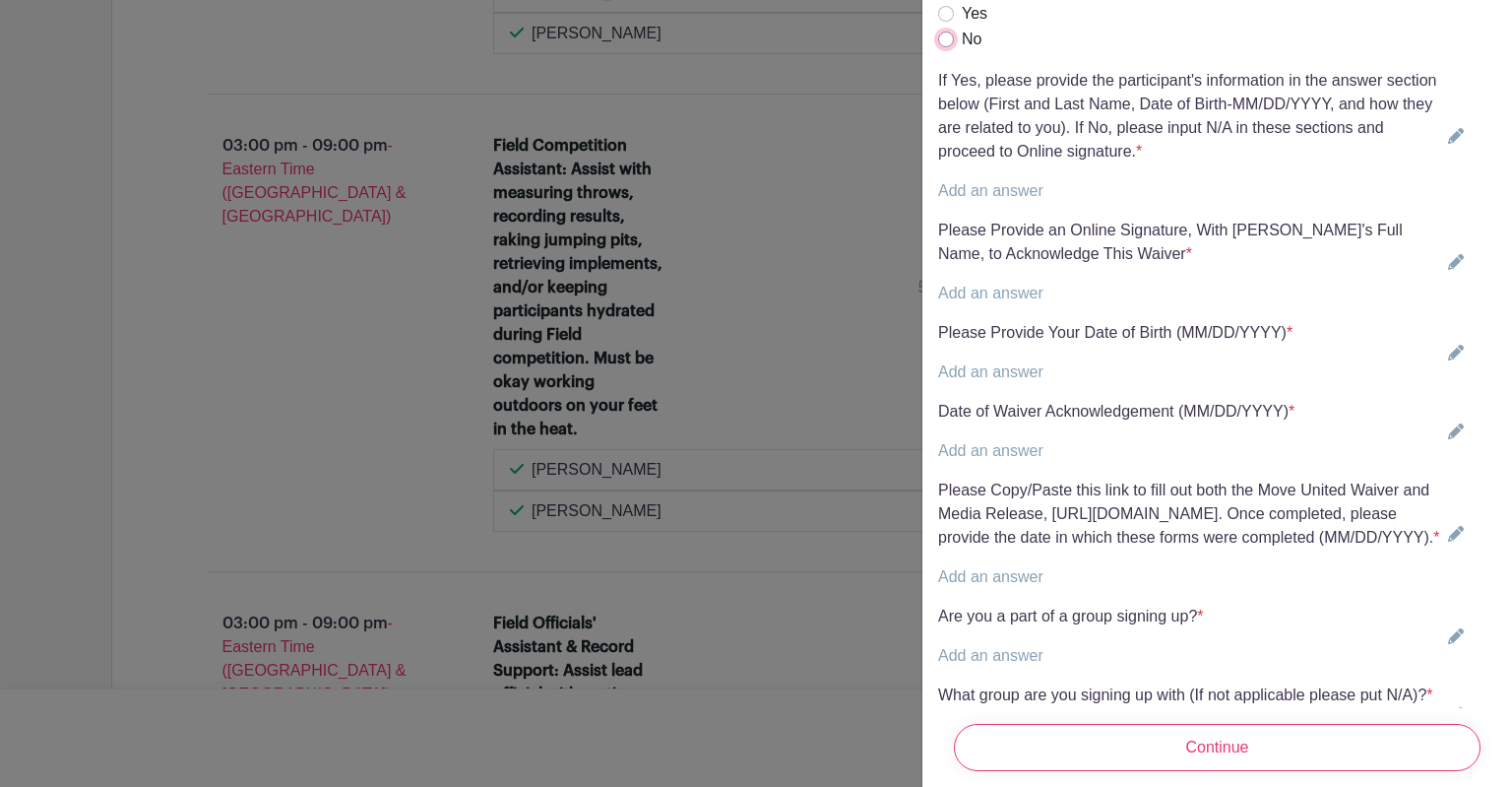 click on "No" at bounding box center [946, 39] 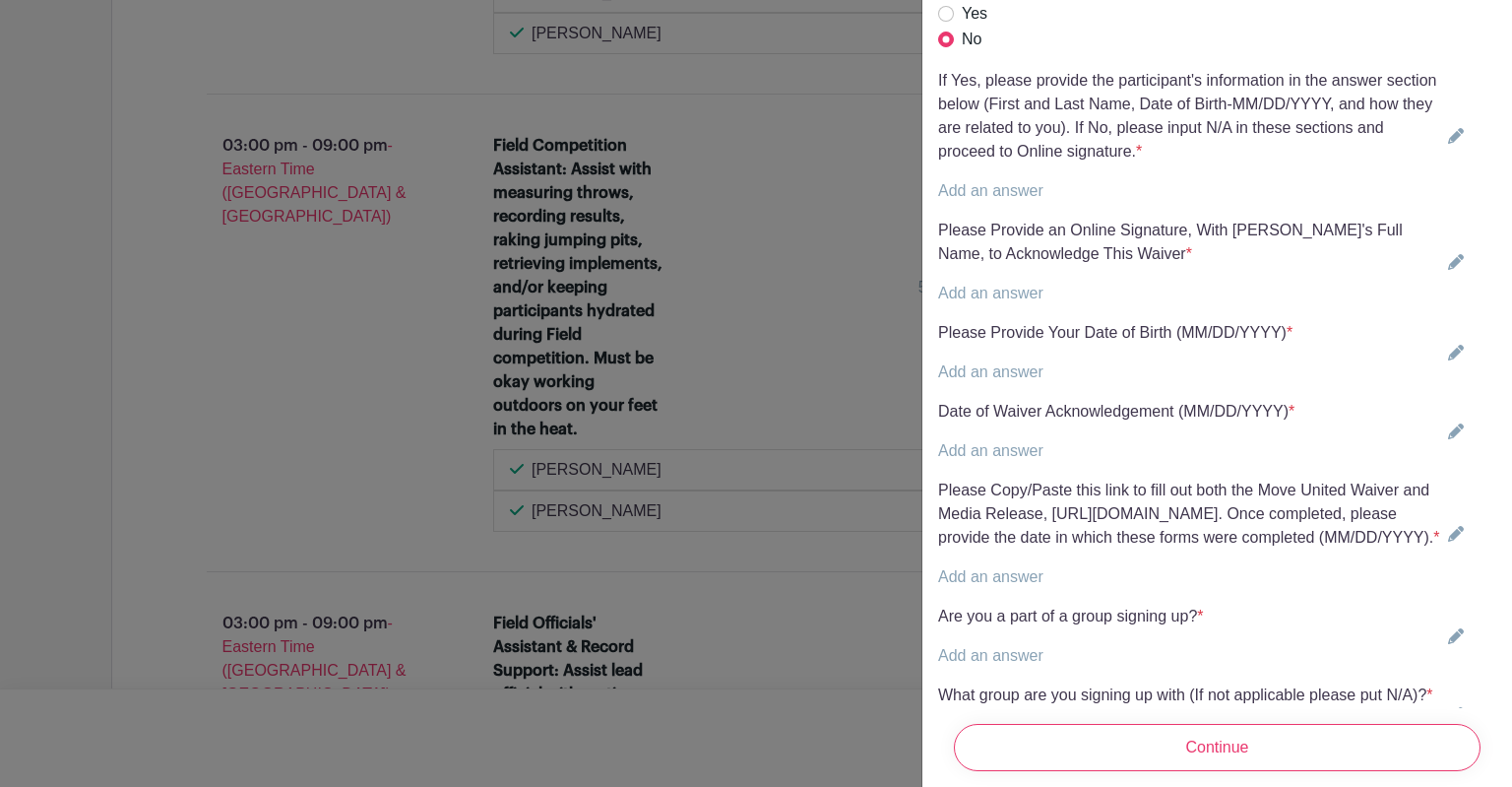 click on "Add an answer" at bounding box center (990, 190) 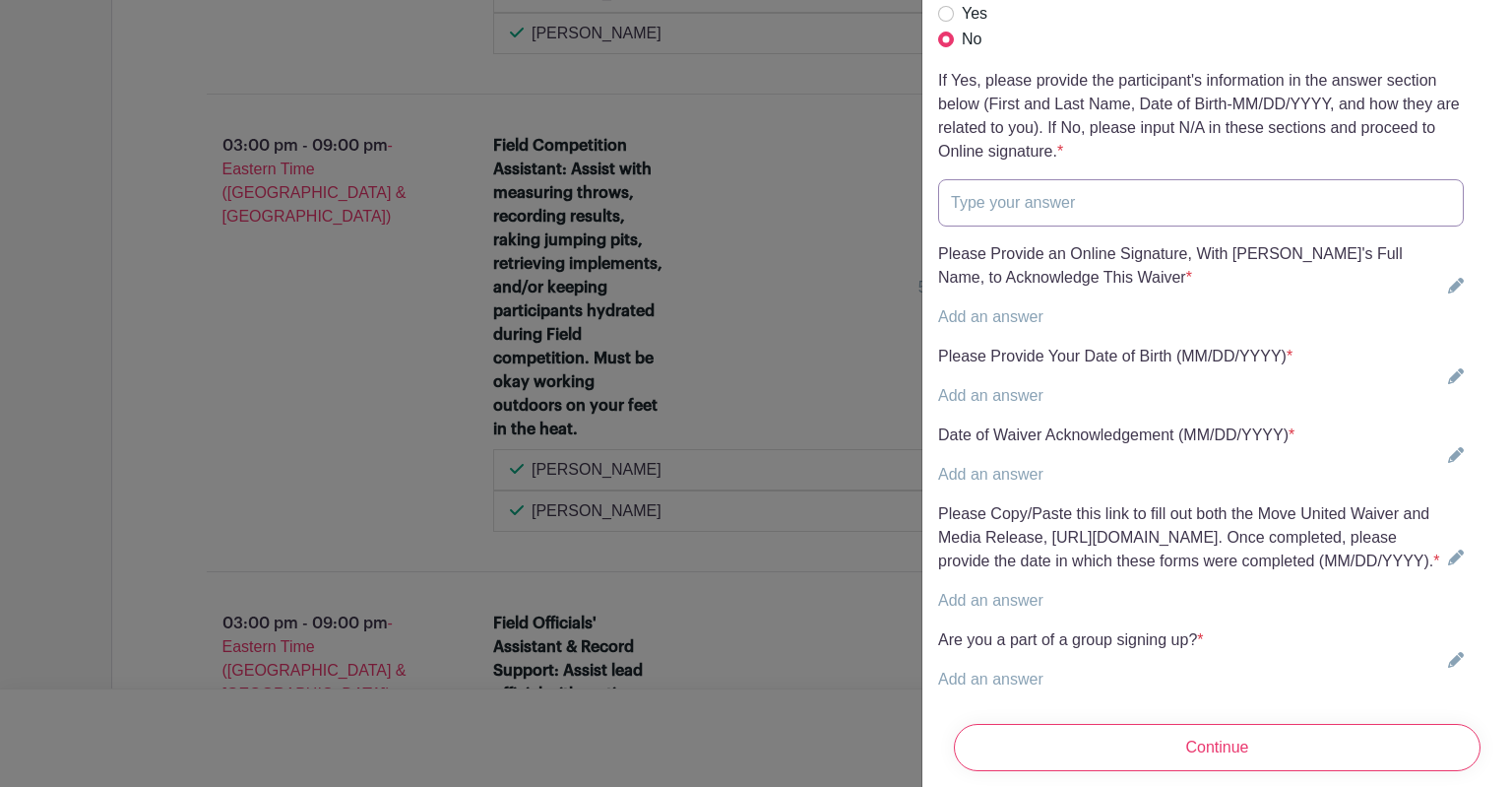 click at bounding box center (1201, 203) 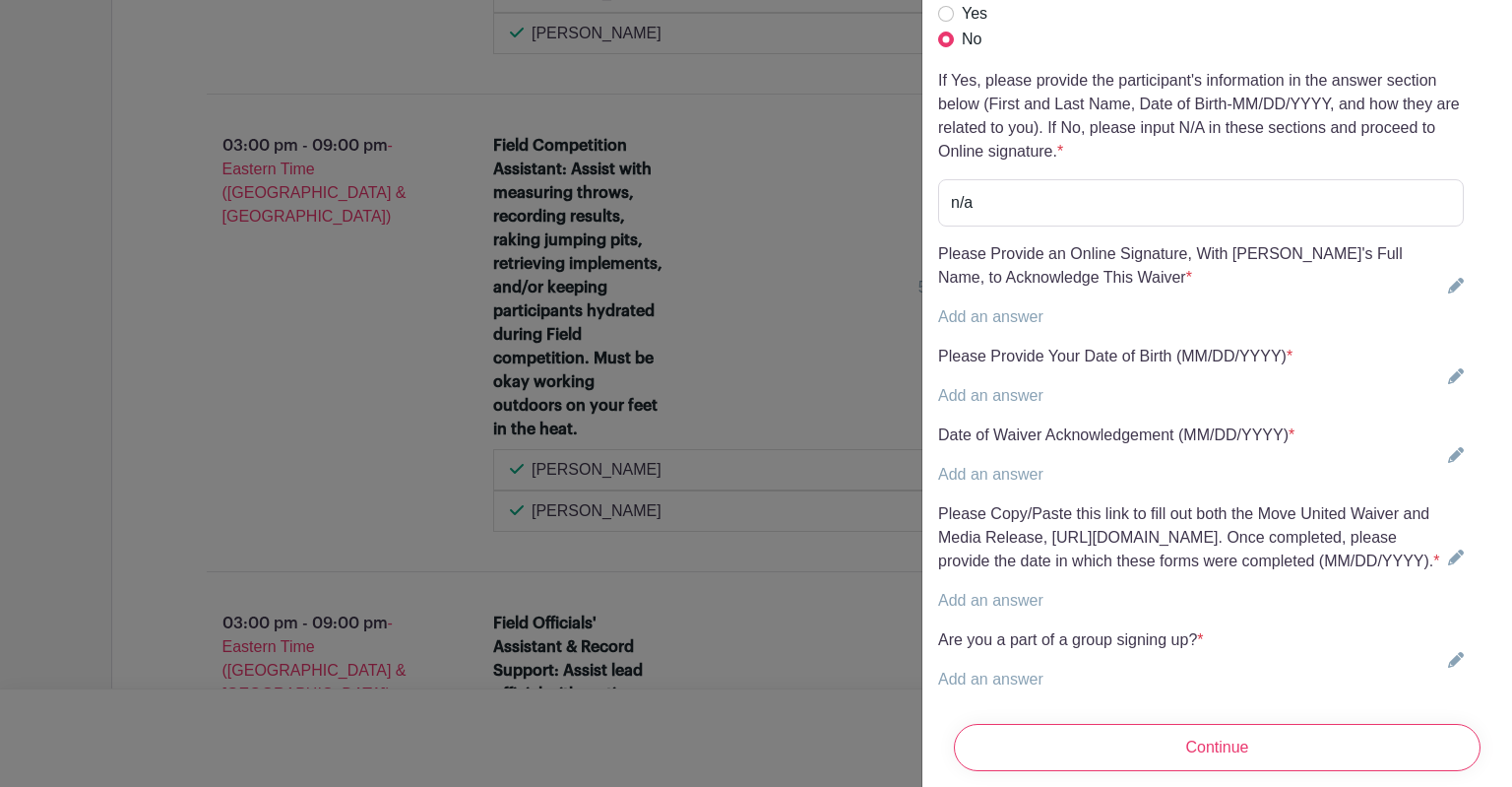 click on "Add an answer" at bounding box center [1189, 317] 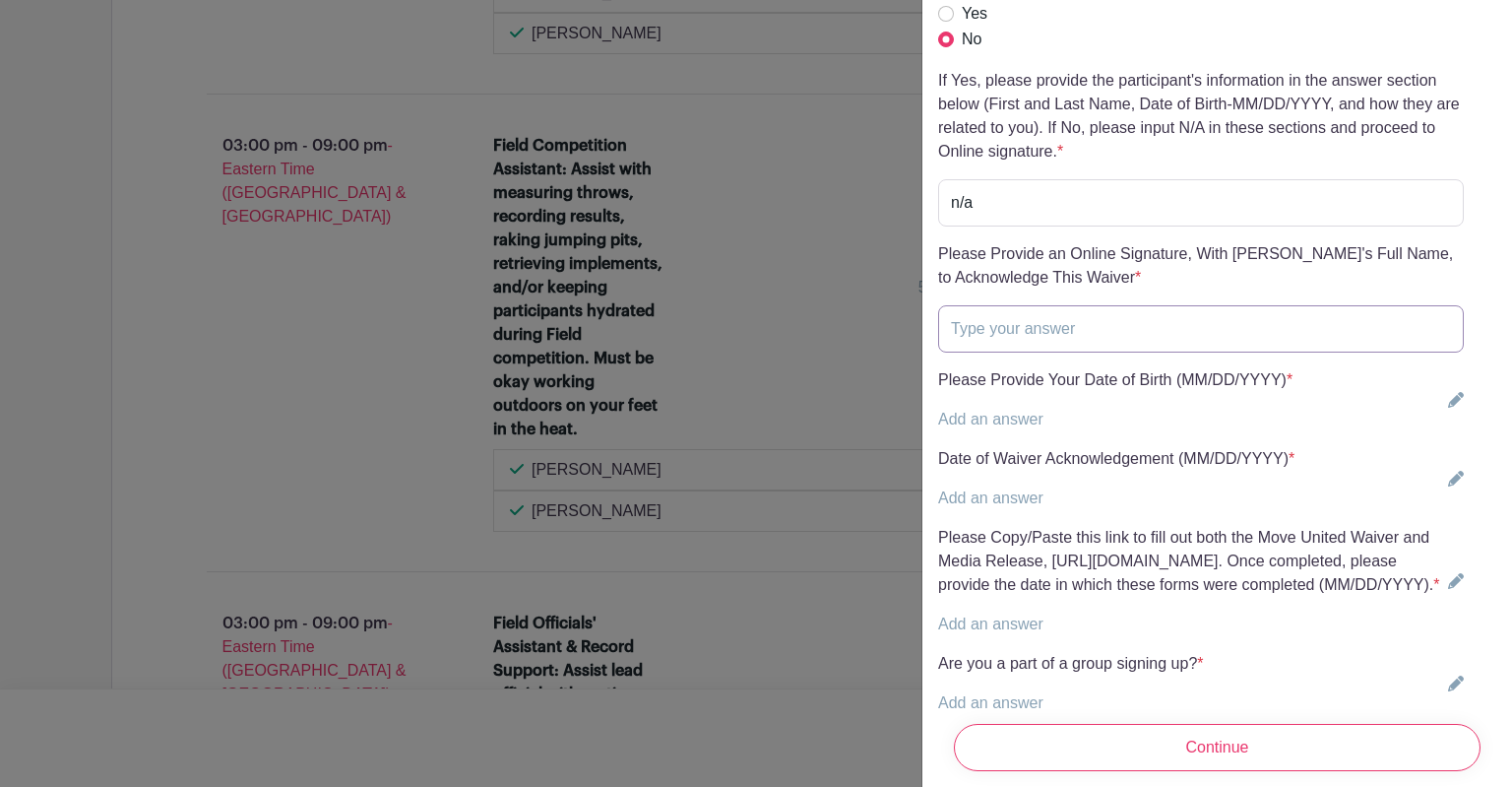 click at bounding box center (1201, 329) 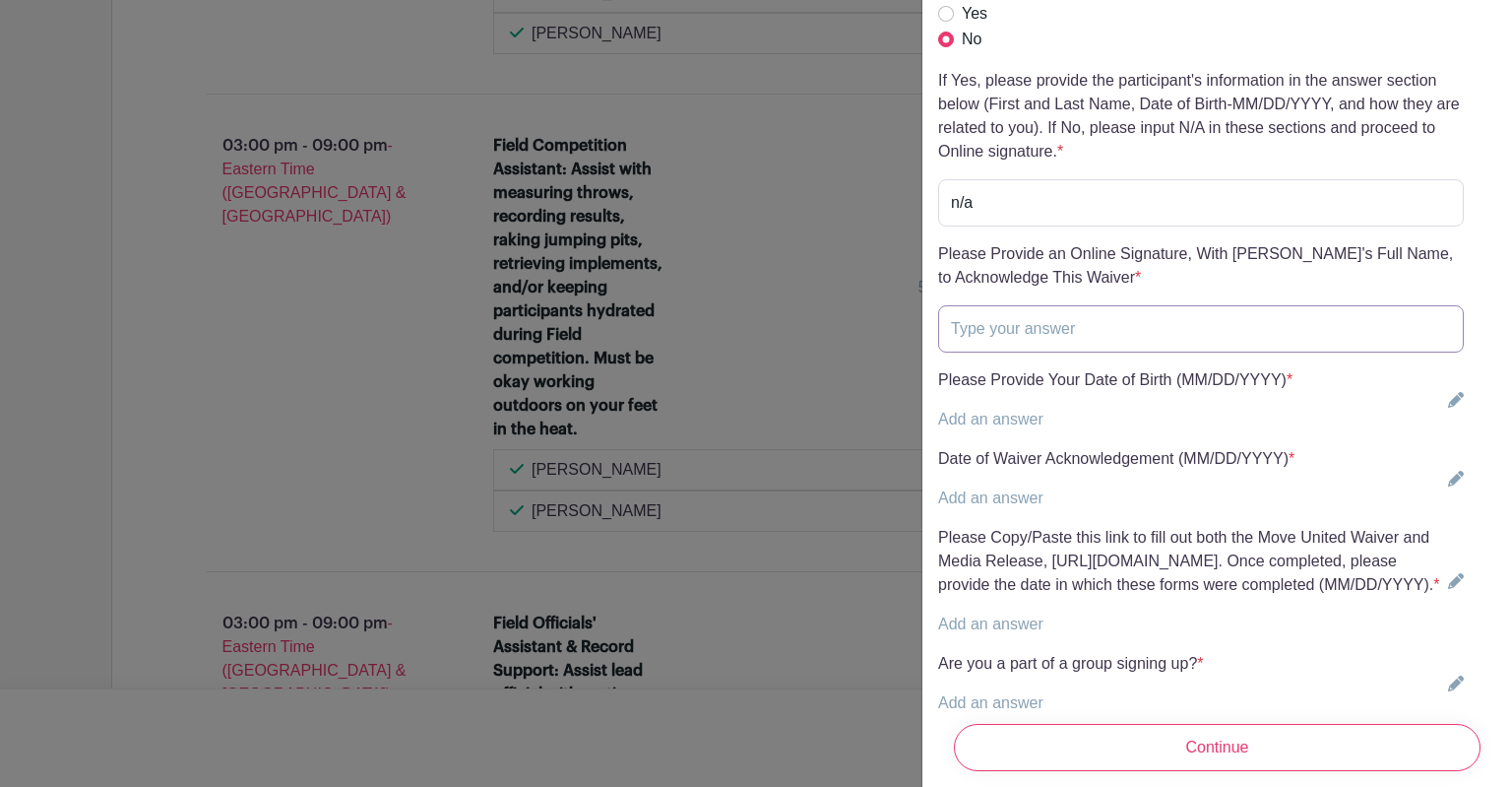 click at bounding box center (1201, 329) 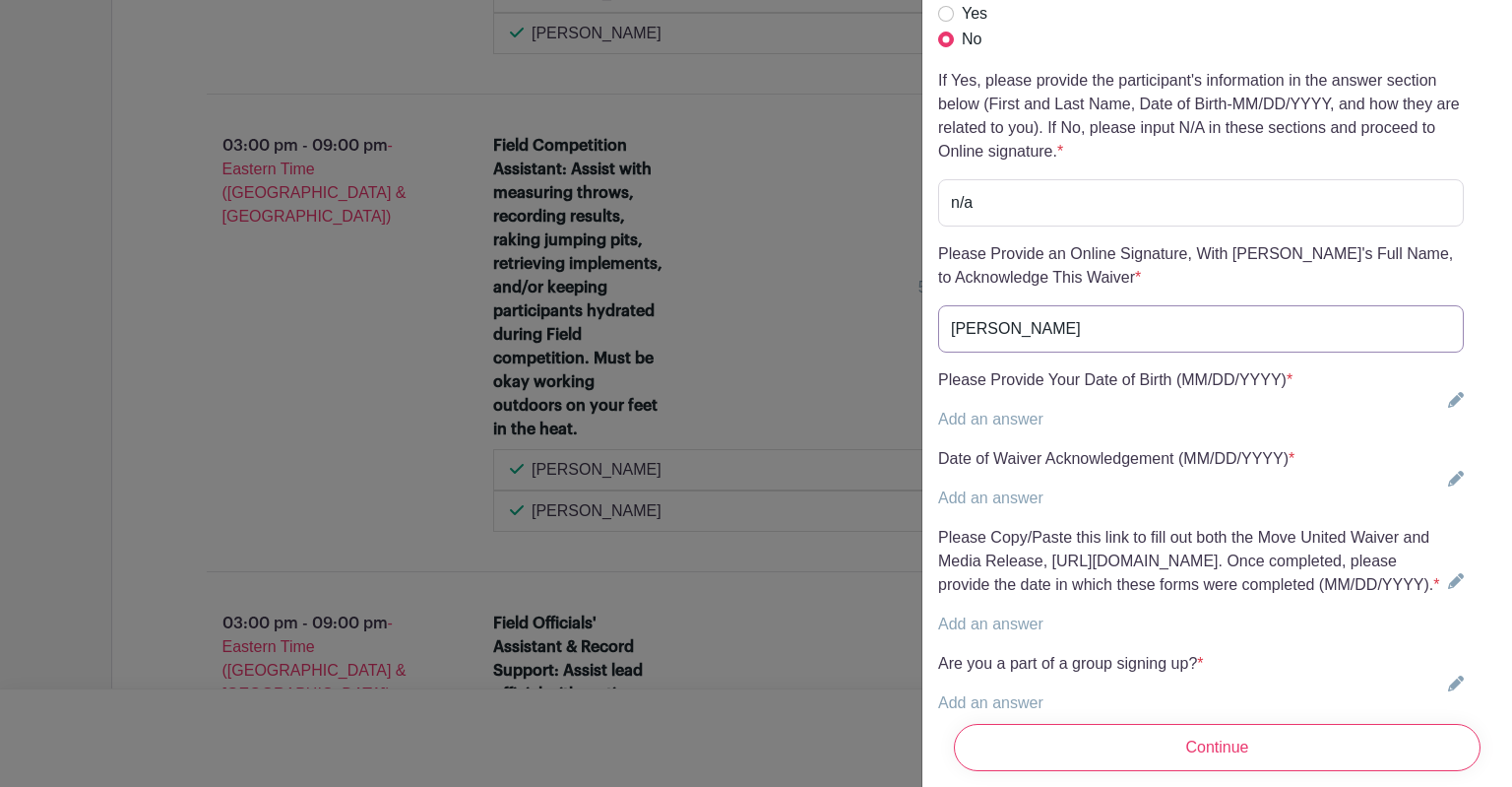 type on "Jim Young" 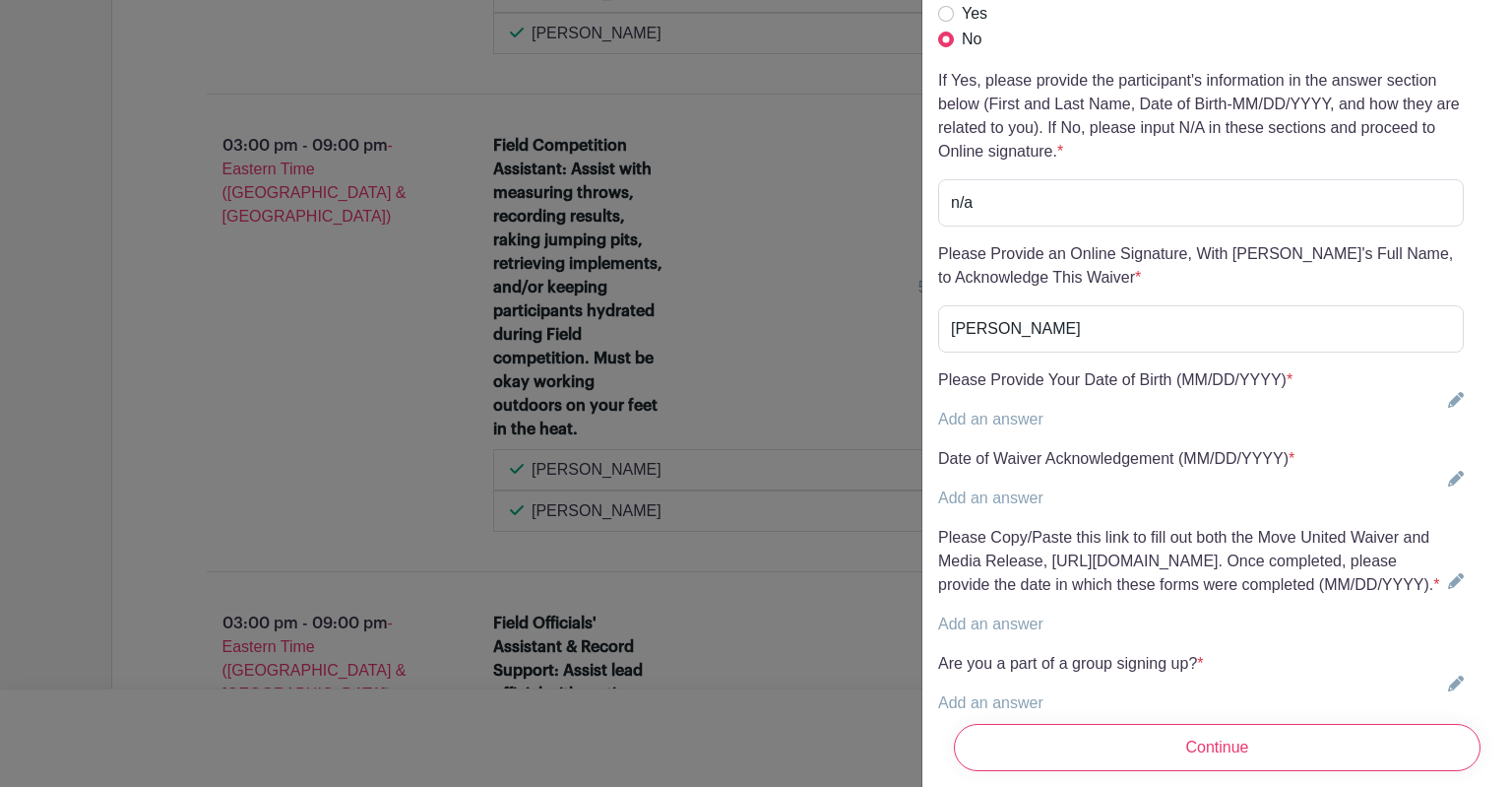 click on "Add an answer" at bounding box center [990, 419] 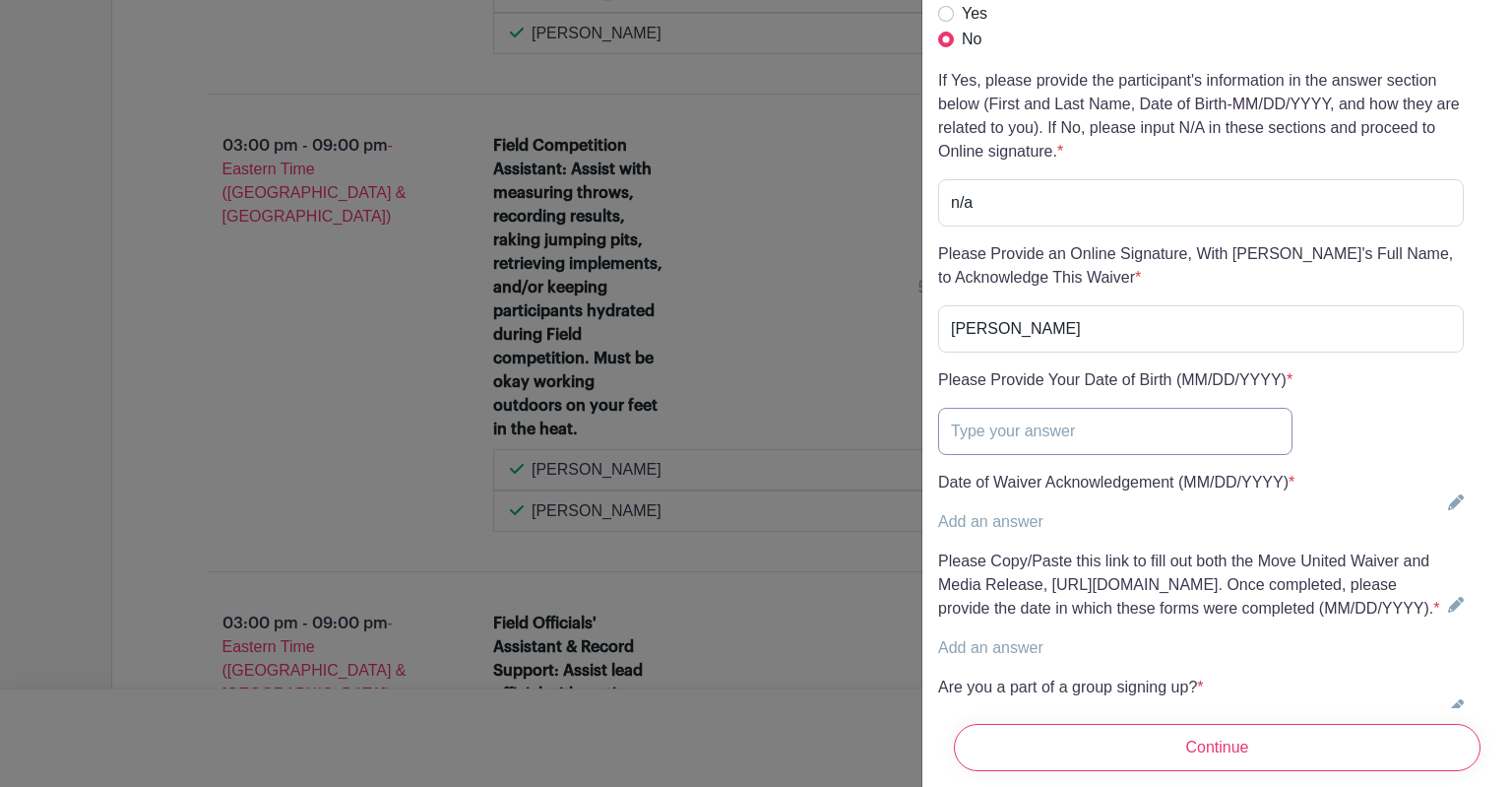 click at bounding box center (1115, 431) 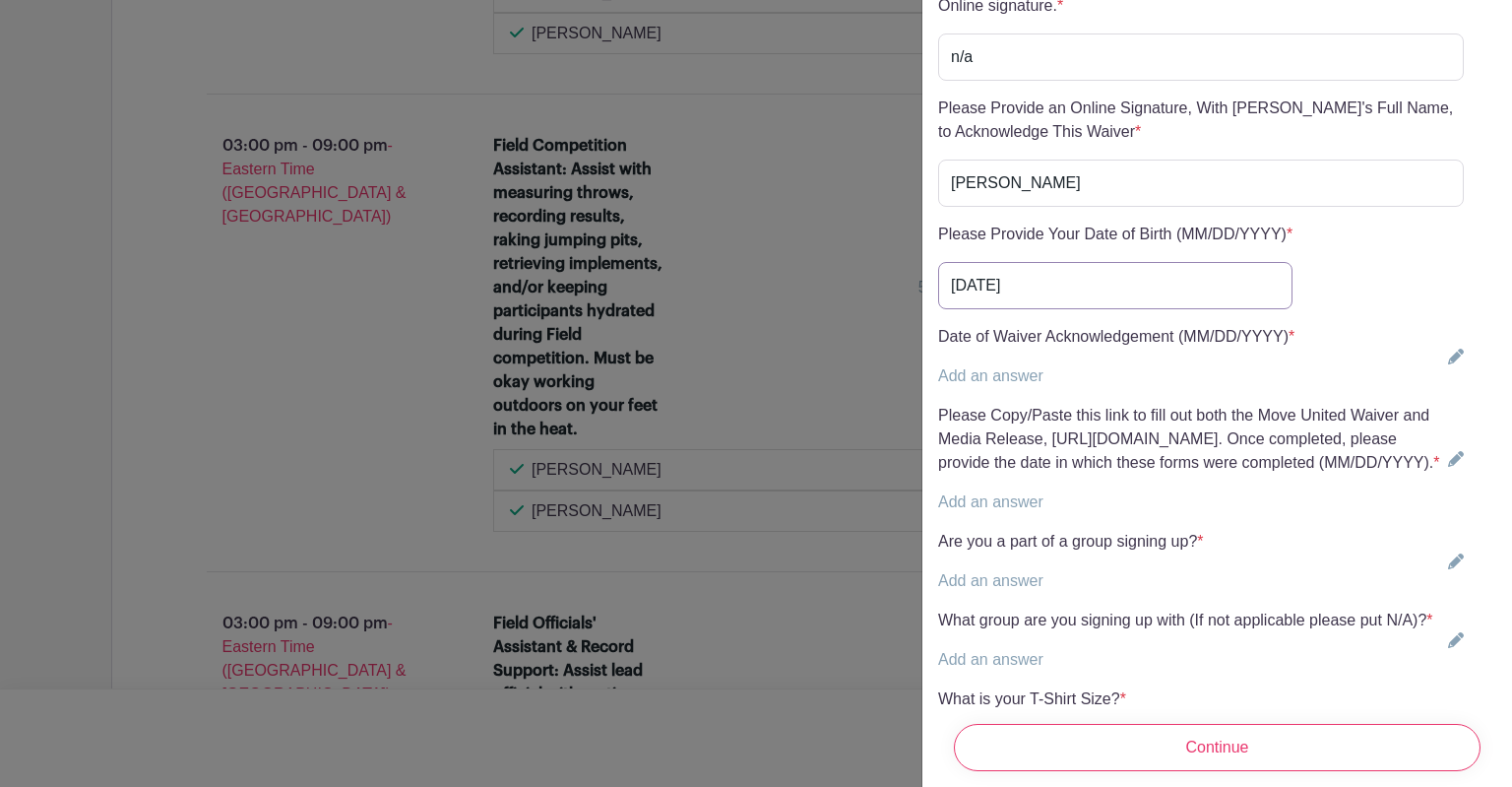 scroll, scrollTop: 5220, scrollLeft: 0, axis: vertical 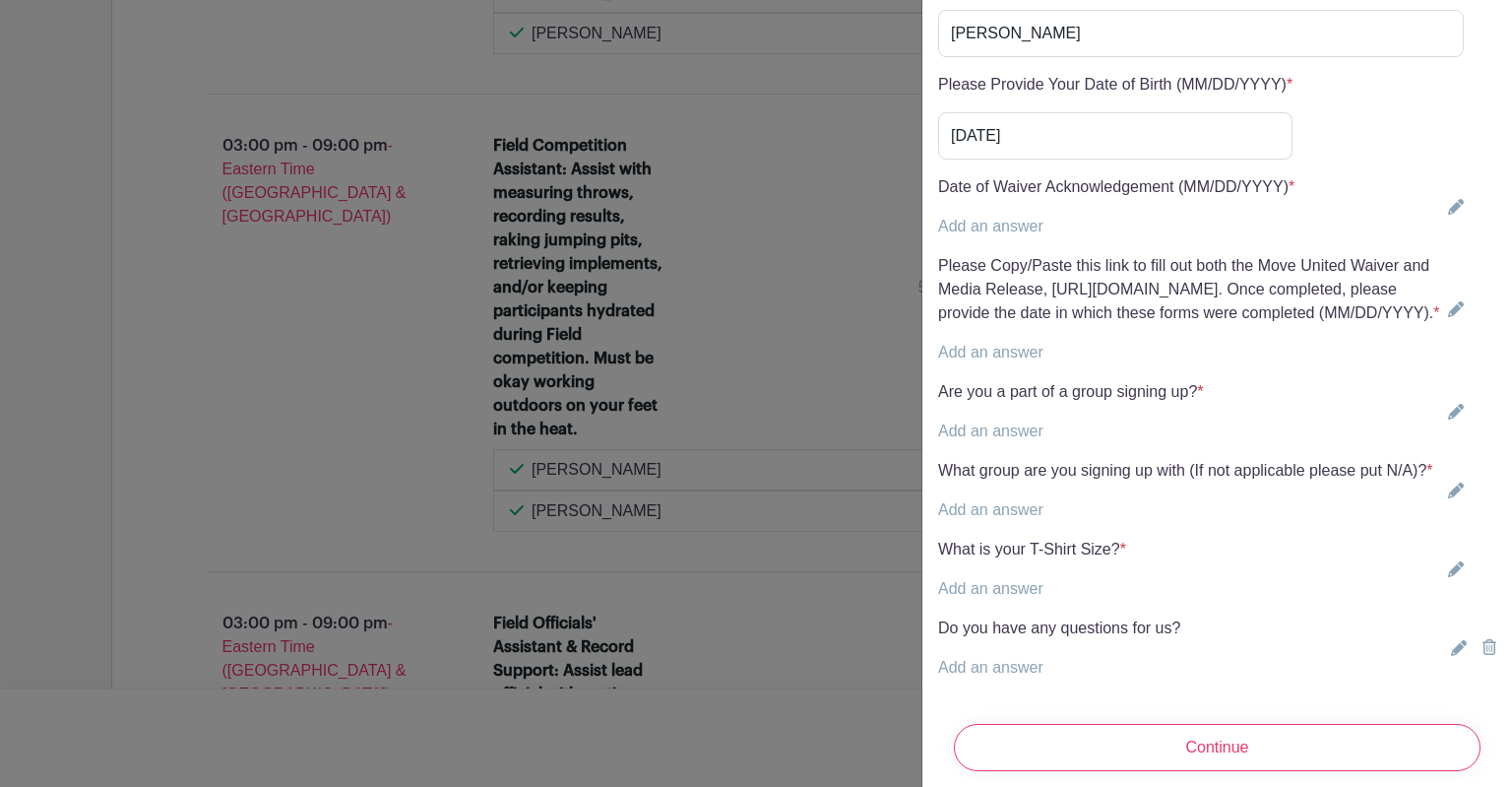 click on "Add an answer" at bounding box center (990, 226) 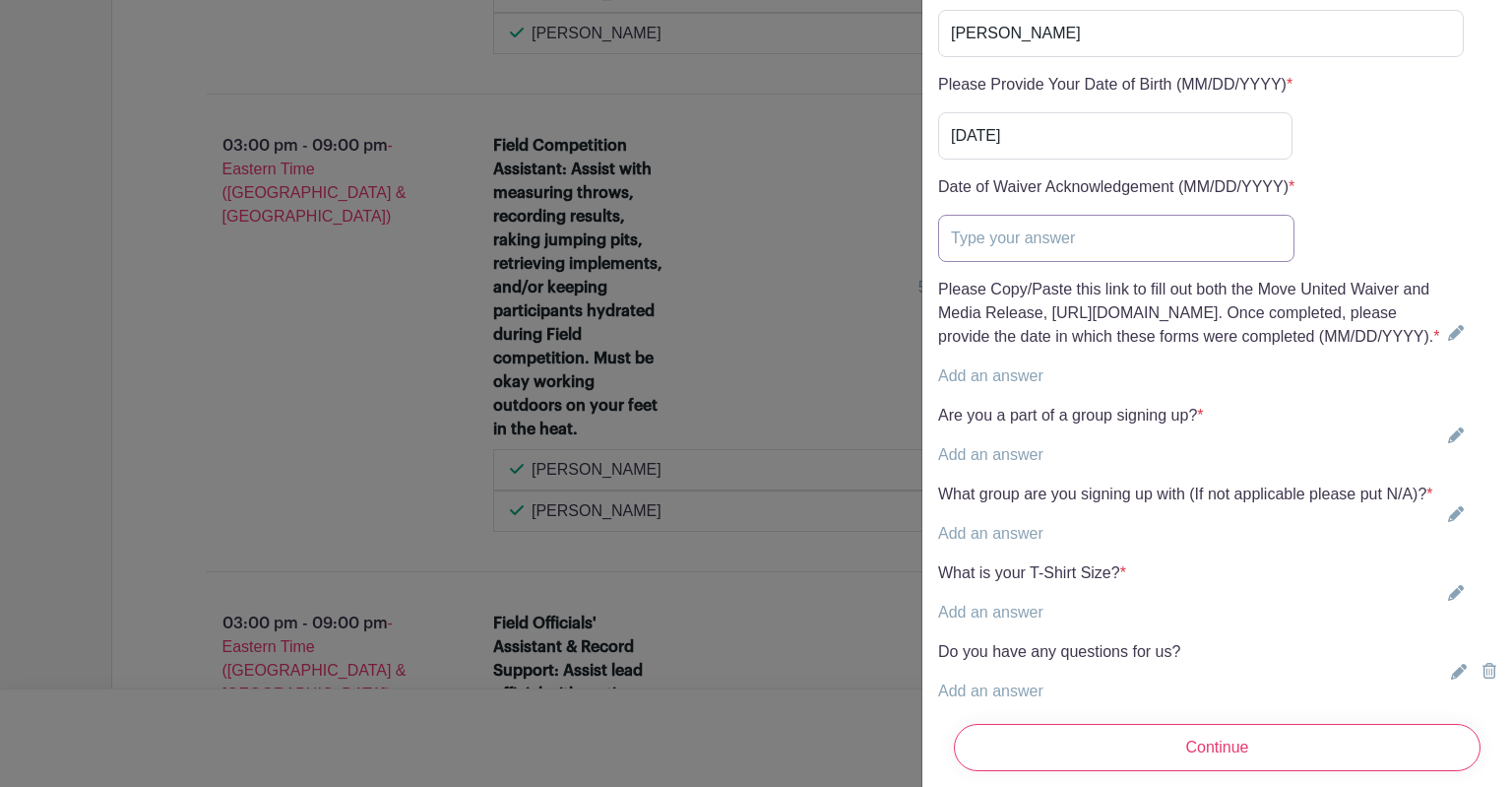 click at bounding box center (1116, 238) 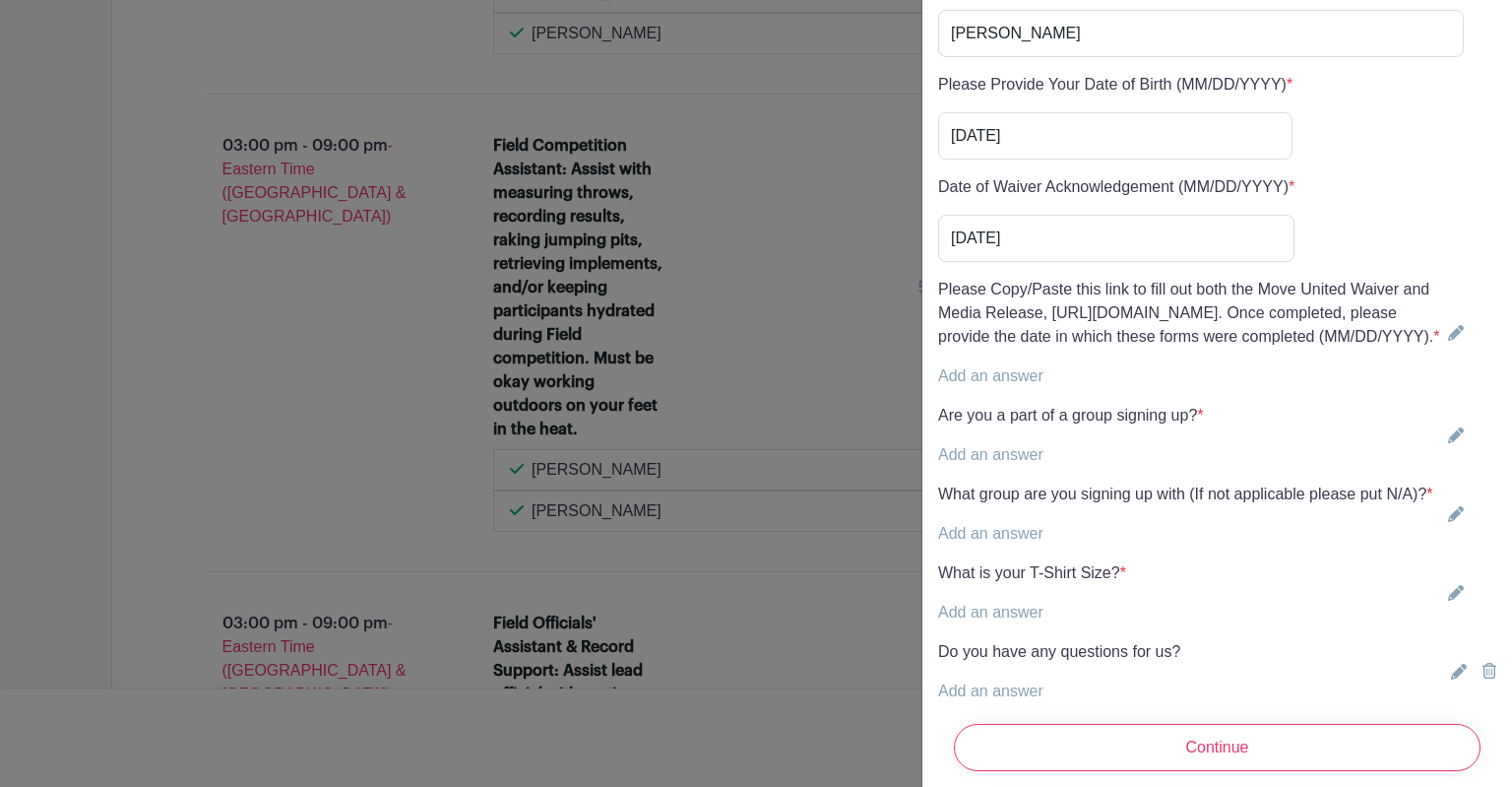 click on "Add an answer" at bounding box center (990, 375) 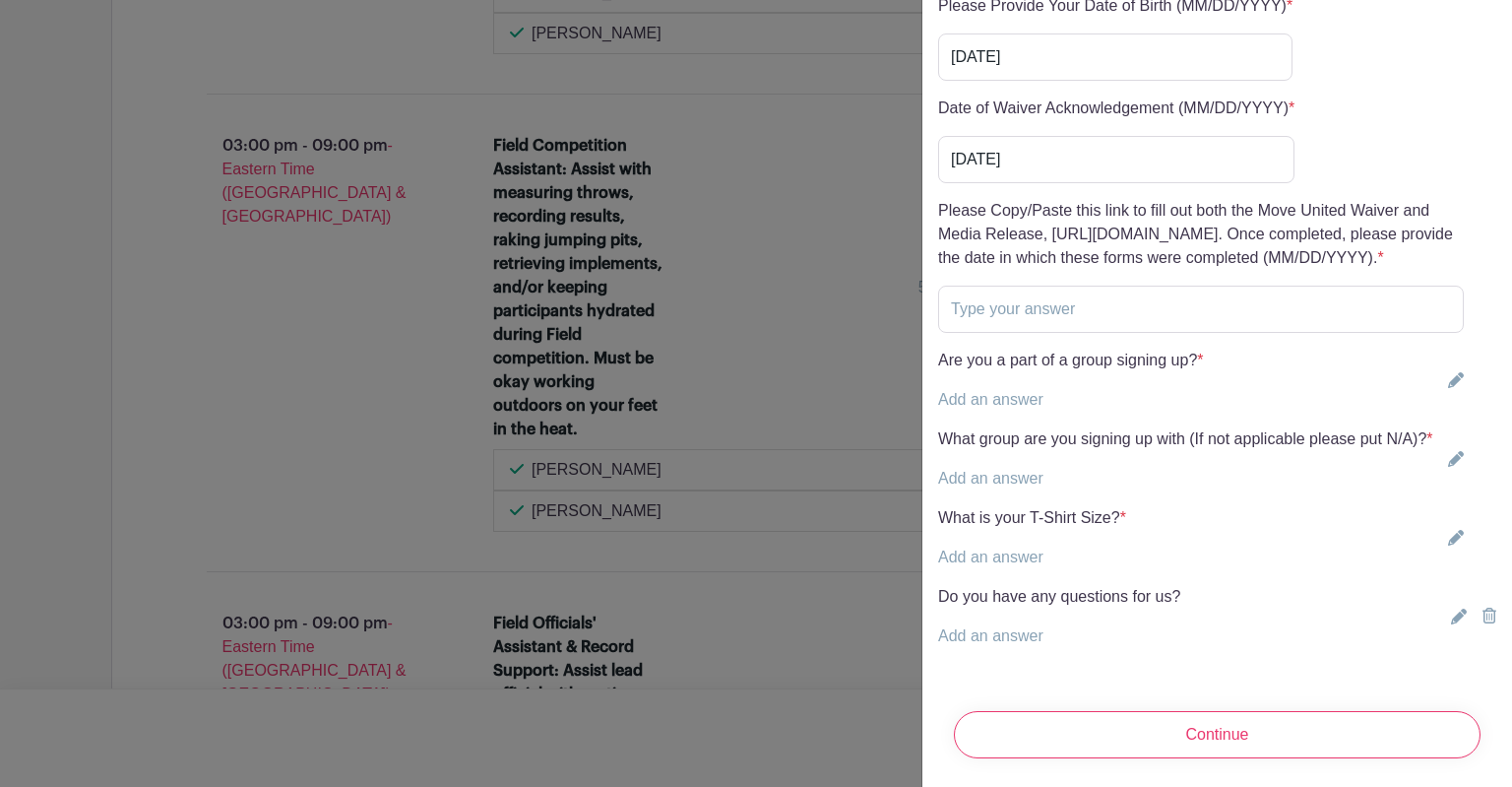scroll, scrollTop: 5417, scrollLeft: 0, axis: vertical 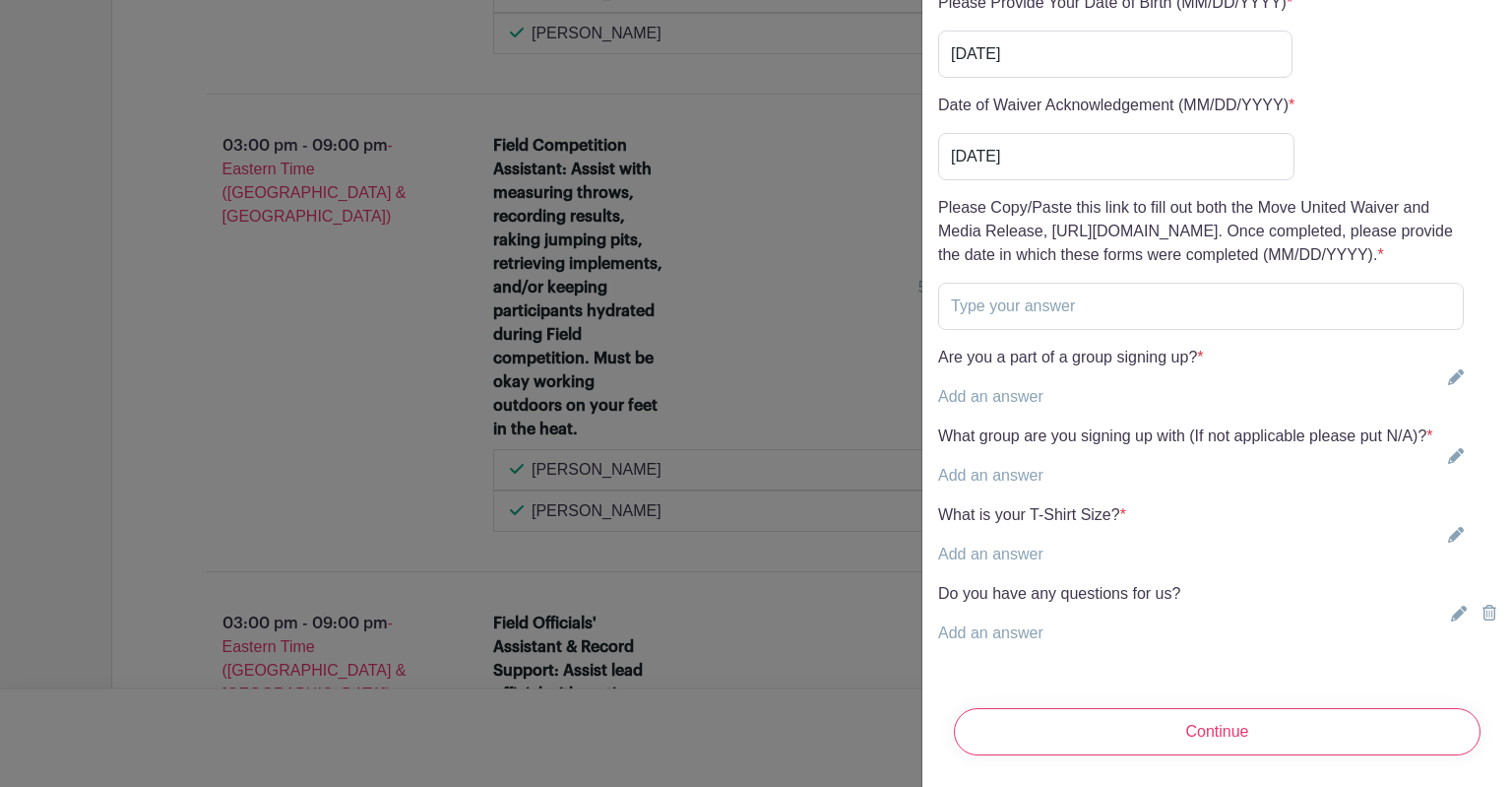 click on "Add an answer" at bounding box center [990, 396] 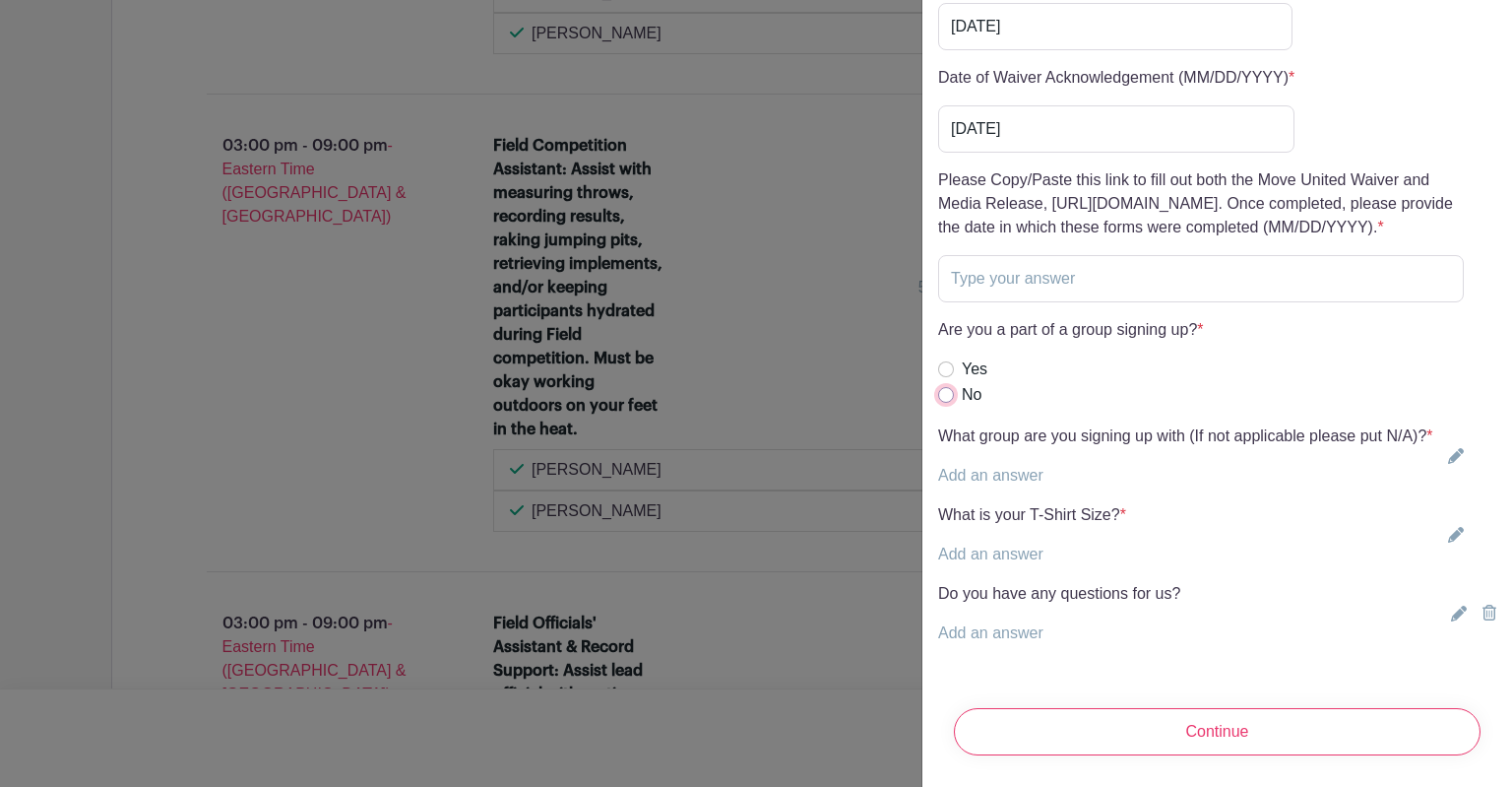 click on "No" at bounding box center [946, 395] 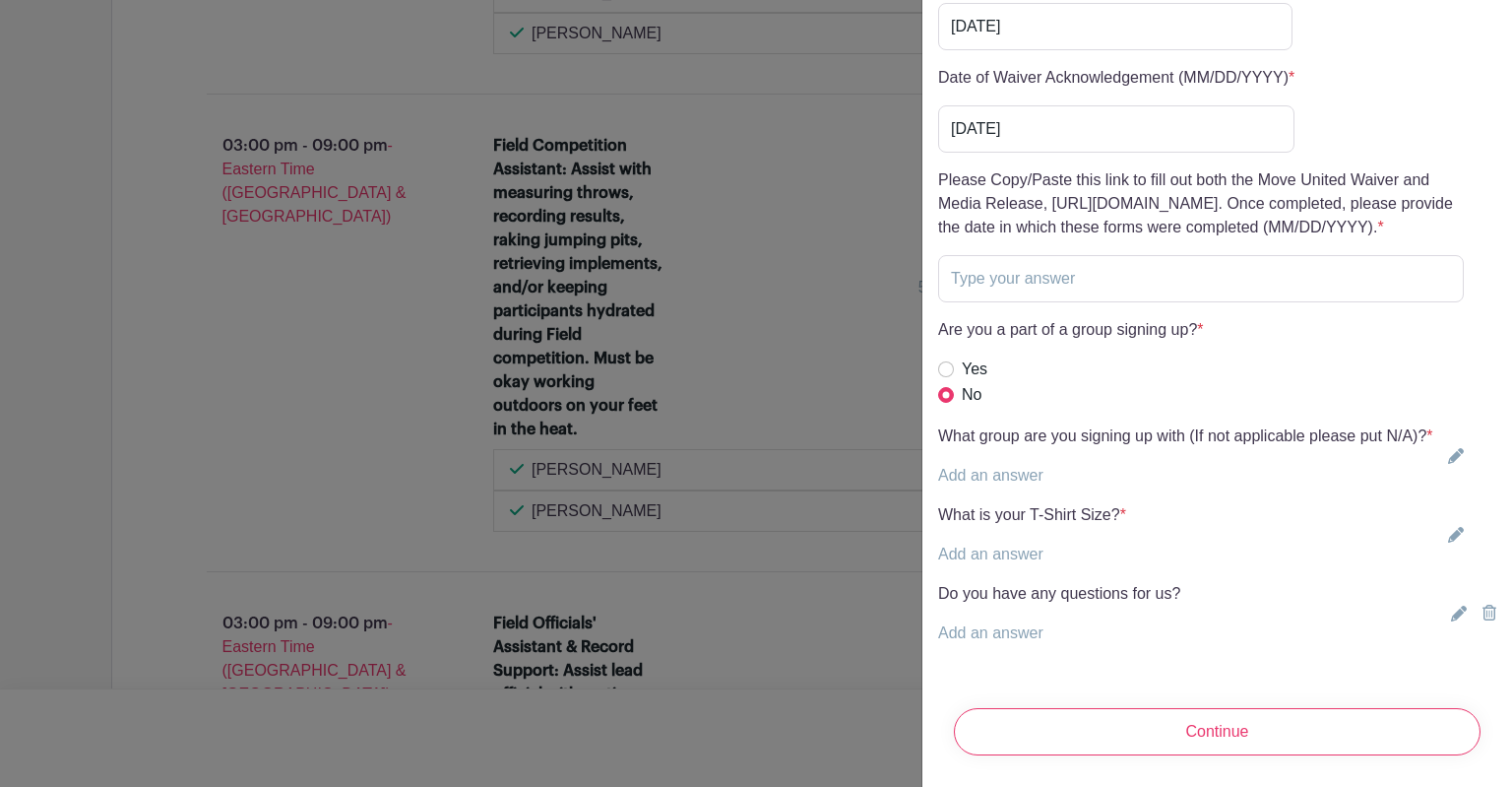 click on "Add an answer" at bounding box center (990, 475) 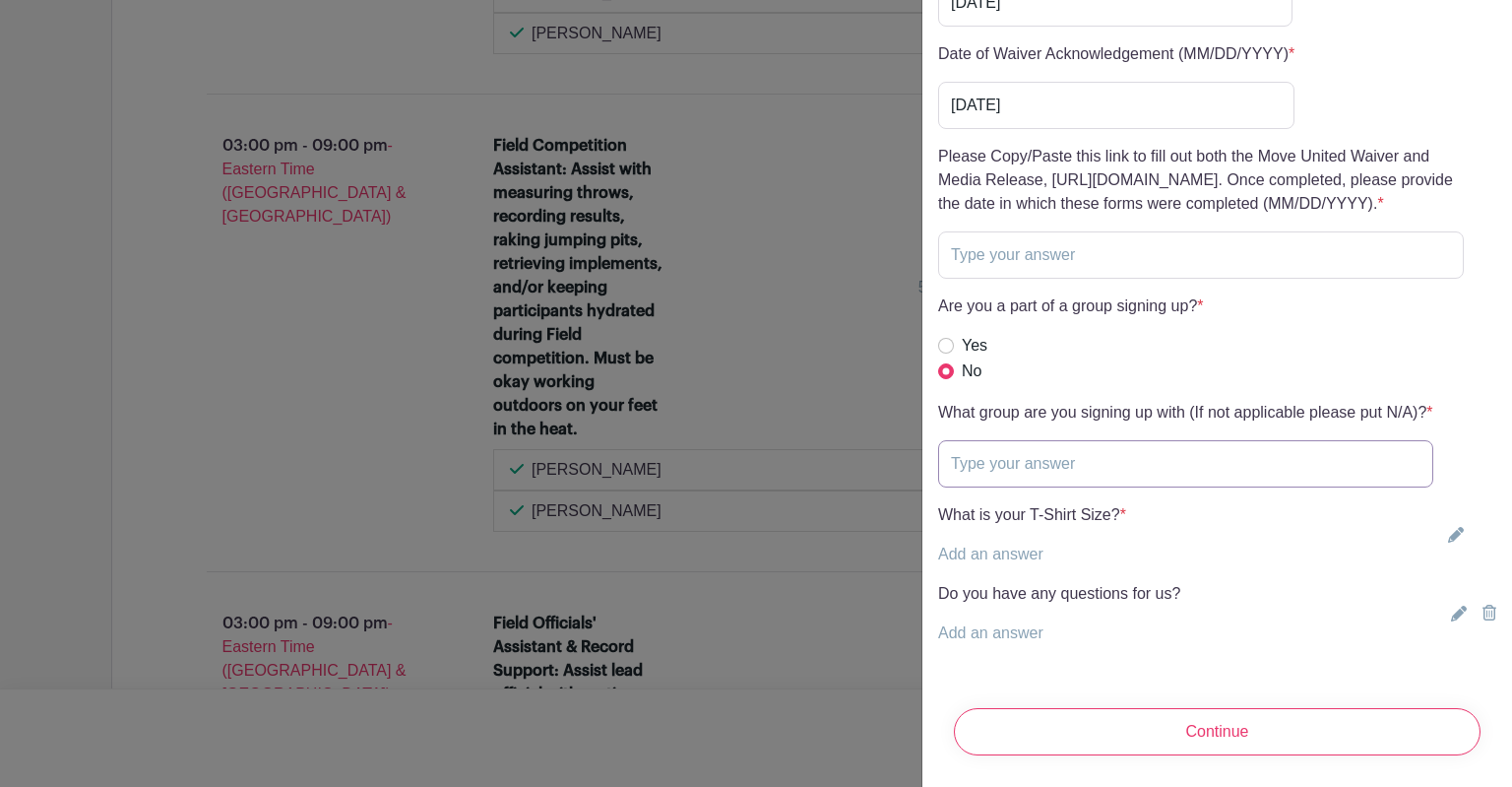 click at bounding box center [1185, 464] 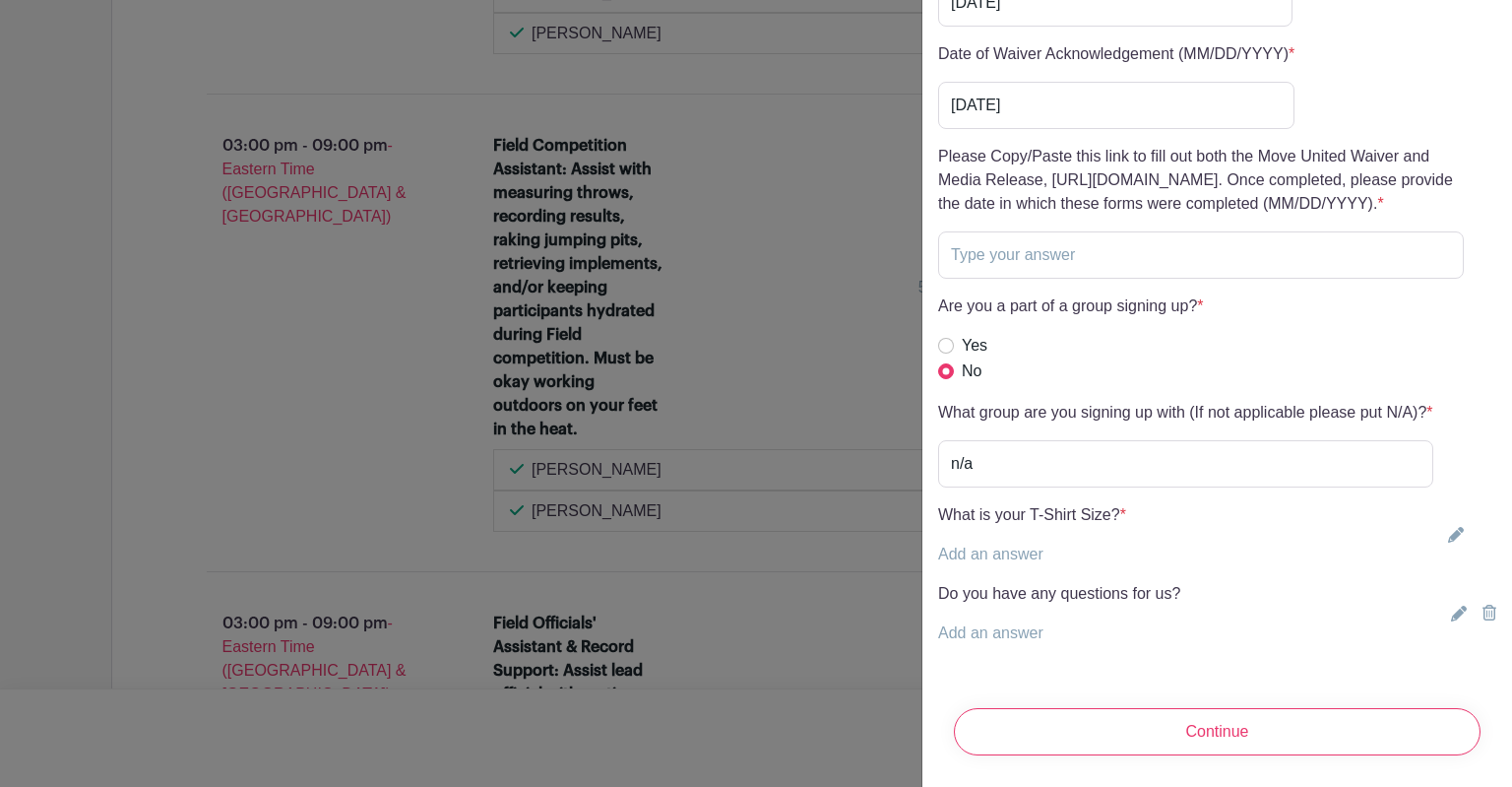 click on "Add an answer" at bounding box center (990, 554) 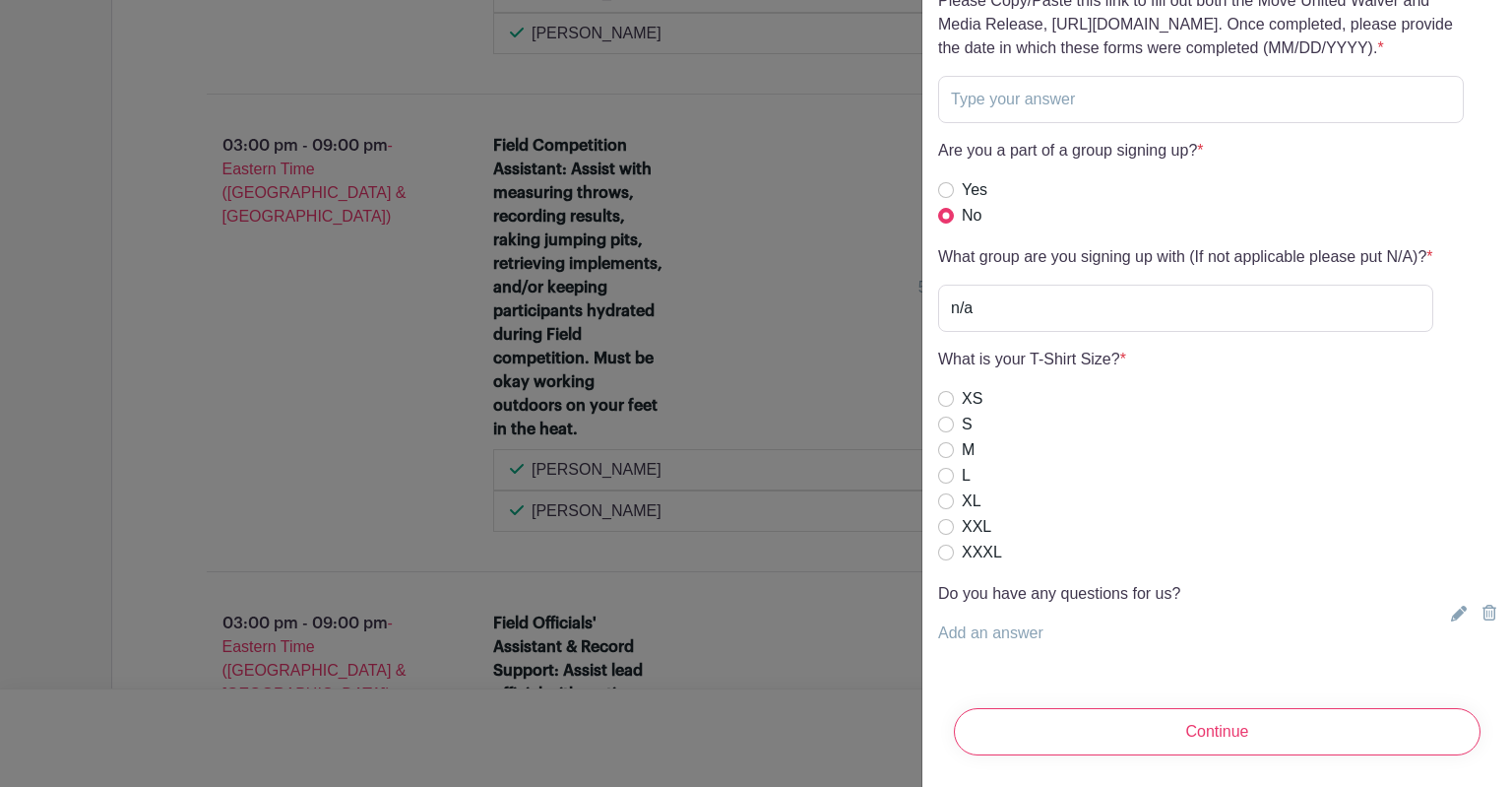 scroll, scrollTop: 5616, scrollLeft: 0, axis: vertical 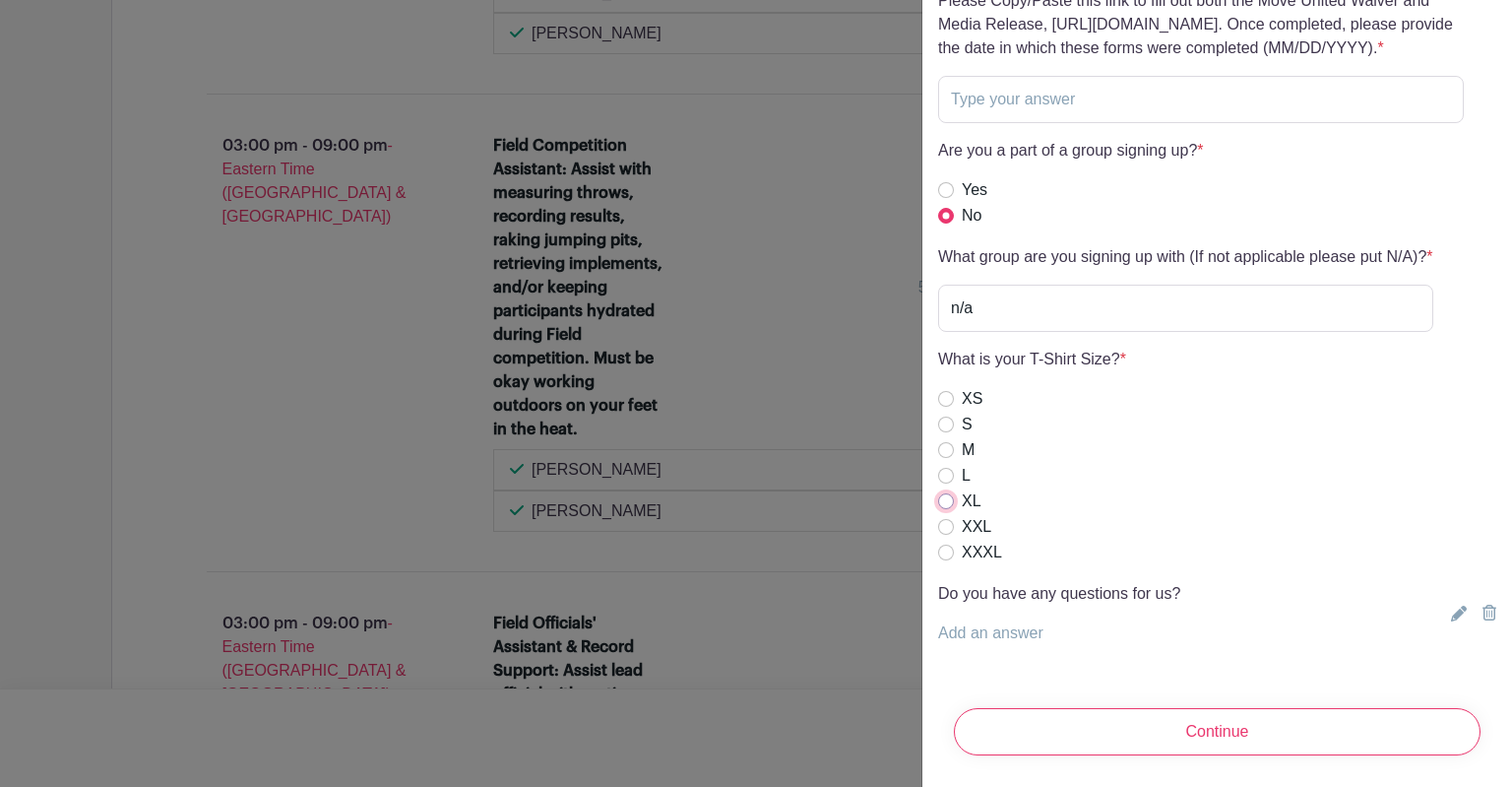 click on "XL" at bounding box center [946, 501] 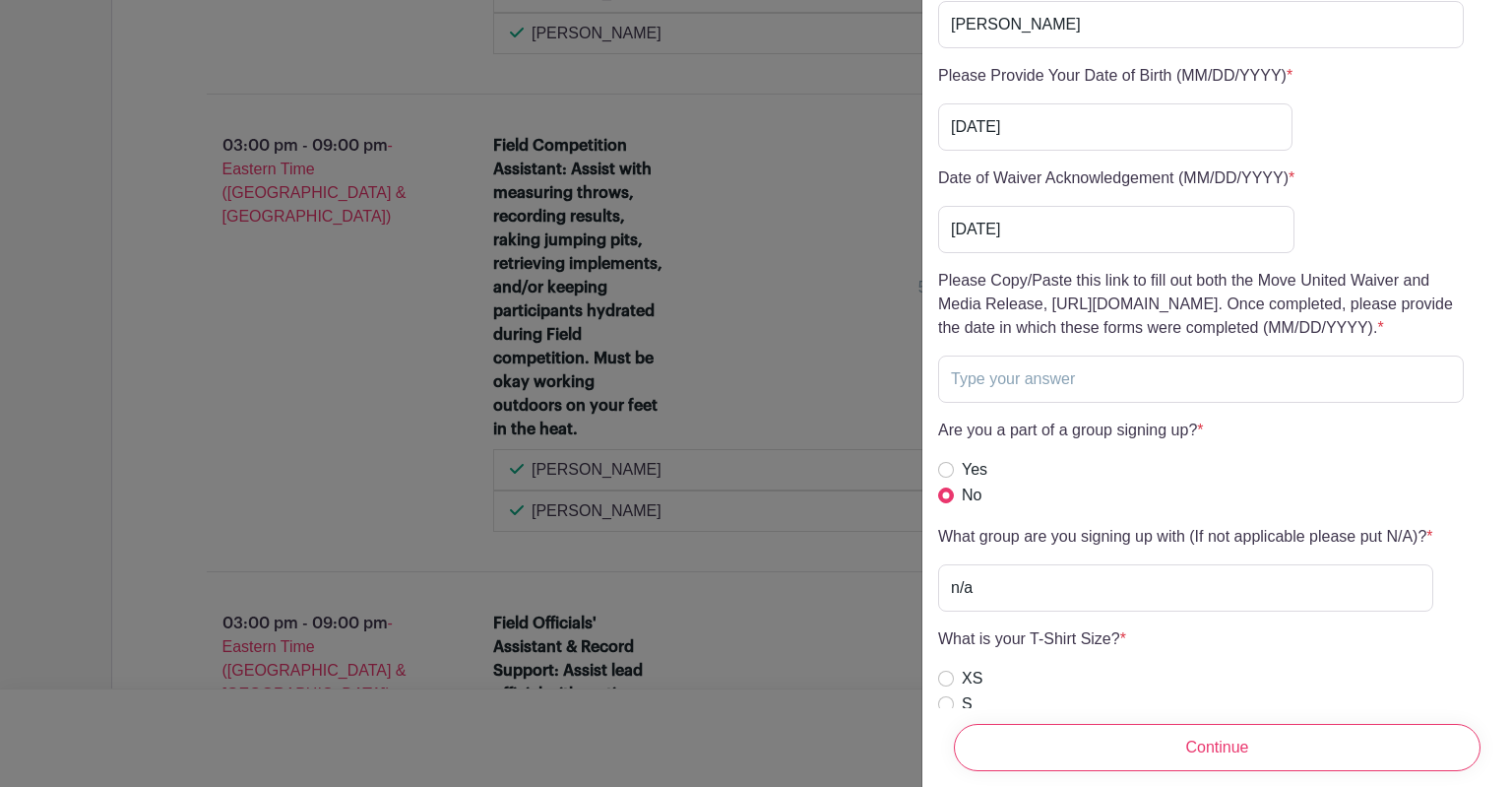 scroll, scrollTop: 5222, scrollLeft: 0, axis: vertical 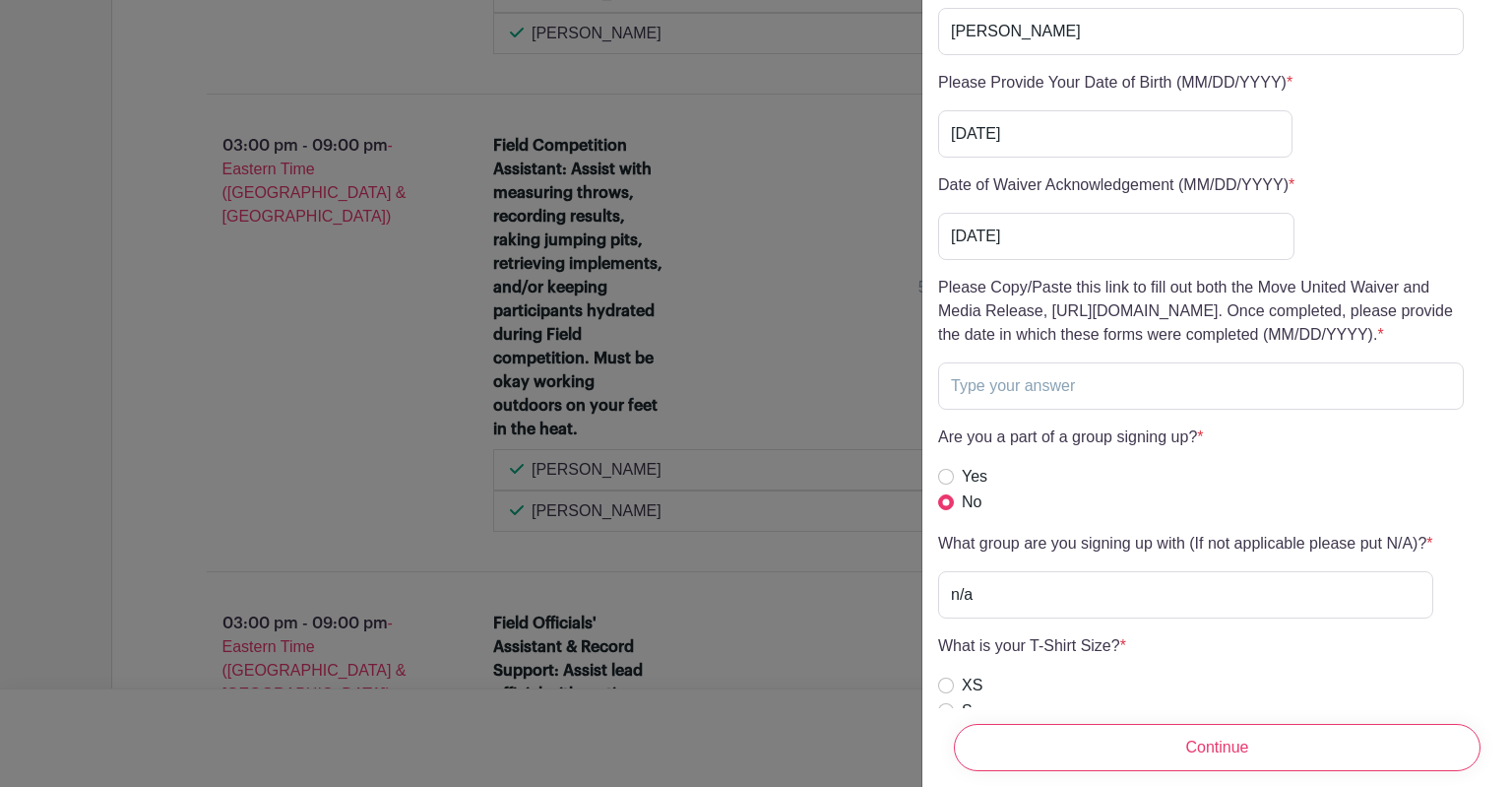 click on "Please Copy/Paste this link to fill out both the Move United Waiver and Media Release, https://www.waiverfile.com/b/DisabledSportsUSAInc. Once completed, please provide the date in which these forms were completed (MM/DD/YYYY).
*" at bounding box center (1201, 311) 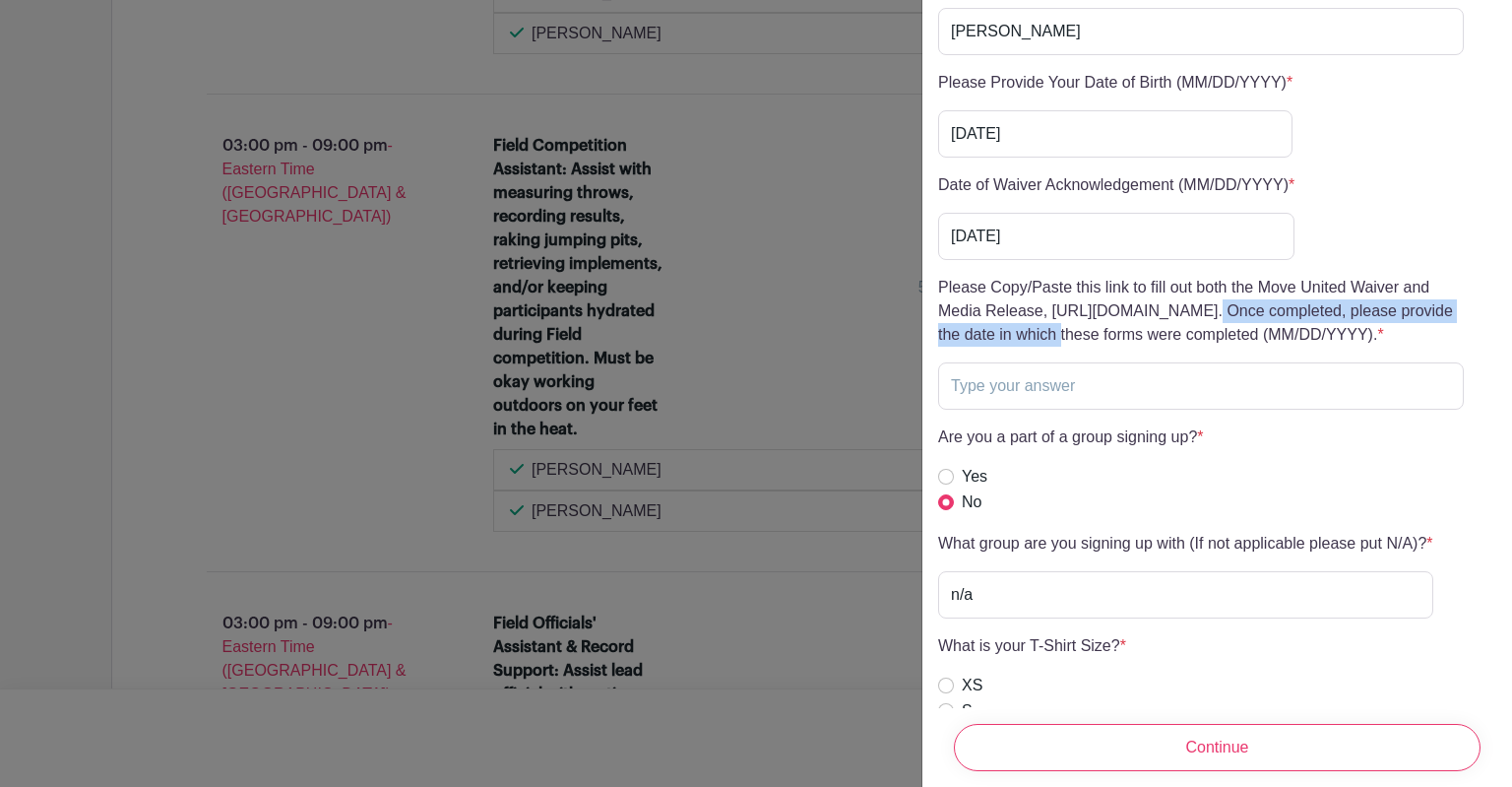 drag, startPoint x: 1052, startPoint y: 381, endPoint x: 1410, endPoint y: 373, distance: 358.08937 